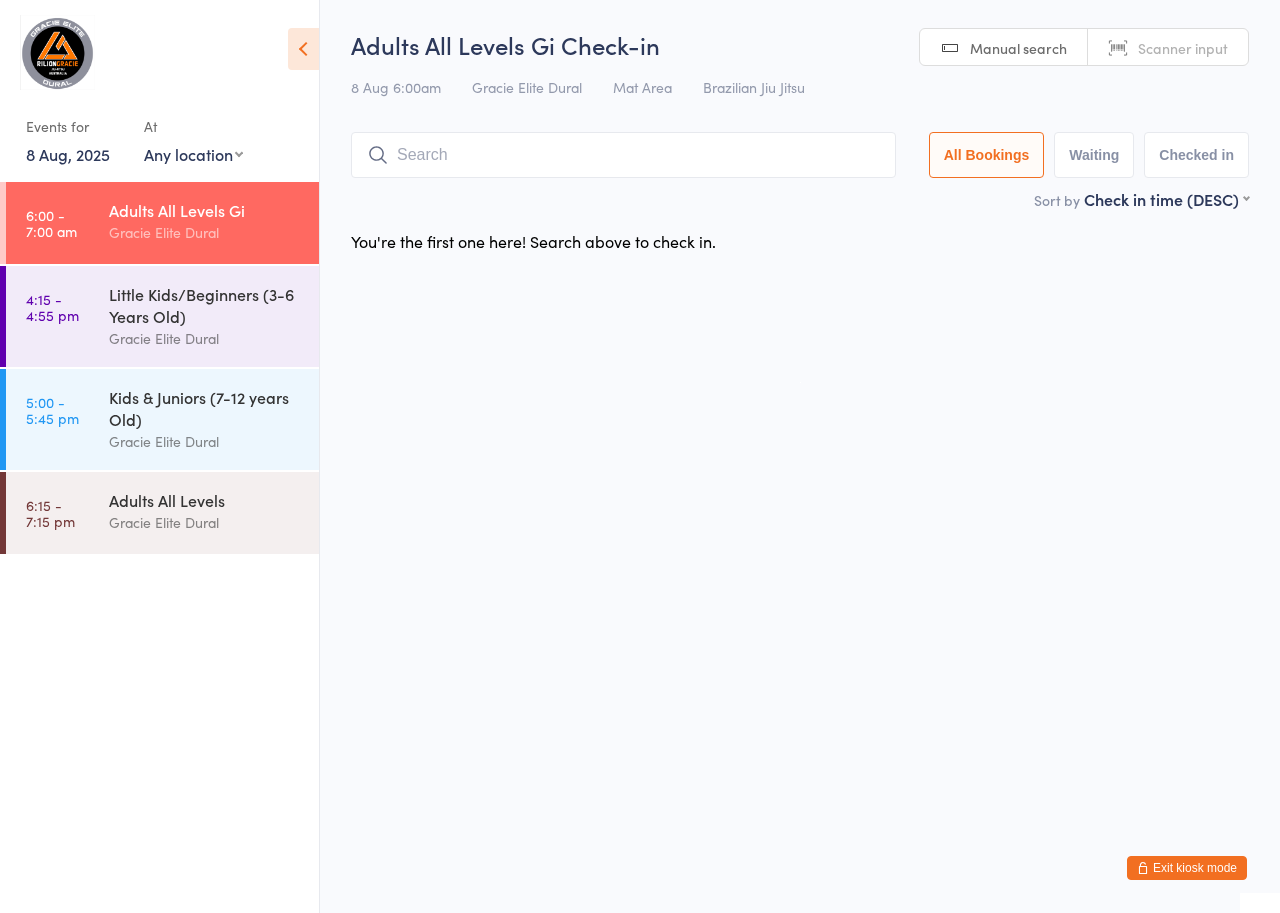 scroll, scrollTop: 0, scrollLeft: 0, axis: both 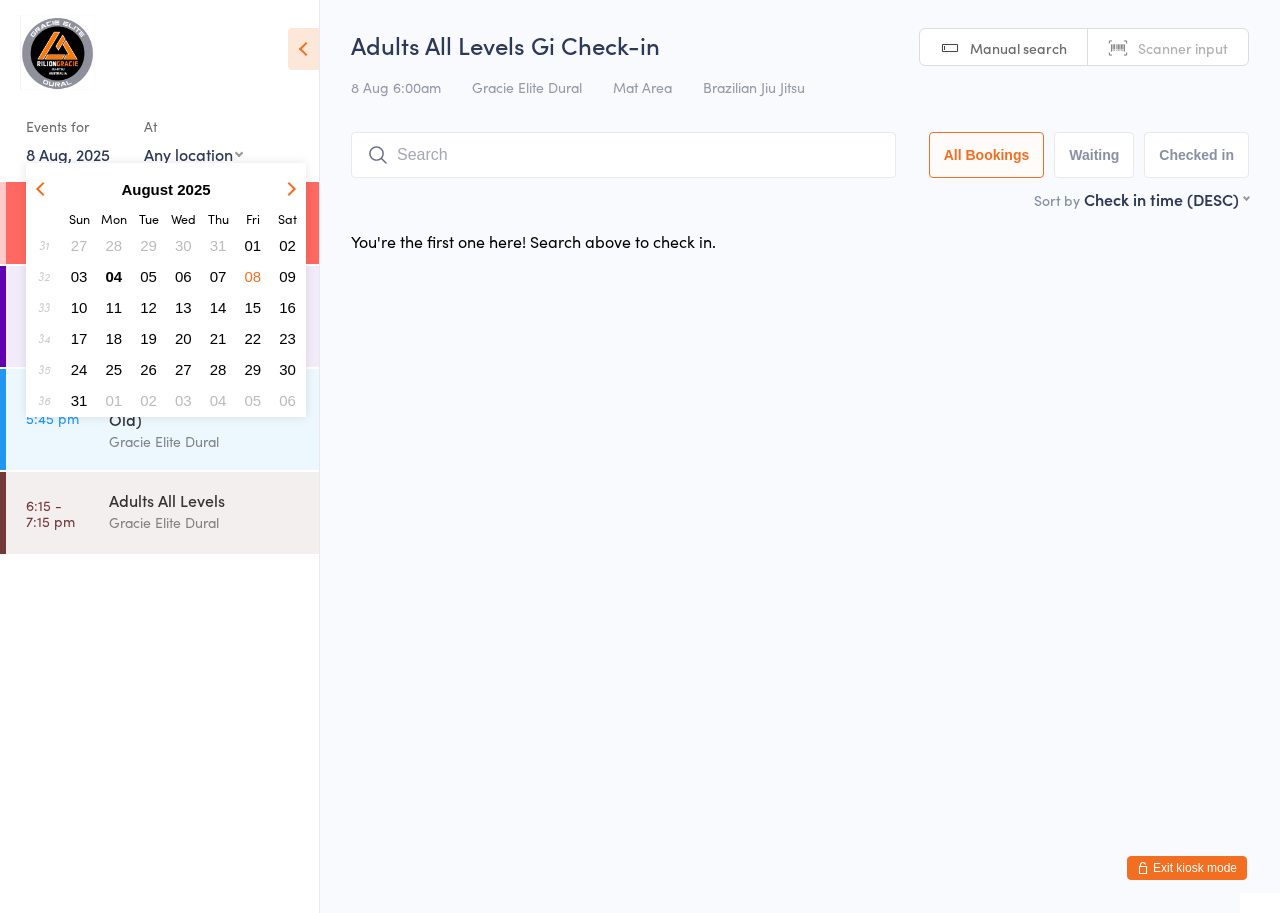 click on "04" at bounding box center [114, 276] 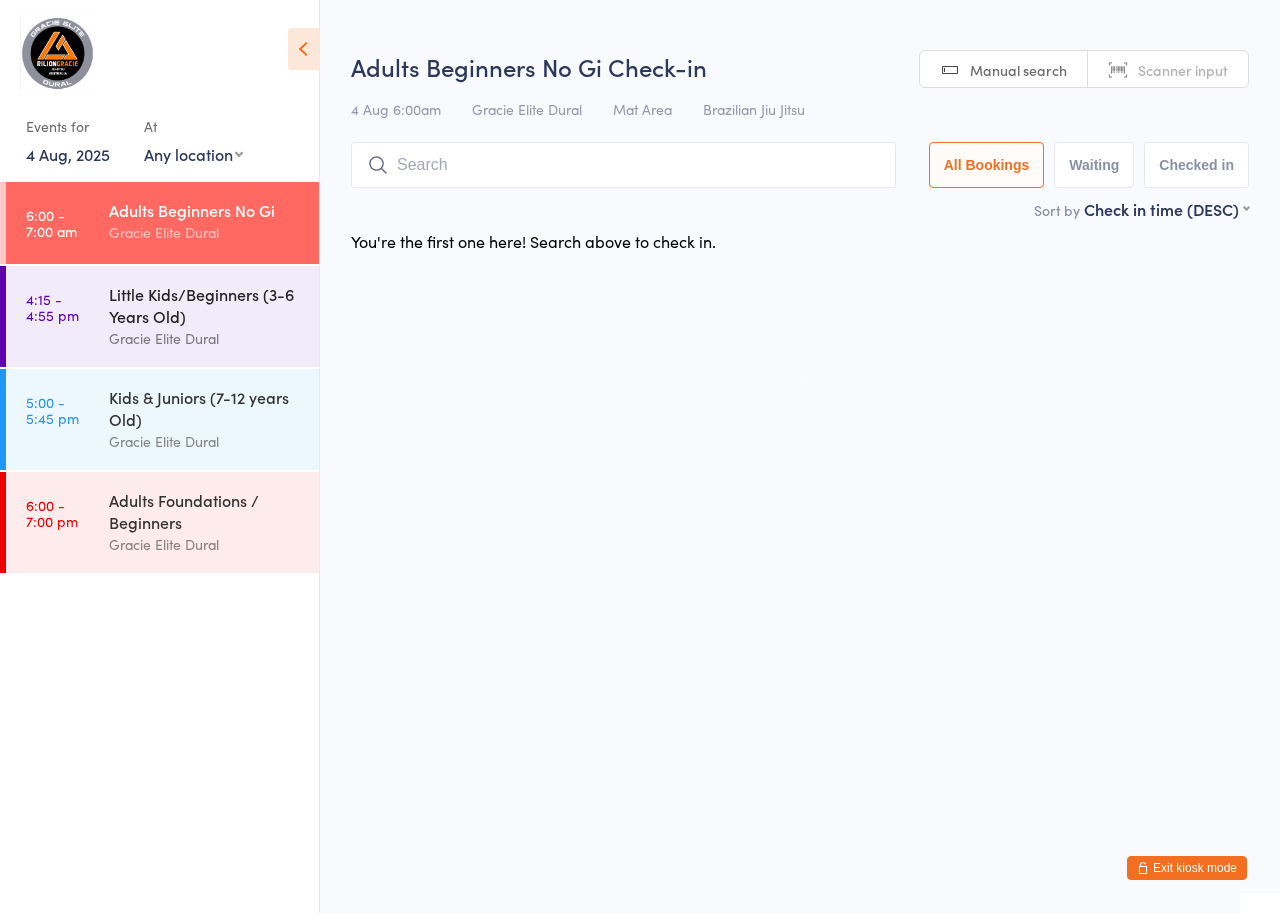 click on "Gracie Elite Dural" at bounding box center (205, 338) 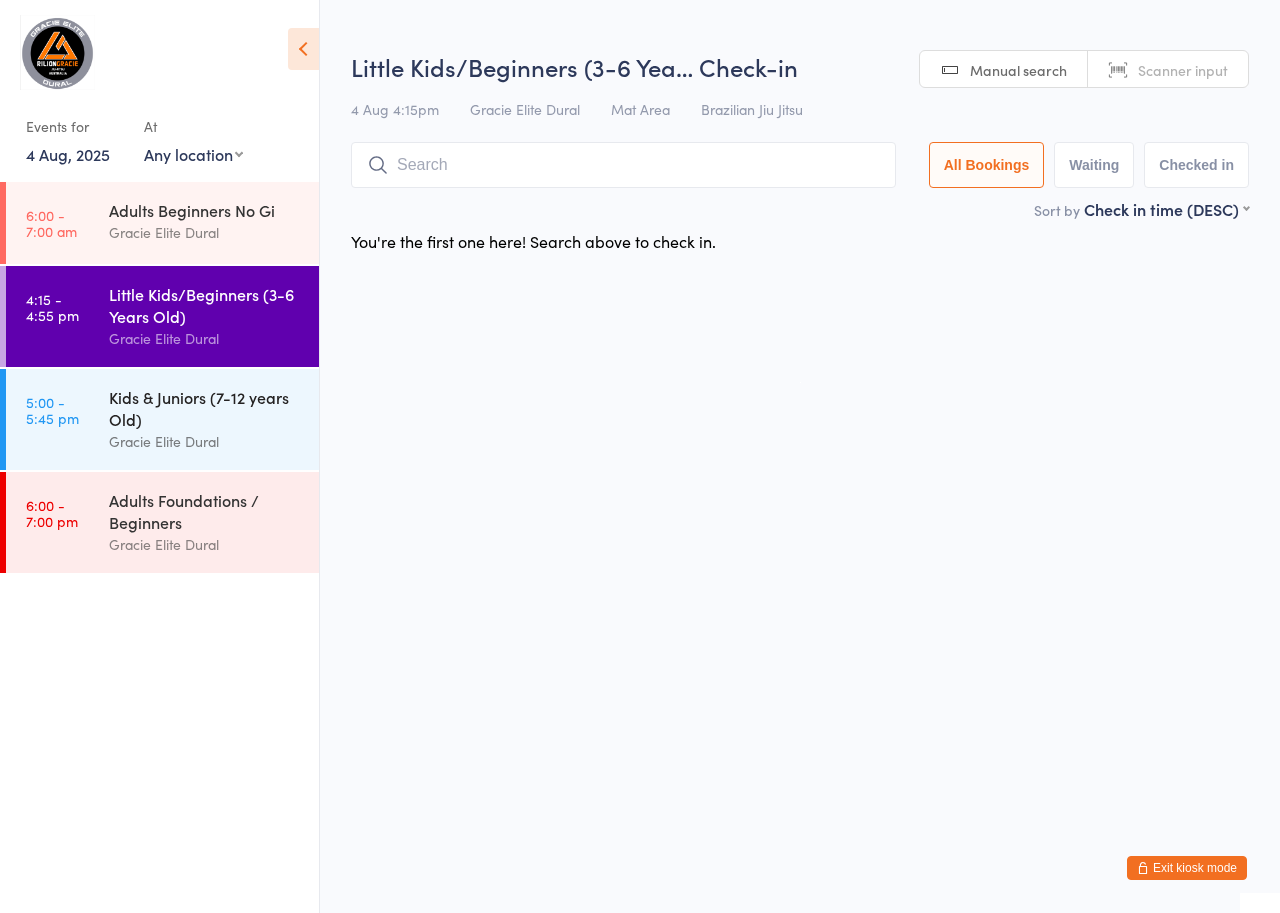 click on "Kids & Juniors (7-12 years Old)" at bounding box center [205, 408] 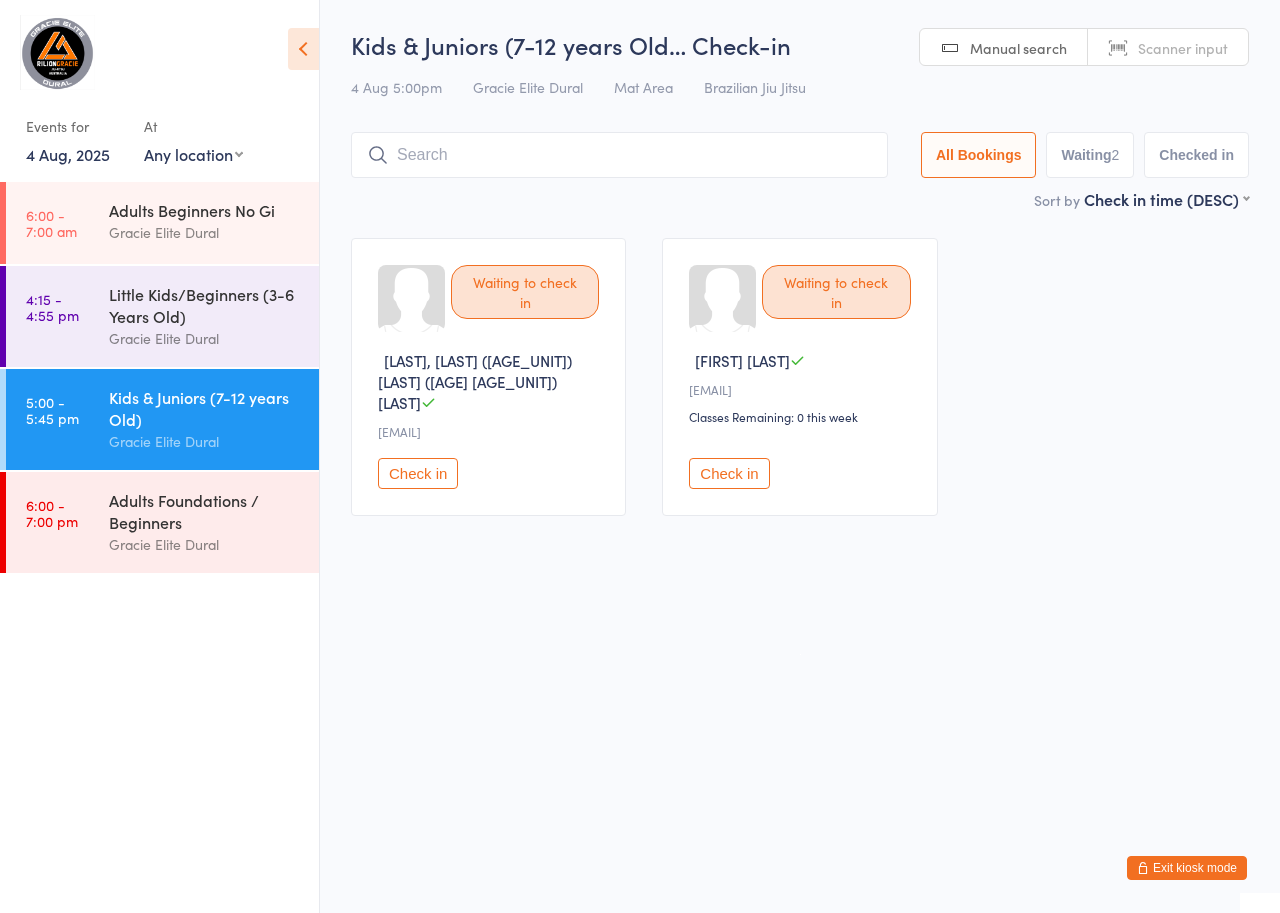 click on "Exit kiosk mode" at bounding box center [1187, 868] 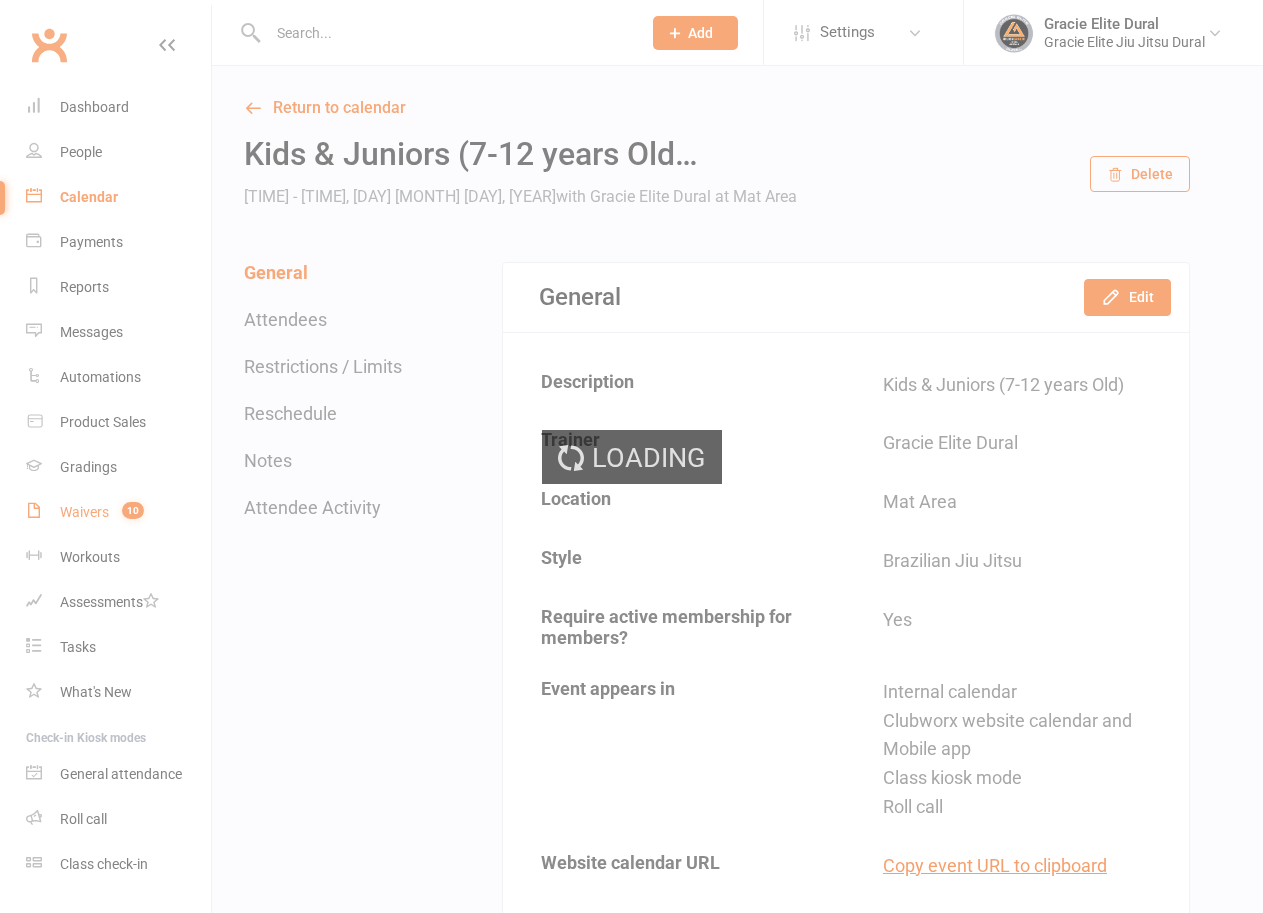scroll, scrollTop: 0, scrollLeft: 0, axis: both 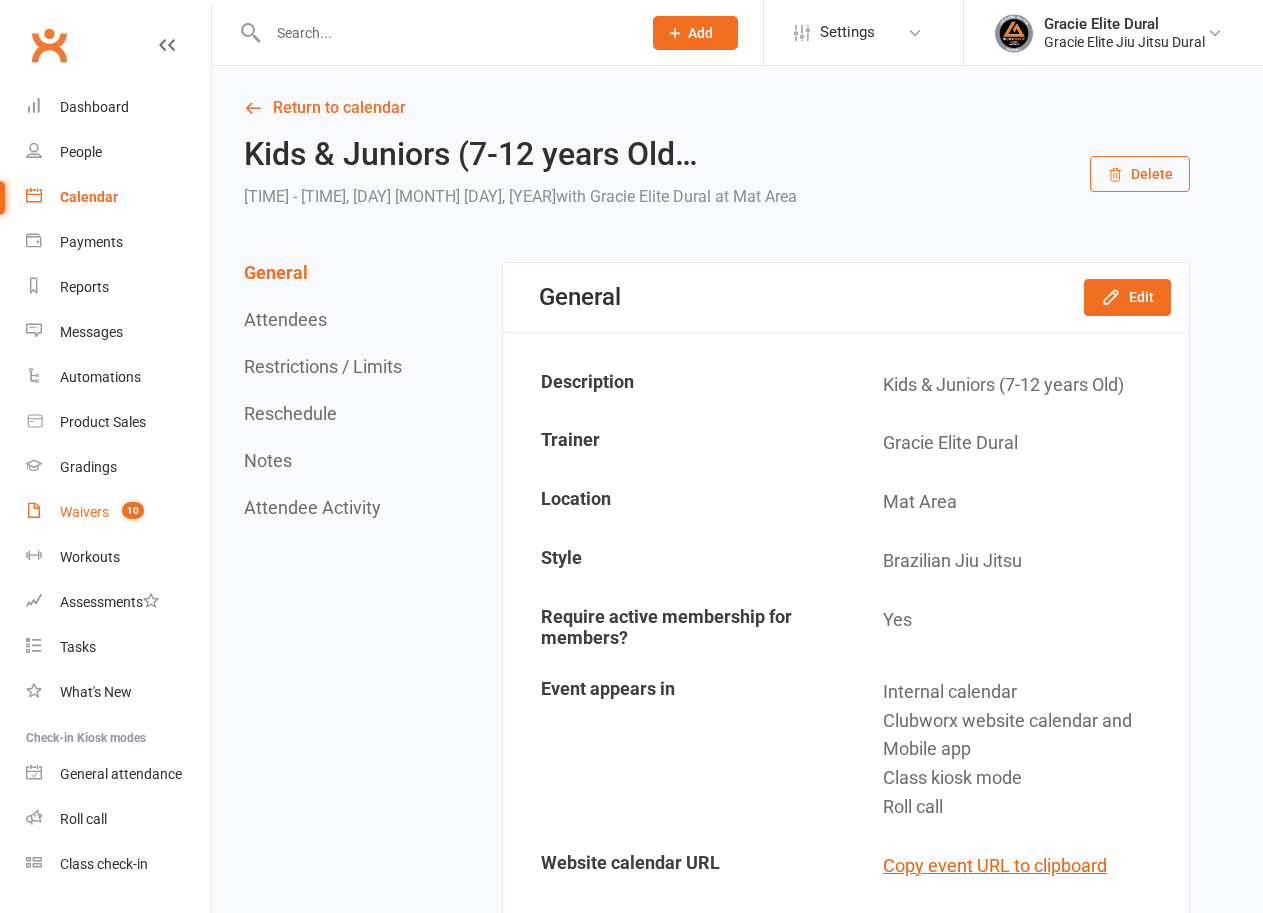 click on "Waivers" at bounding box center [84, 512] 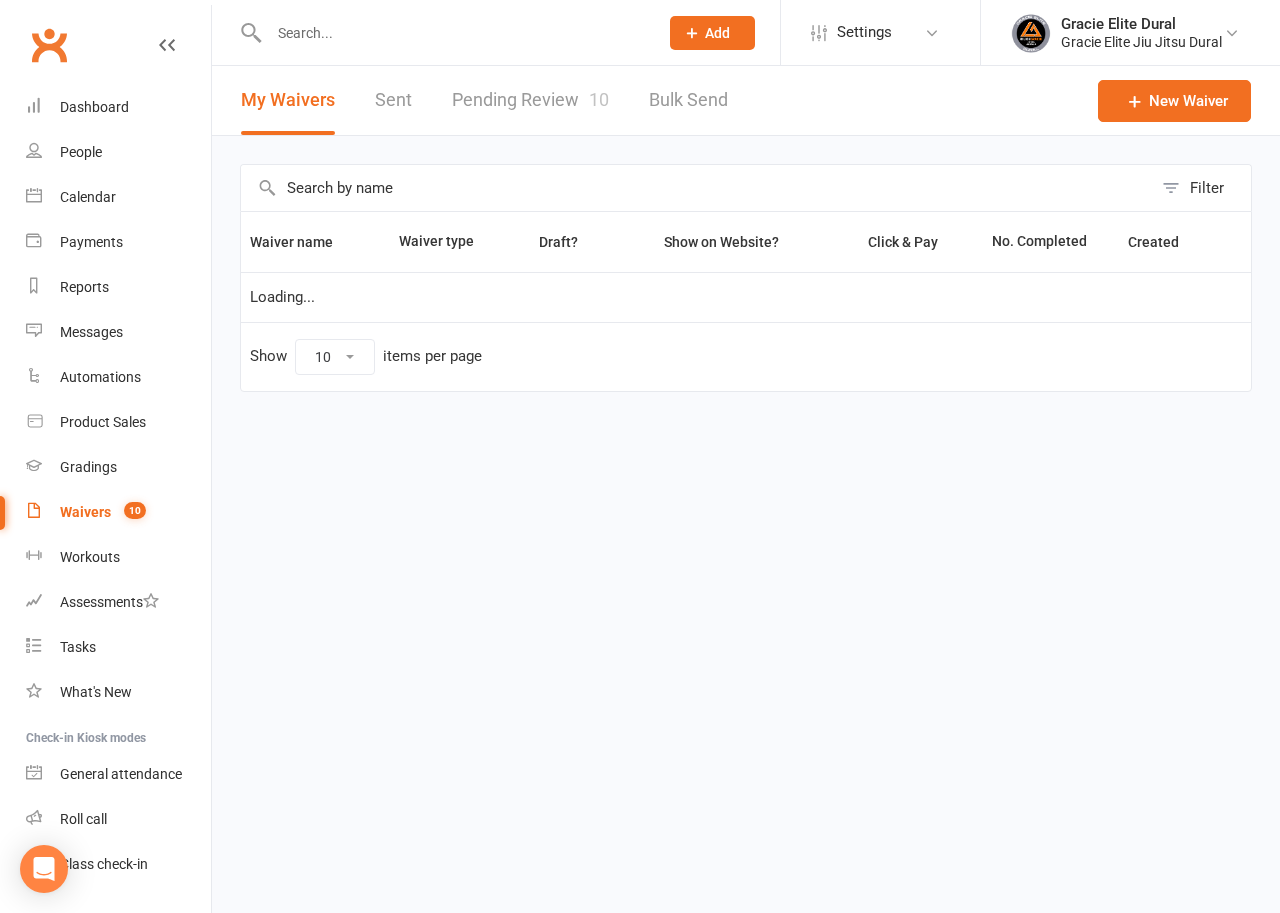 select on "100" 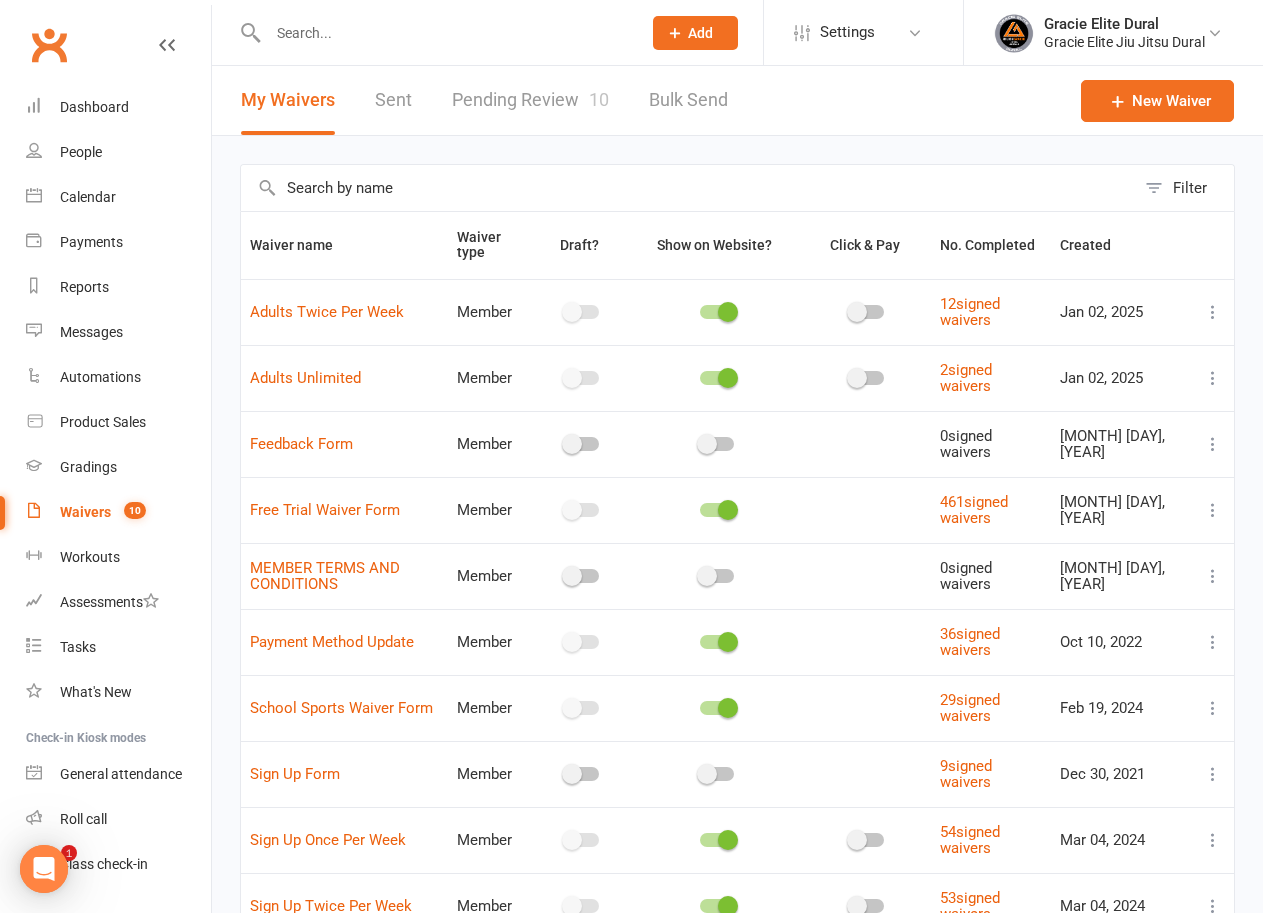 scroll, scrollTop: 0, scrollLeft: 0, axis: both 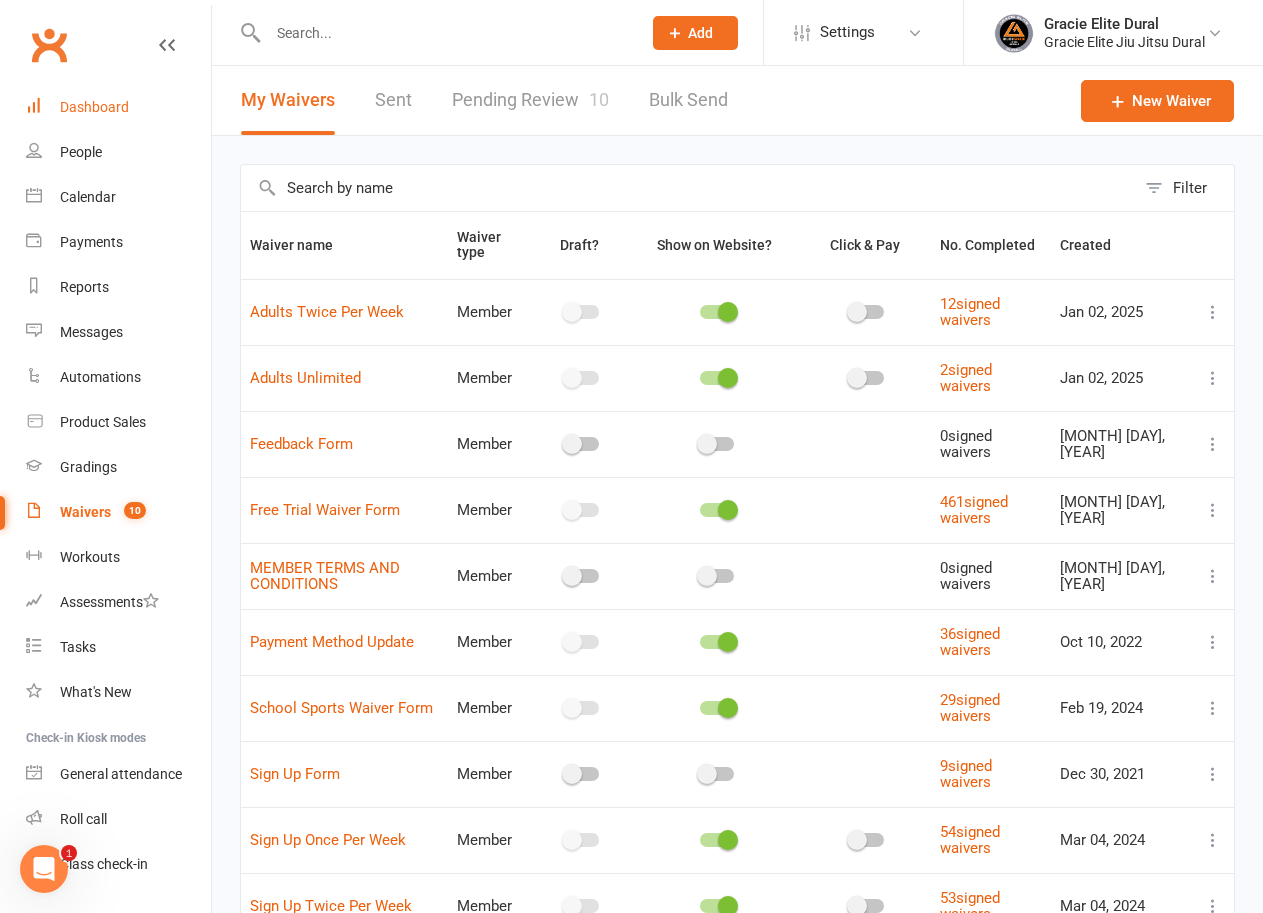 click on "Dashboard" at bounding box center [118, 107] 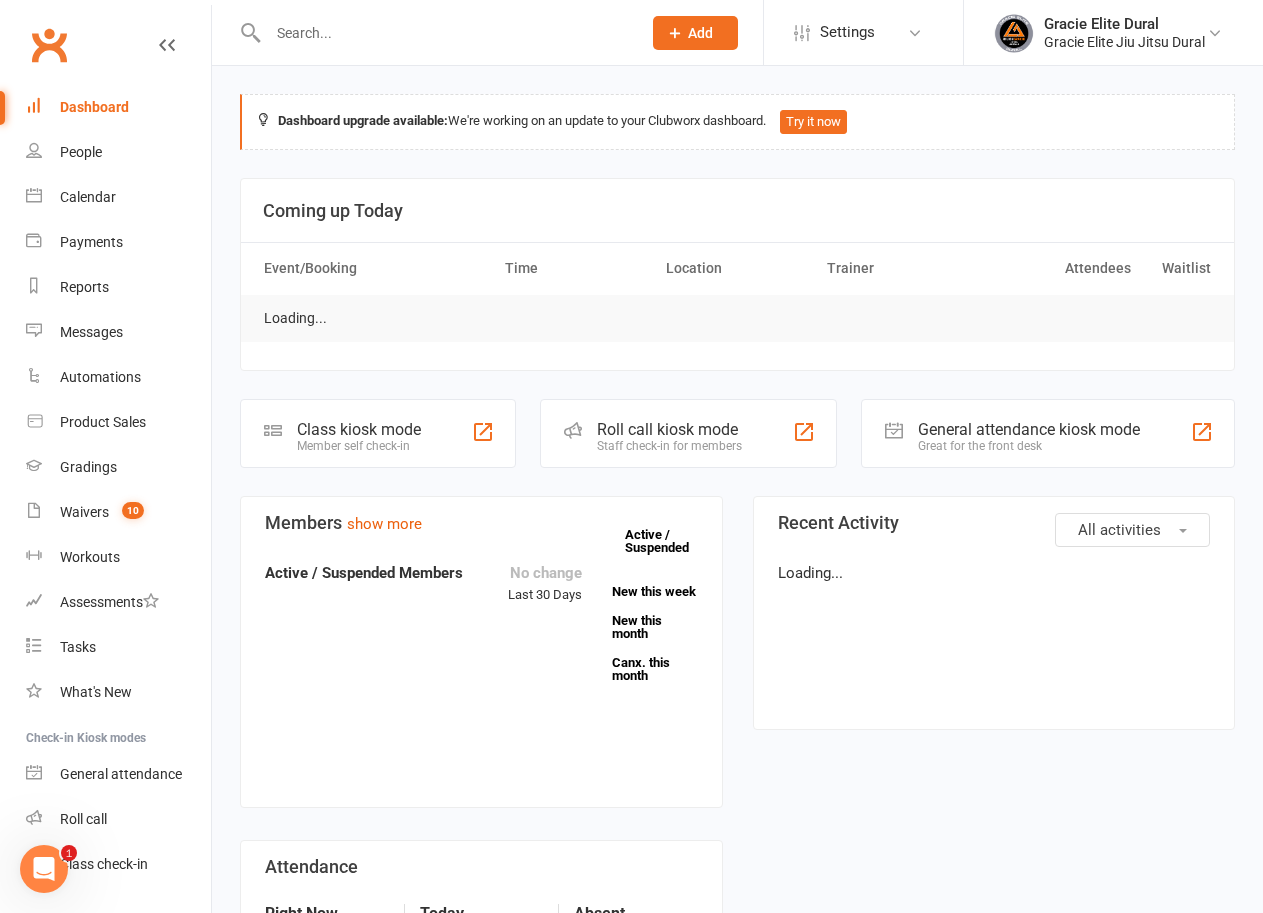 click on "Member self check-in" 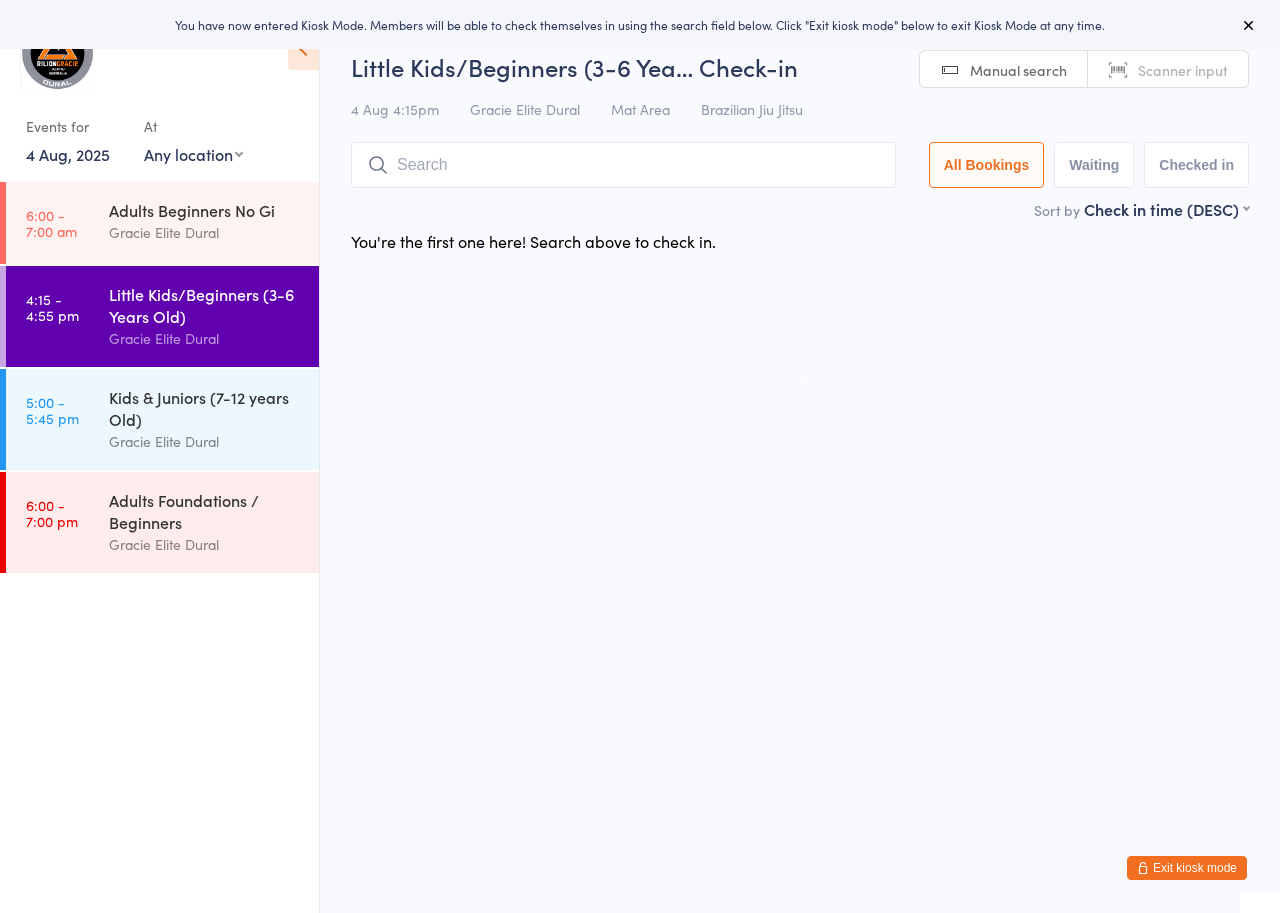 scroll, scrollTop: 0, scrollLeft: 0, axis: both 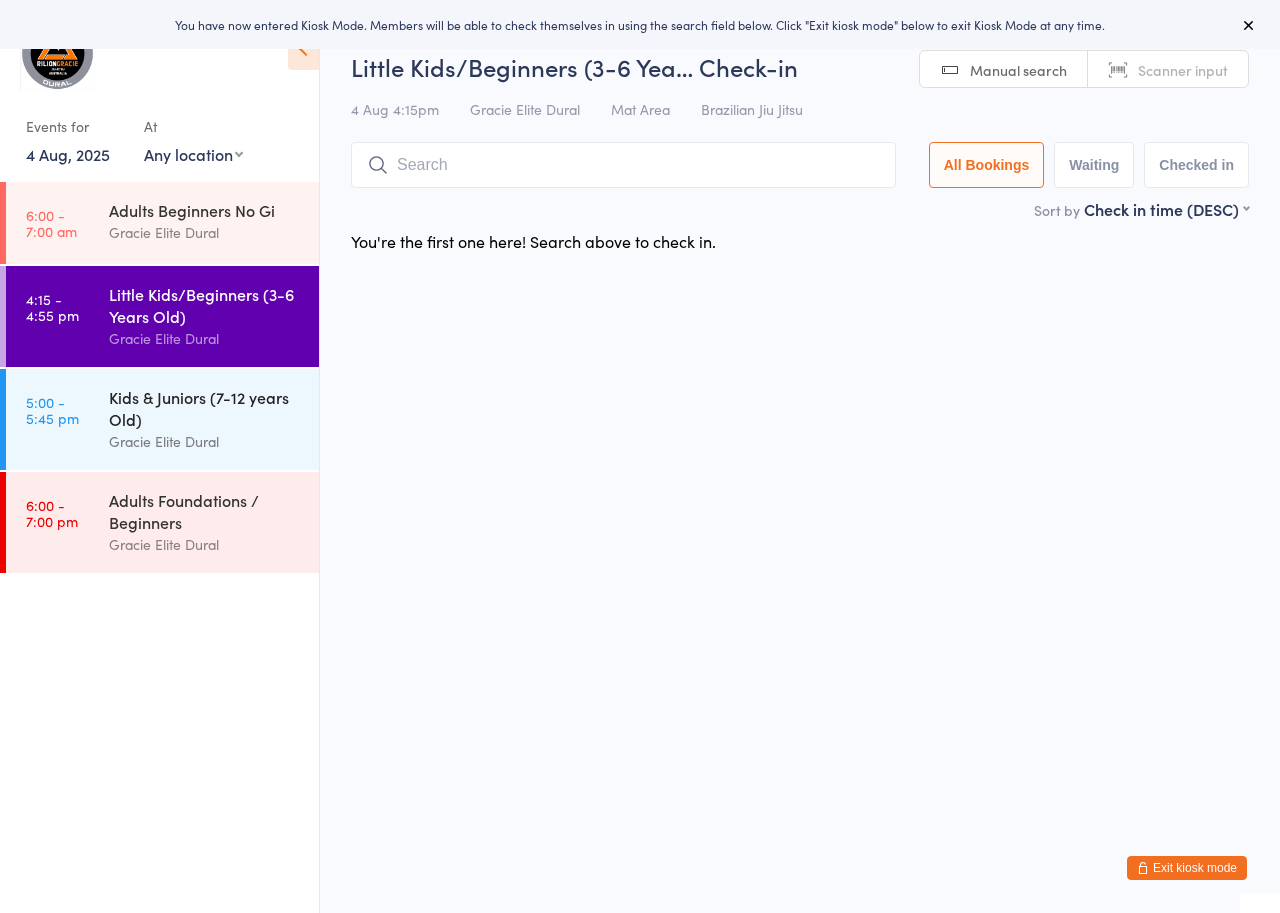 click on "Kids & Juniors (7-12 years Old)" at bounding box center (205, 408) 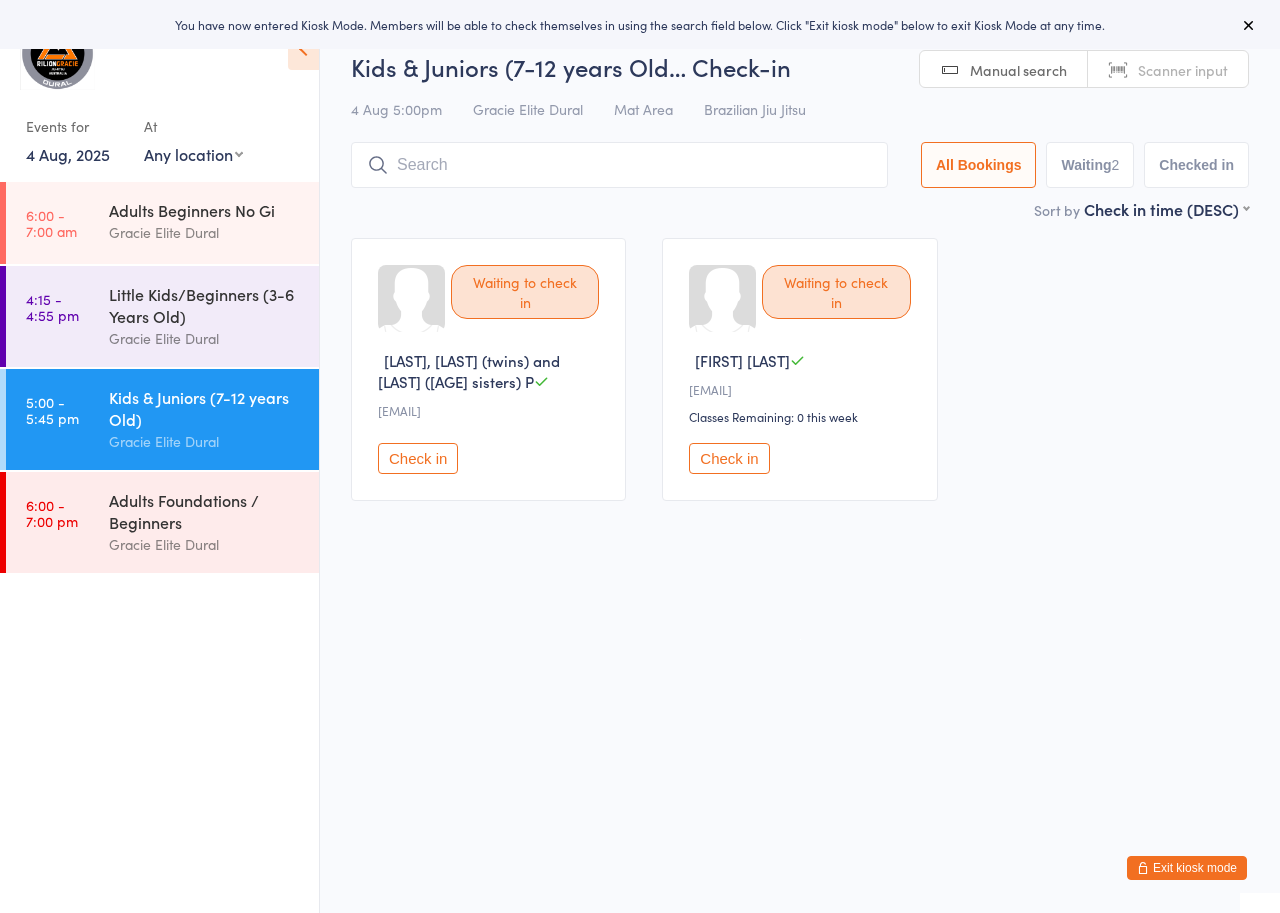 scroll, scrollTop: 0, scrollLeft: 0, axis: both 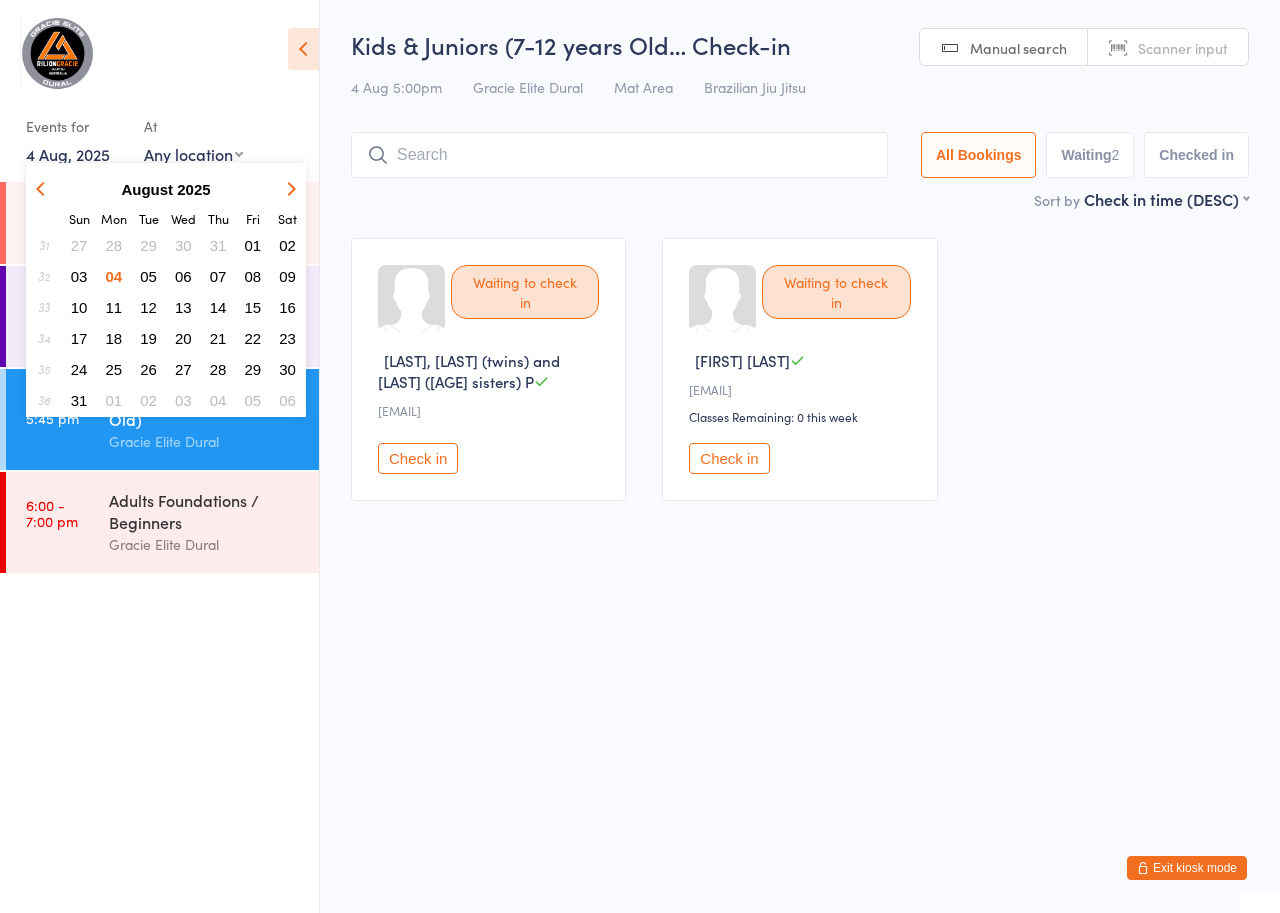 click on "05" at bounding box center (148, 276) 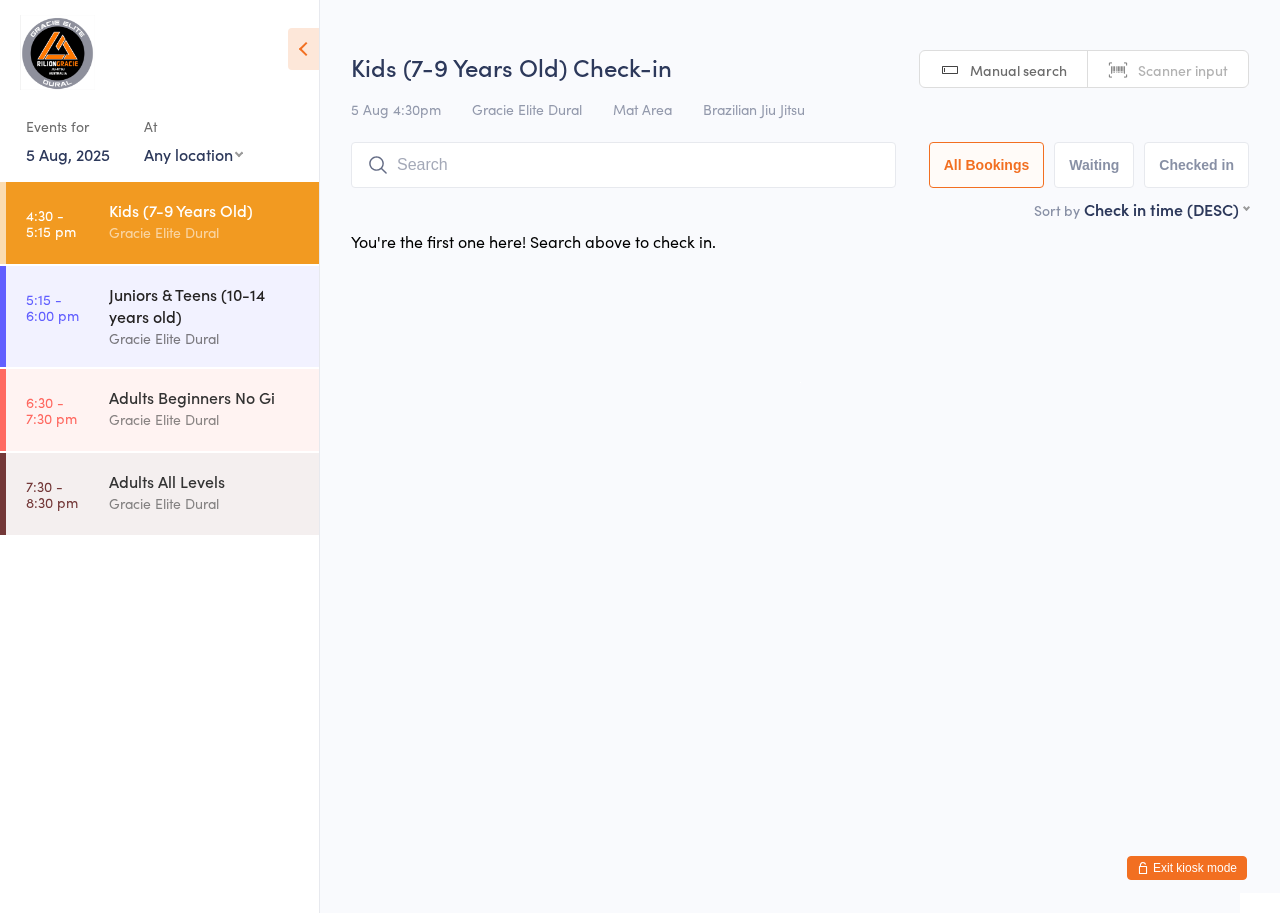 click on "Juniors & Teens (10-14 years old)" at bounding box center (205, 305) 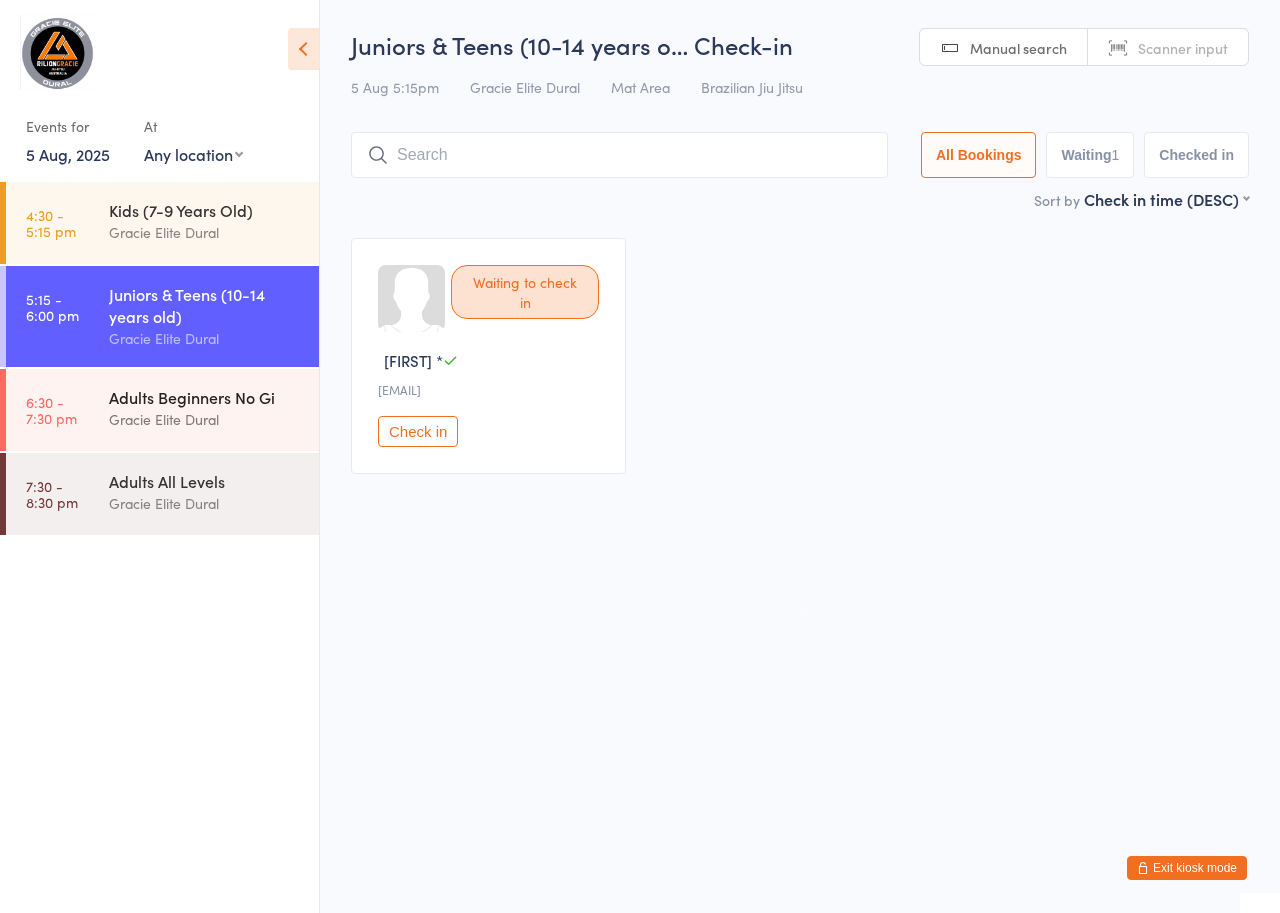 click on "6:30 - 7:30 pm Adults Beginners No Gi Gracie Elite Dural" at bounding box center [162, 410] 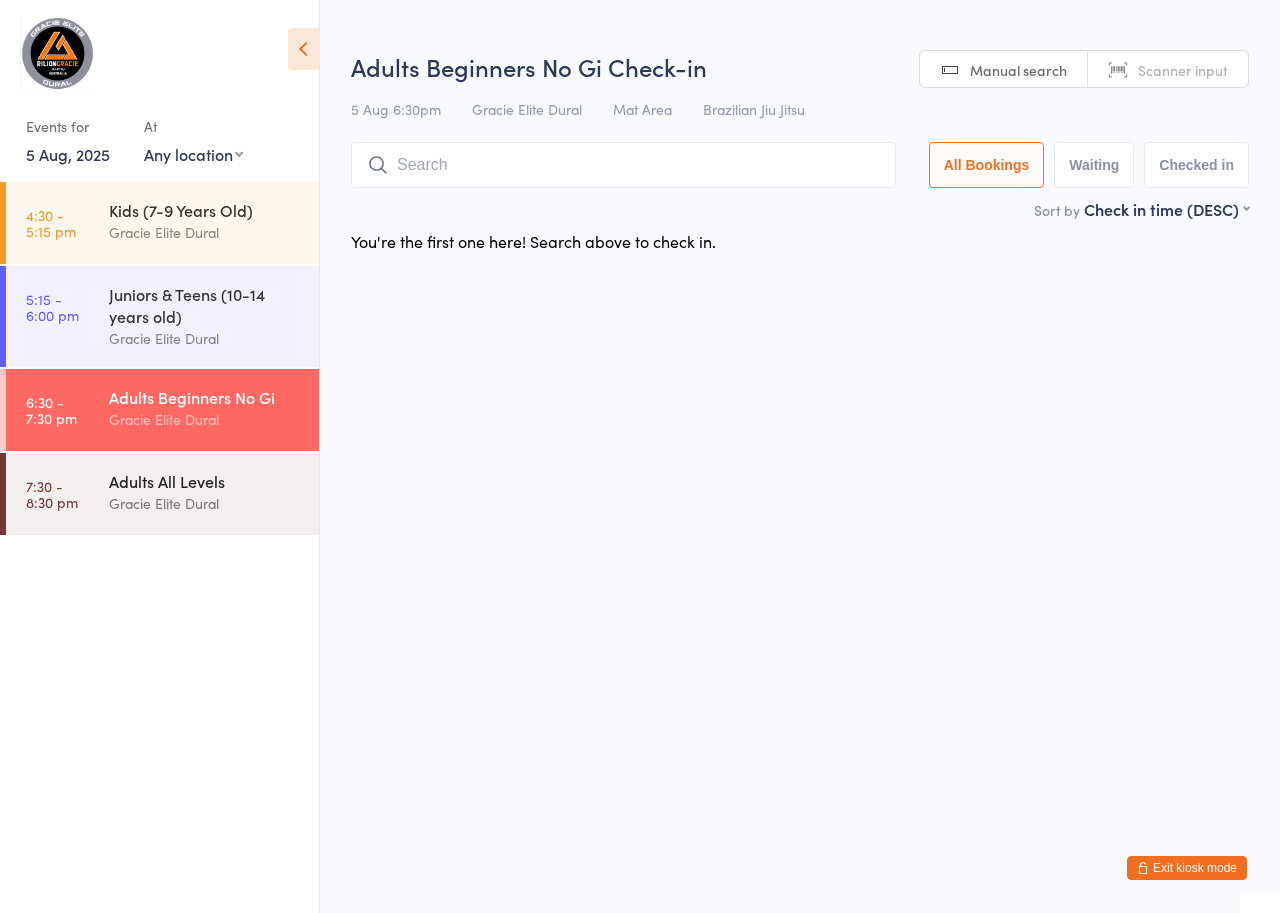 click on "7:30 - 8:30 pm Adults All Levels Gracie Elite Dural" at bounding box center (162, 494) 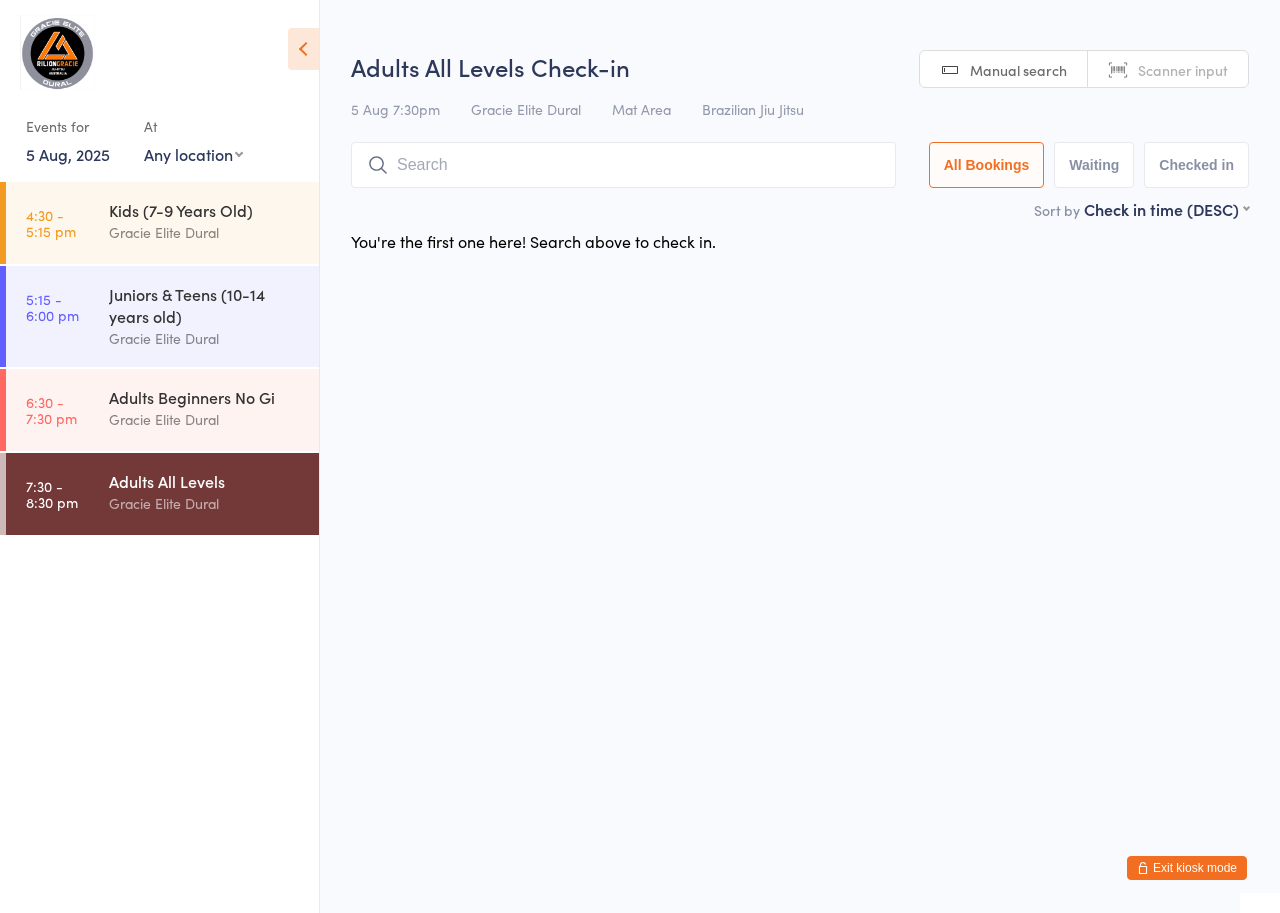 click on "5 Aug, 2025" at bounding box center [68, 154] 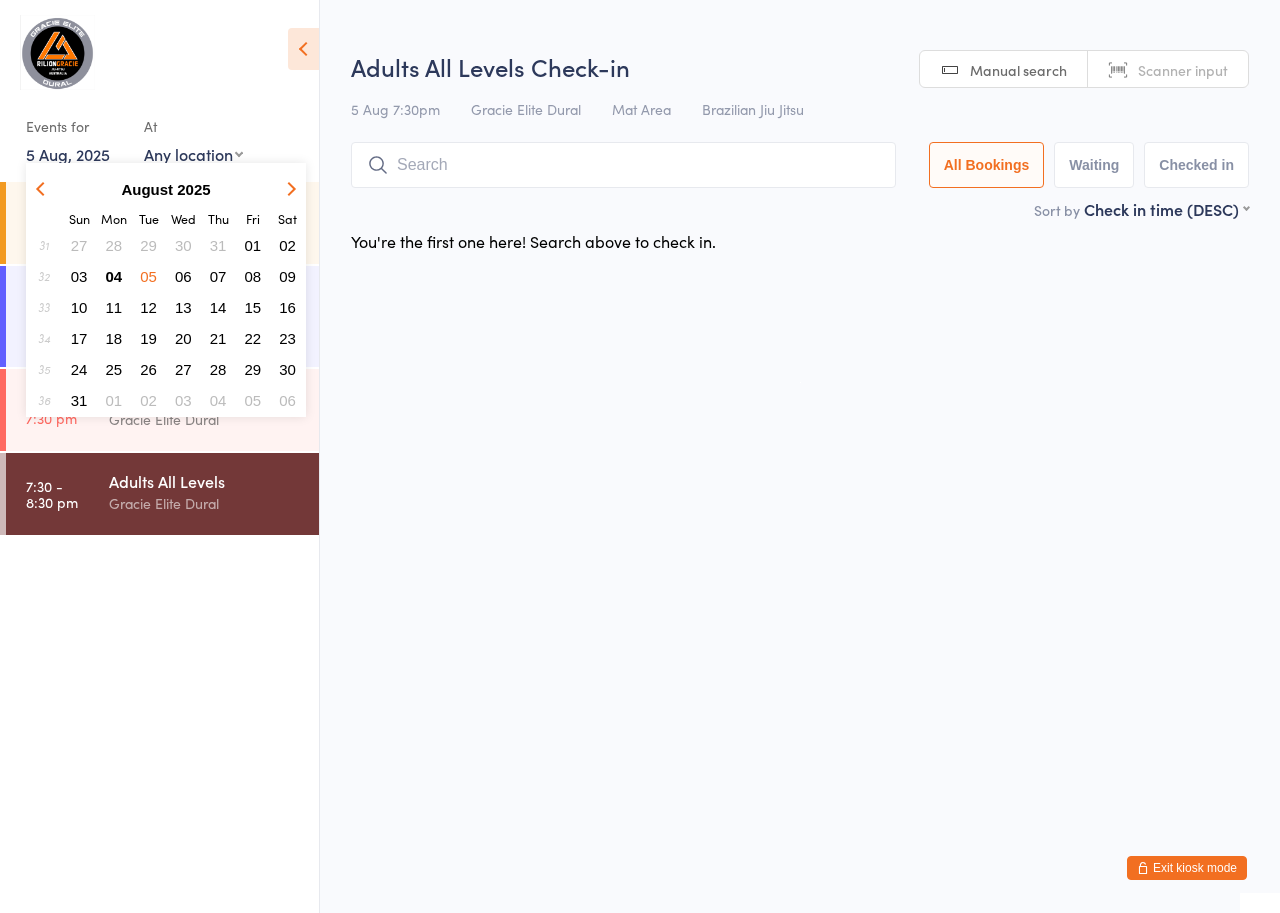 click on "06" at bounding box center [183, 276] 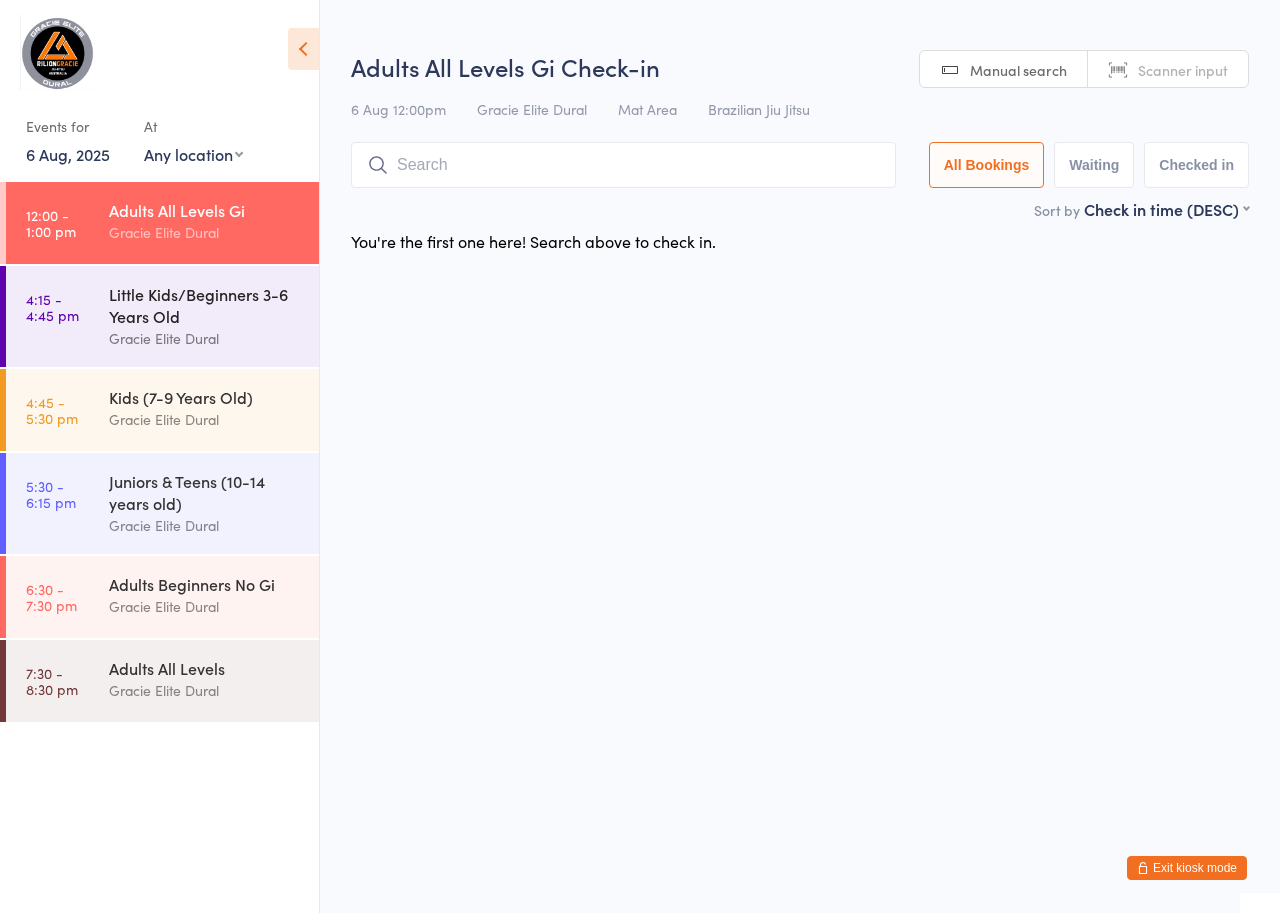 click on "Little Kids/Beginners 3-6 Years Old" at bounding box center [205, 305] 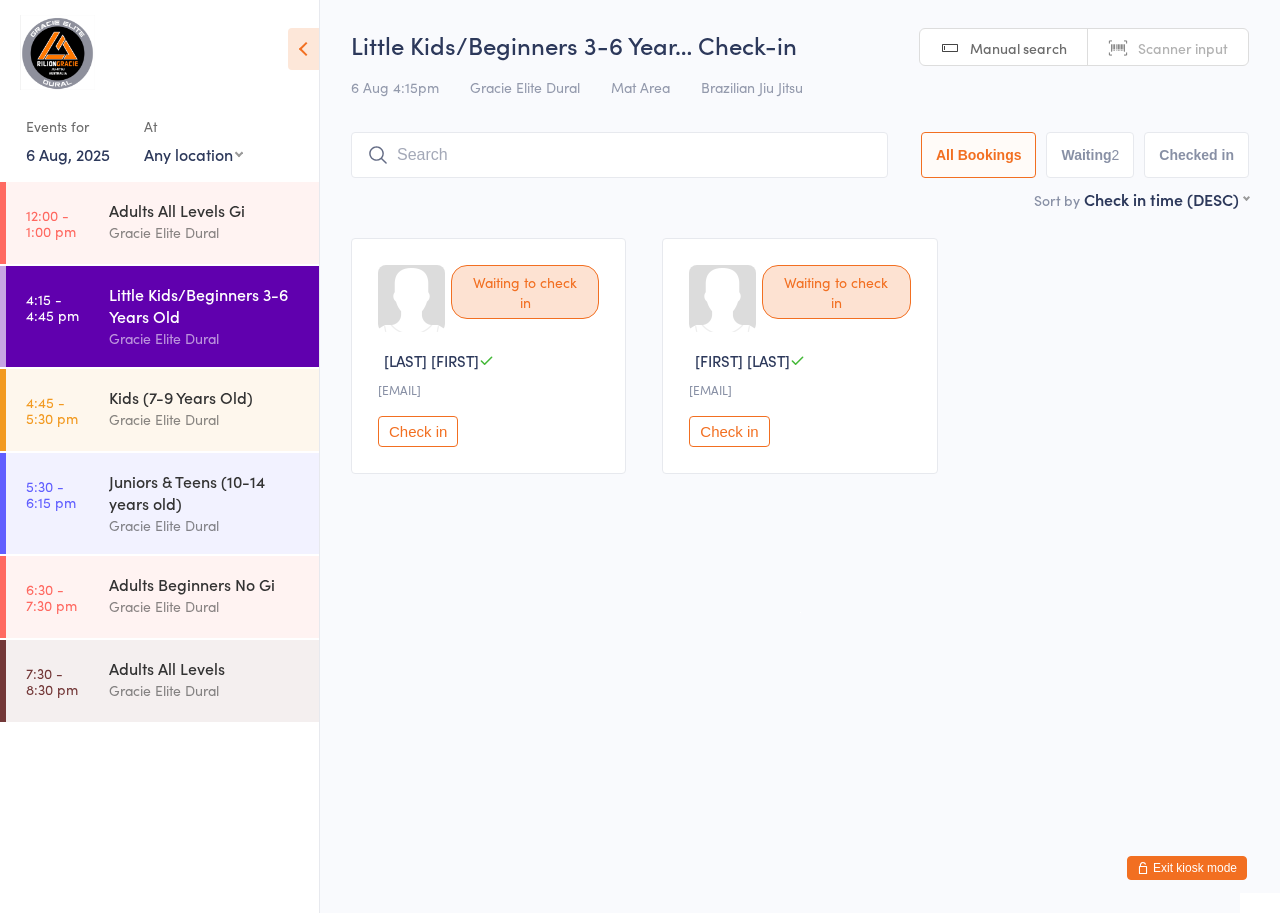 click on "Exit kiosk mode" at bounding box center (1187, 868) 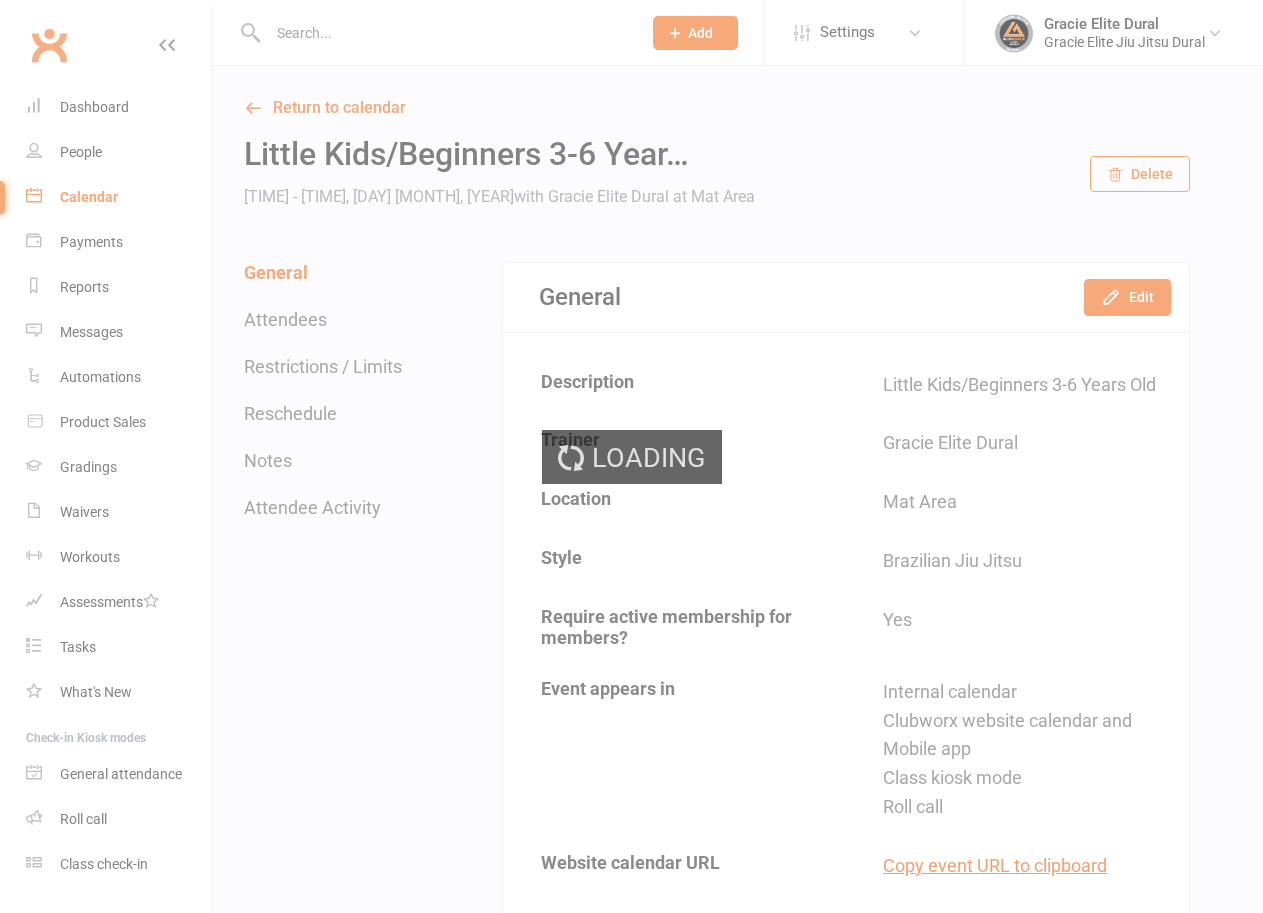 scroll, scrollTop: 0, scrollLeft: 0, axis: both 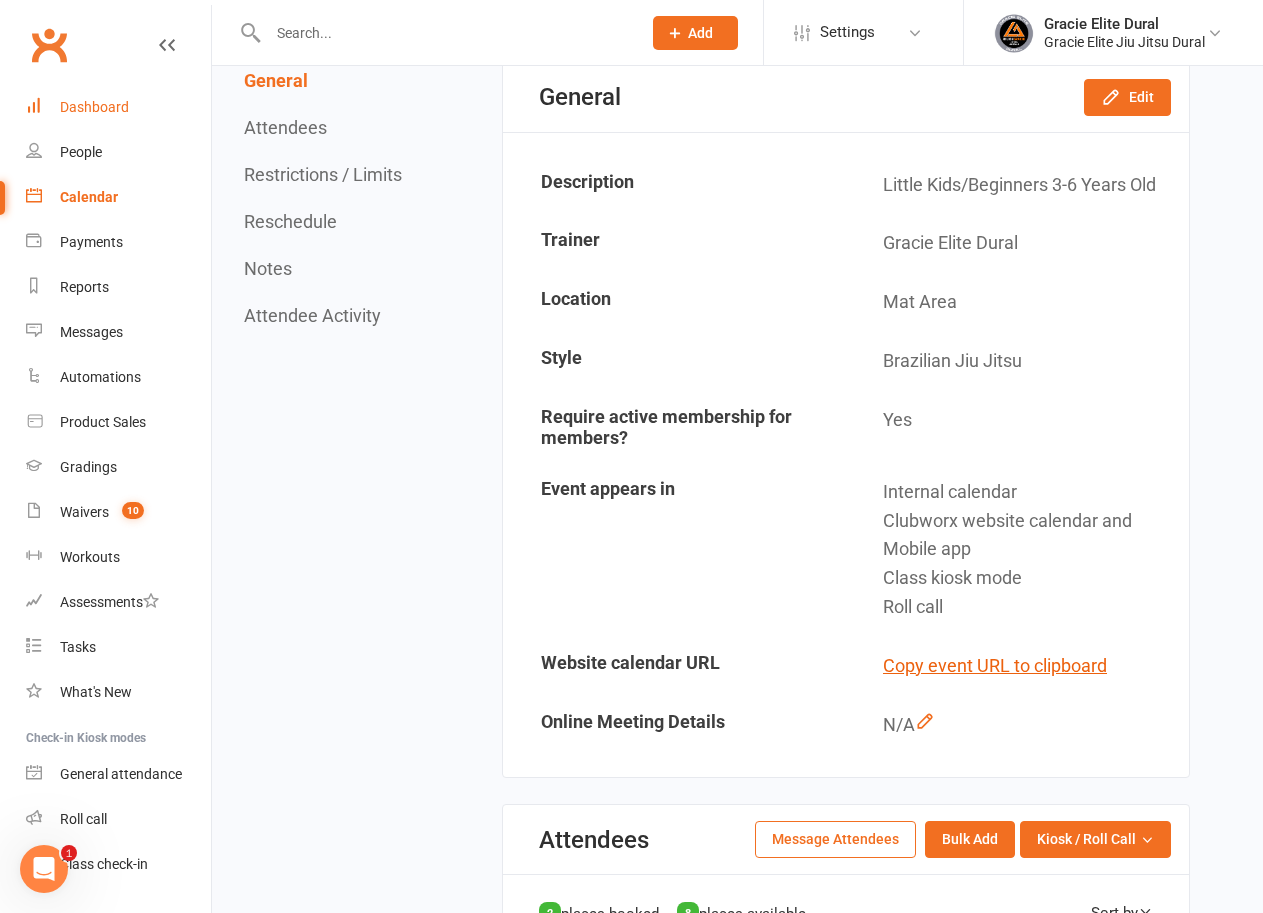 click on "Dashboard" at bounding box center (94, 107) 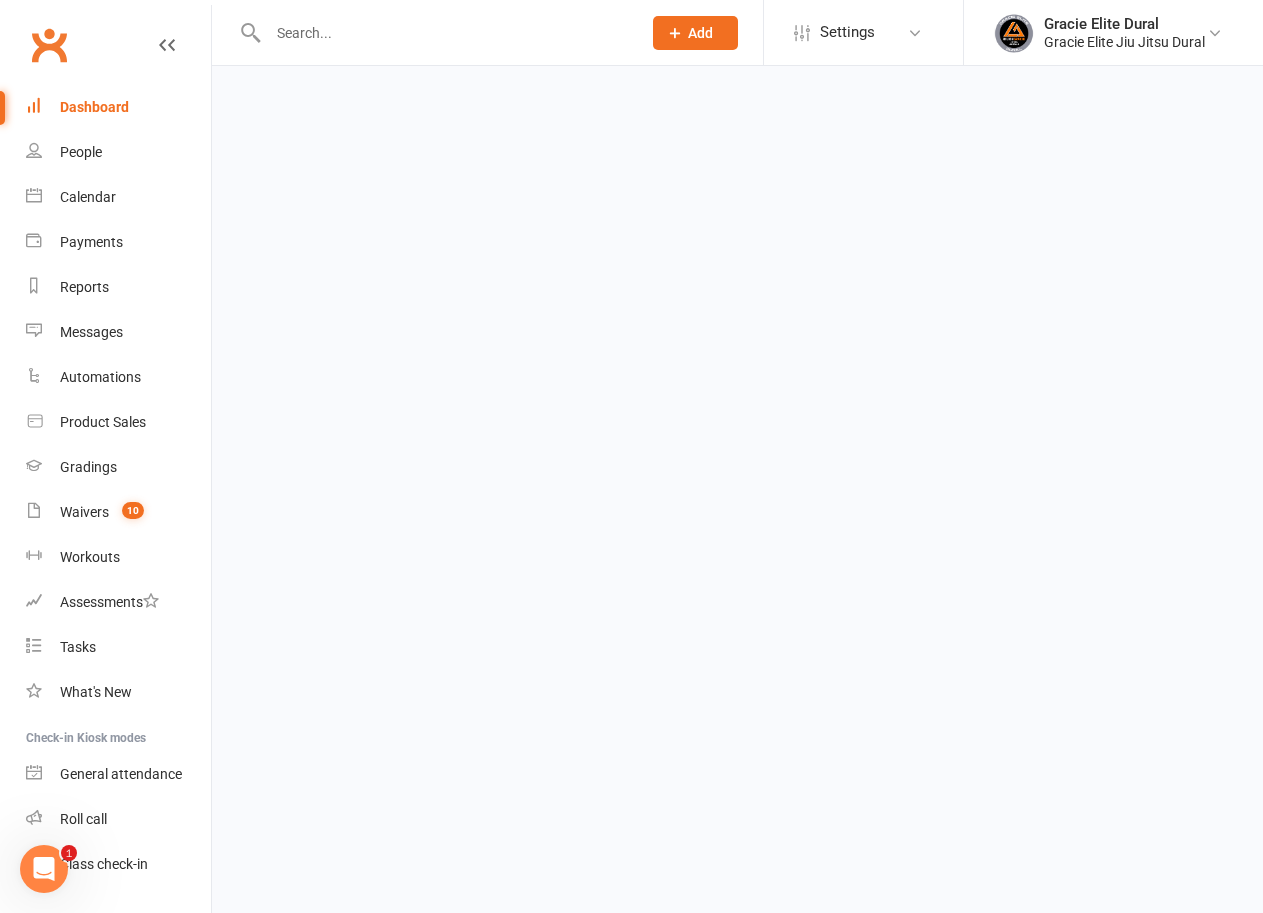 scroll, scrollTop: 0, scrollLeft: 0, axis: both 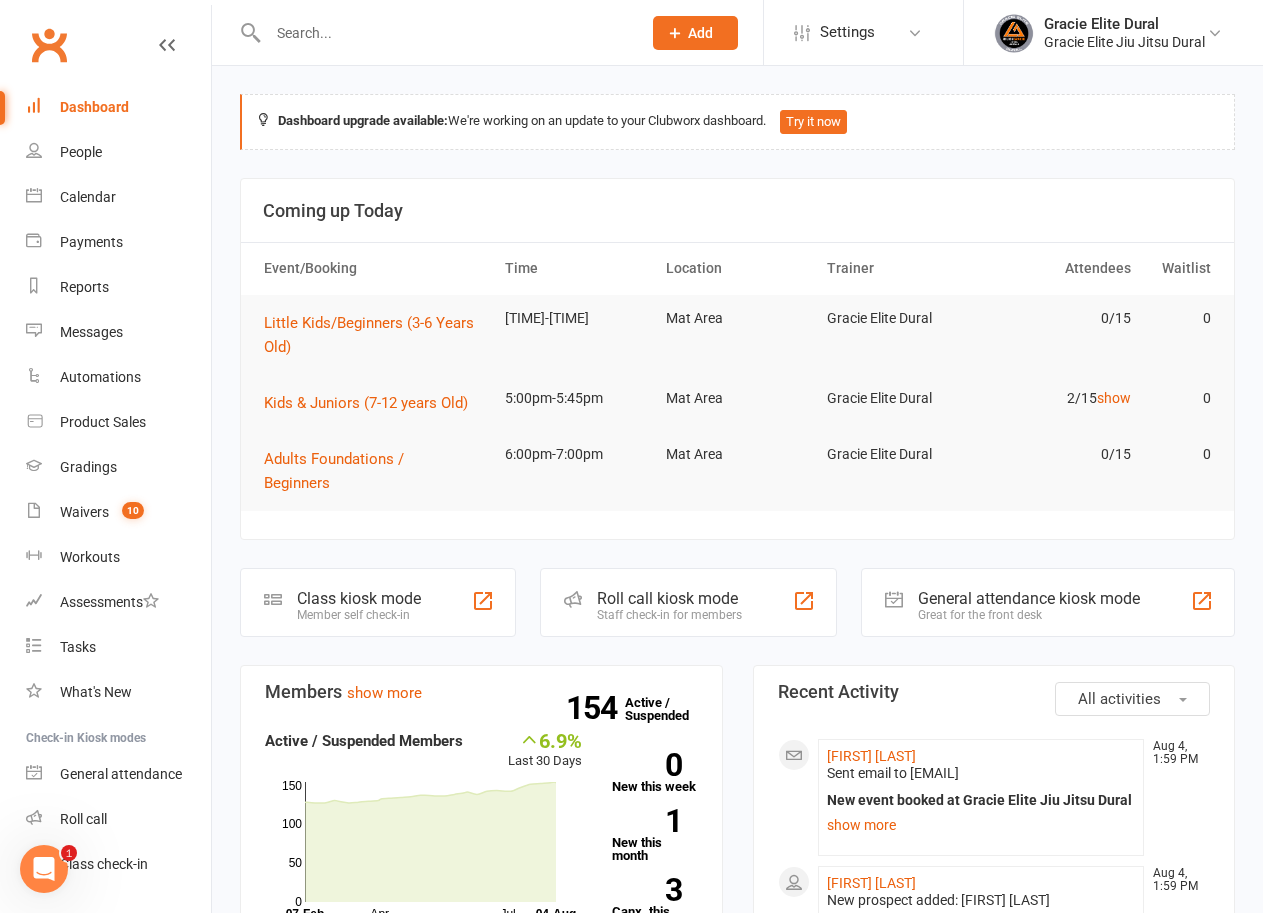 click on "Class kiosk mode" 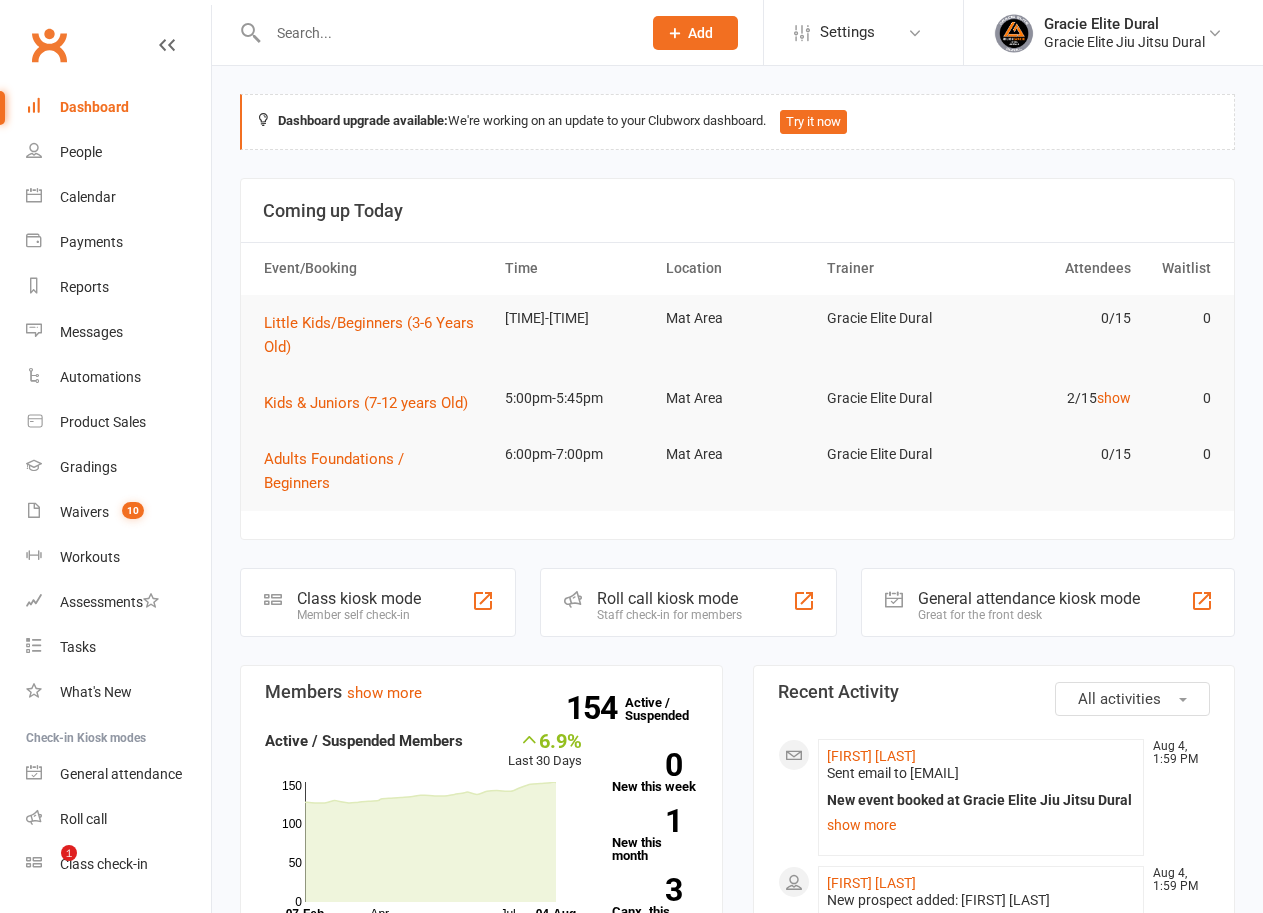 scroll, scrollTop: 0, scrollLeft: 0, axis: both 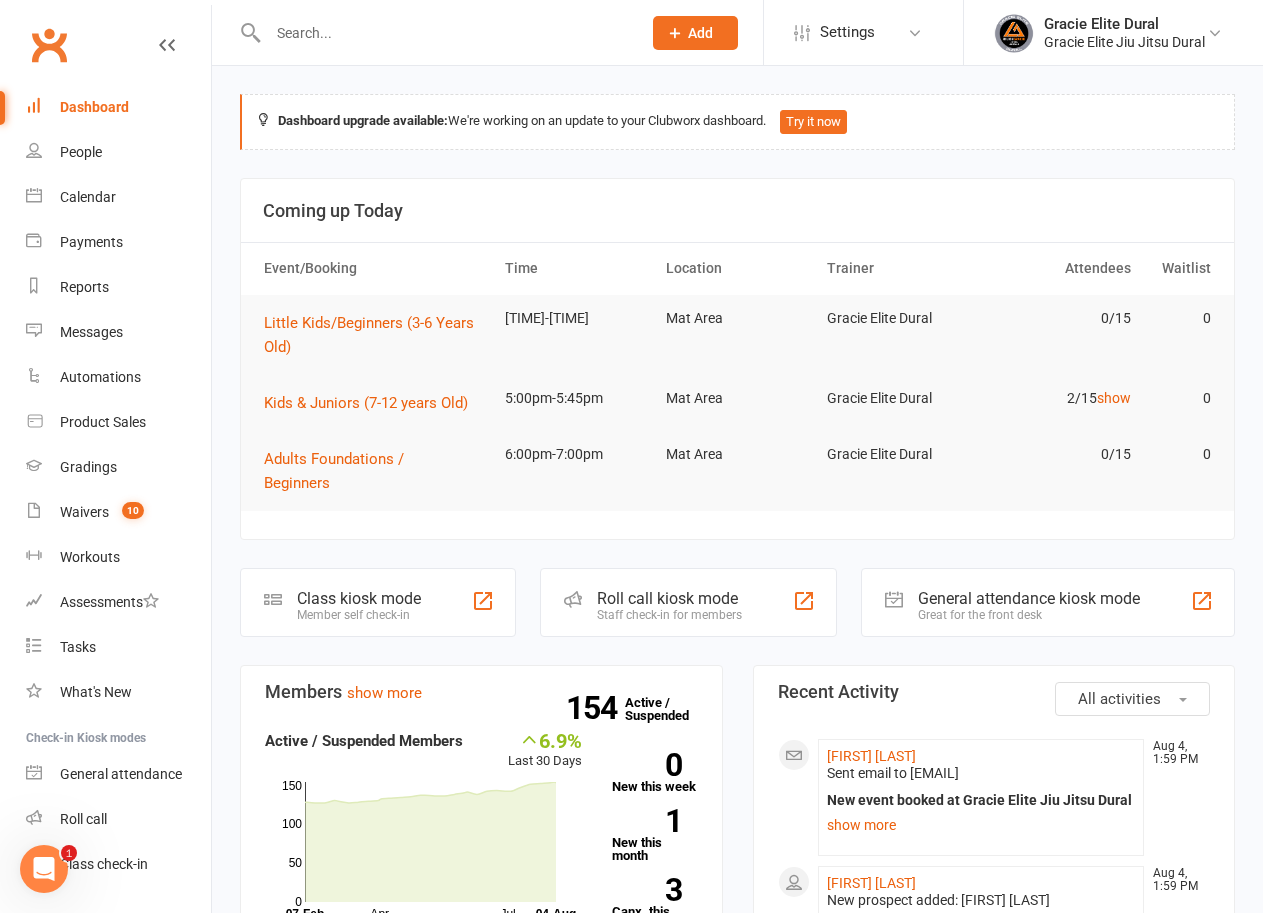 click at bounding box center (444, 33) 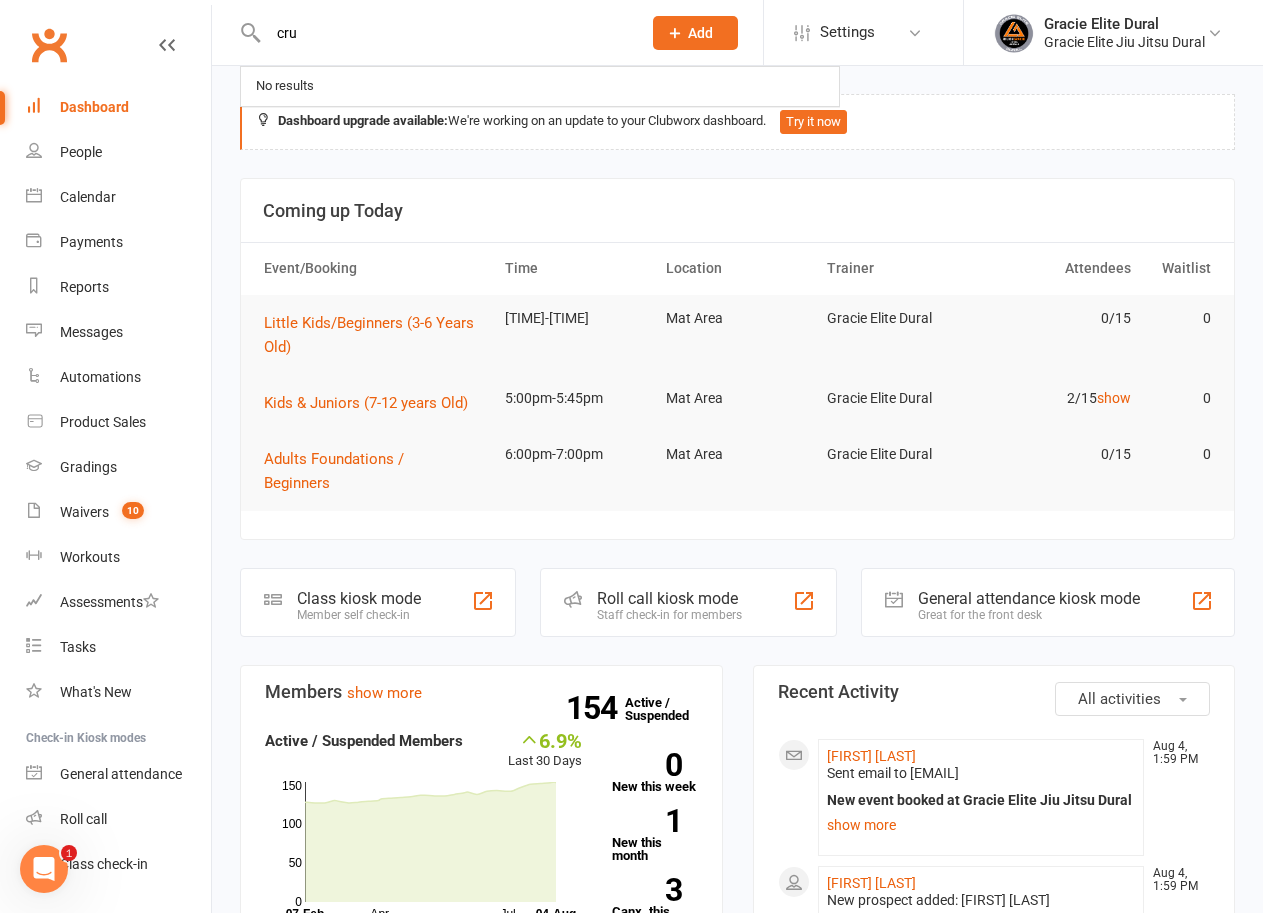 type on "cruz" 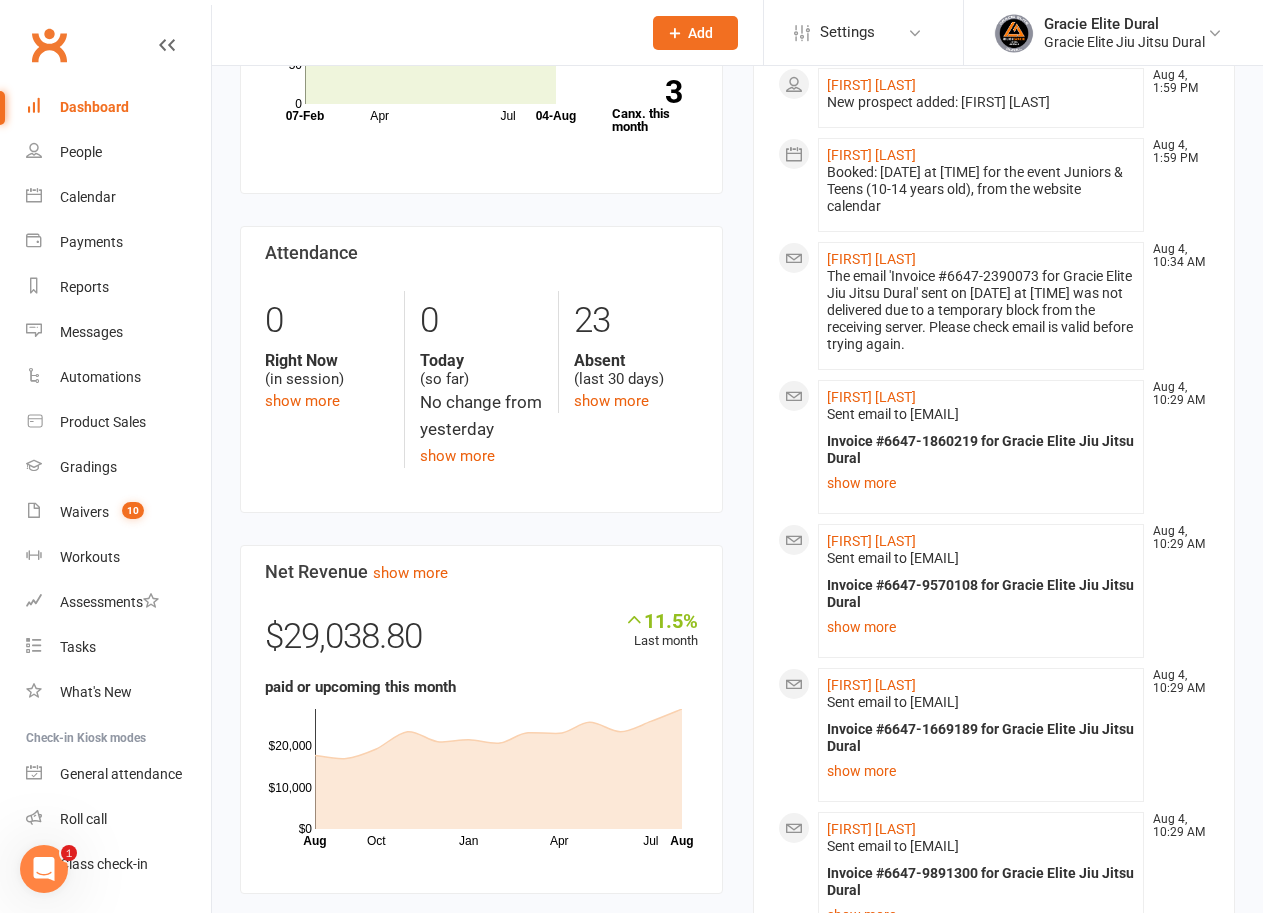 scroll, scrollTop: 298, scrollLeft: 0, axis: vertical 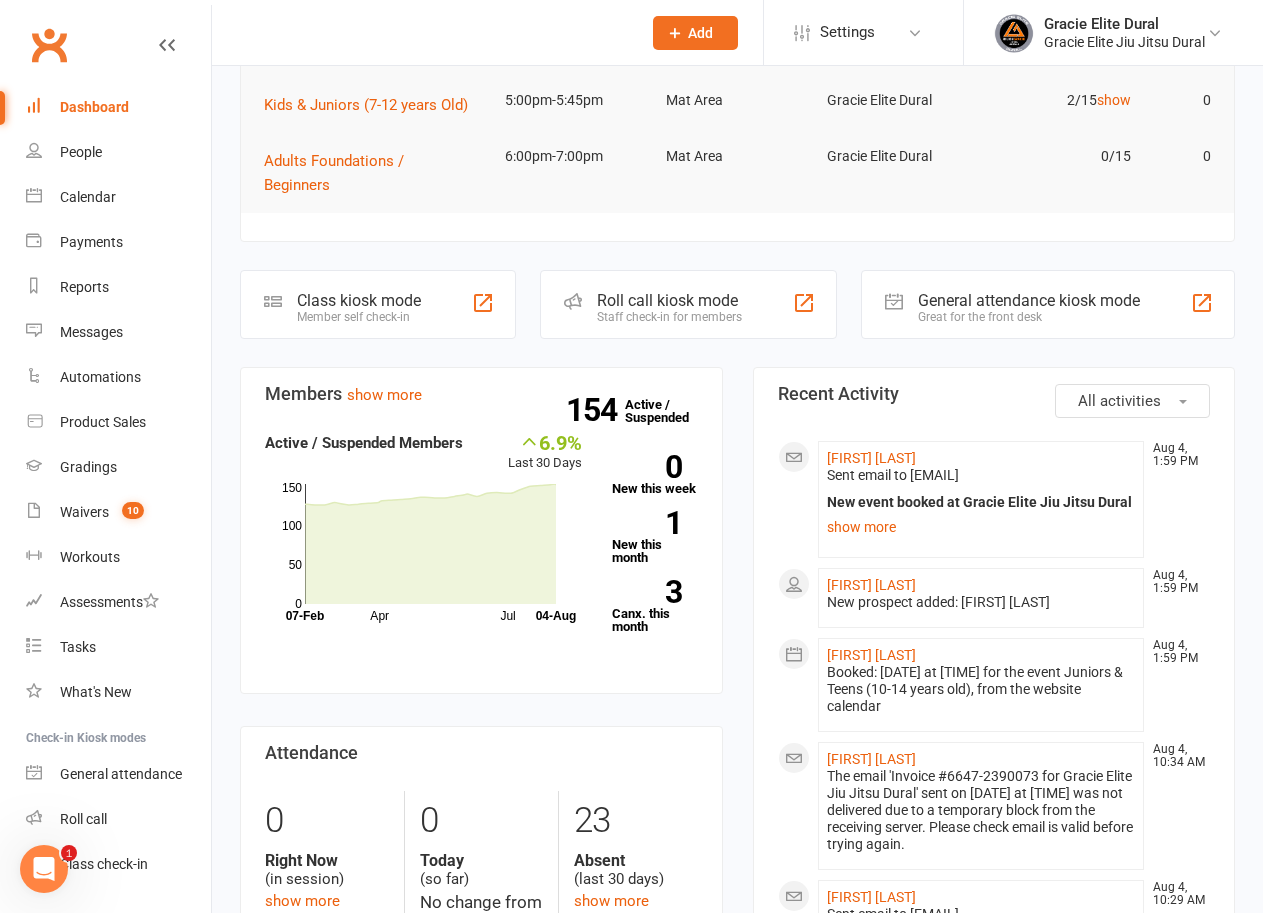 click at bounding box center [313, 32] 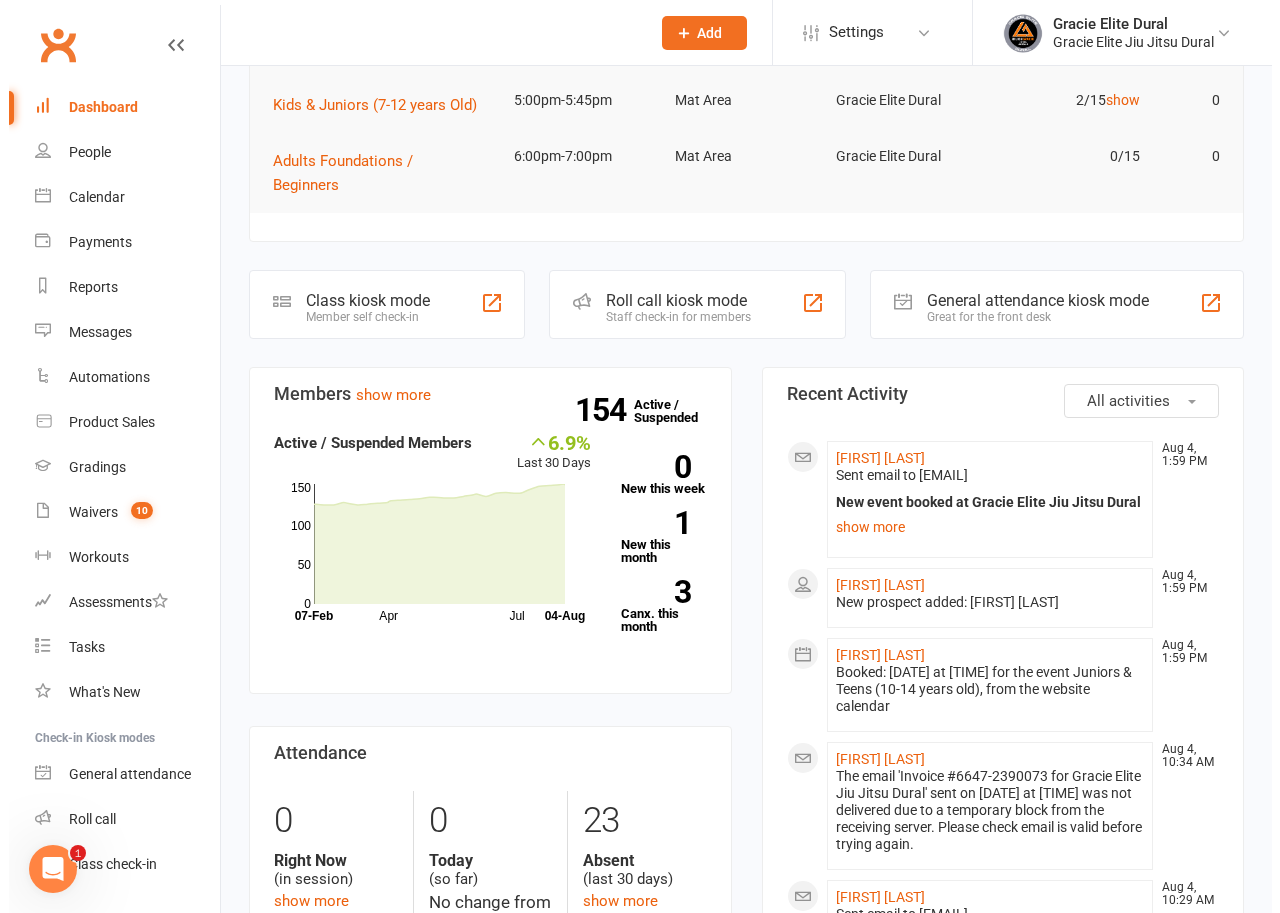 scroll, scrollTop: 0, scrollLeft: 0, axis: both 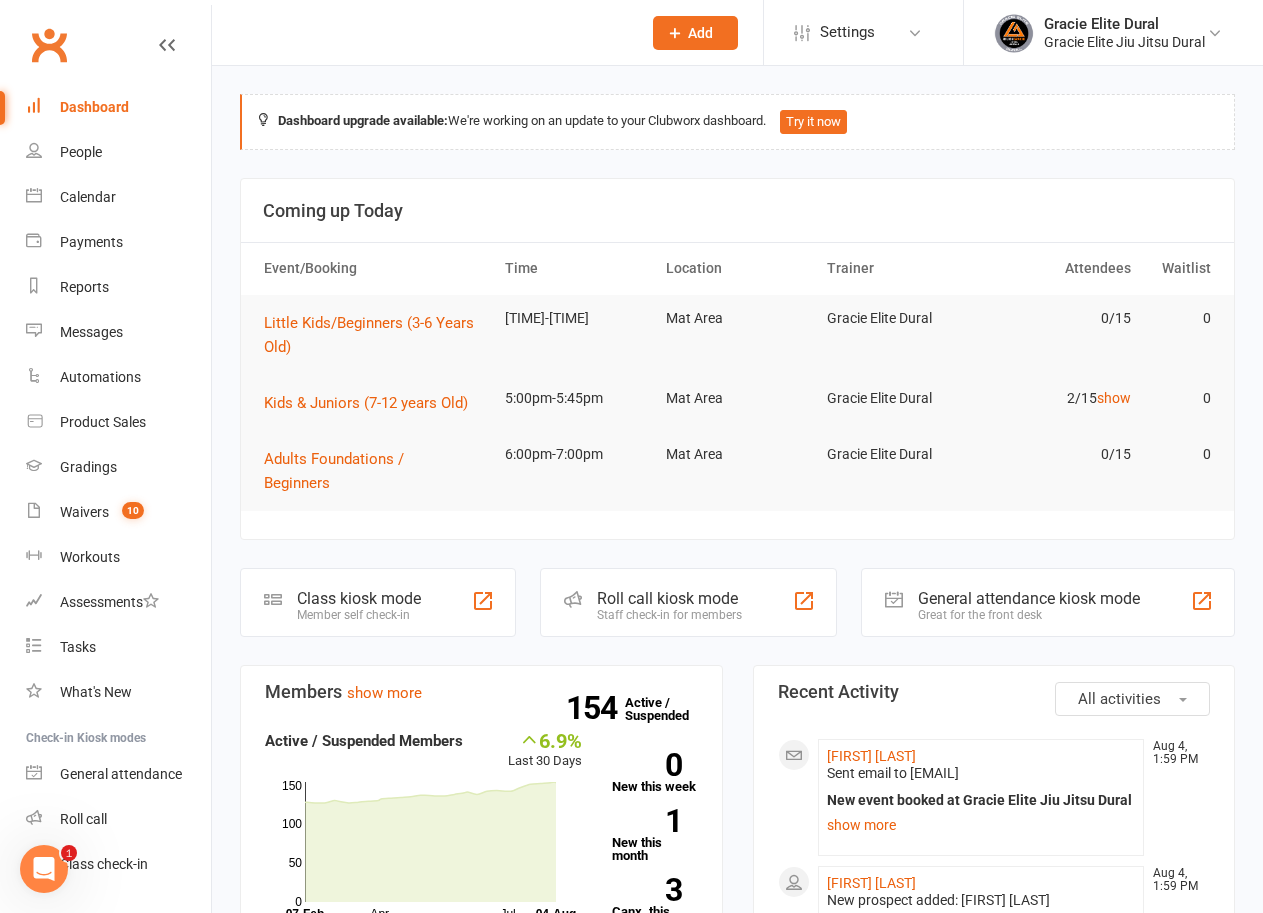click at bounding box center [313, 32] 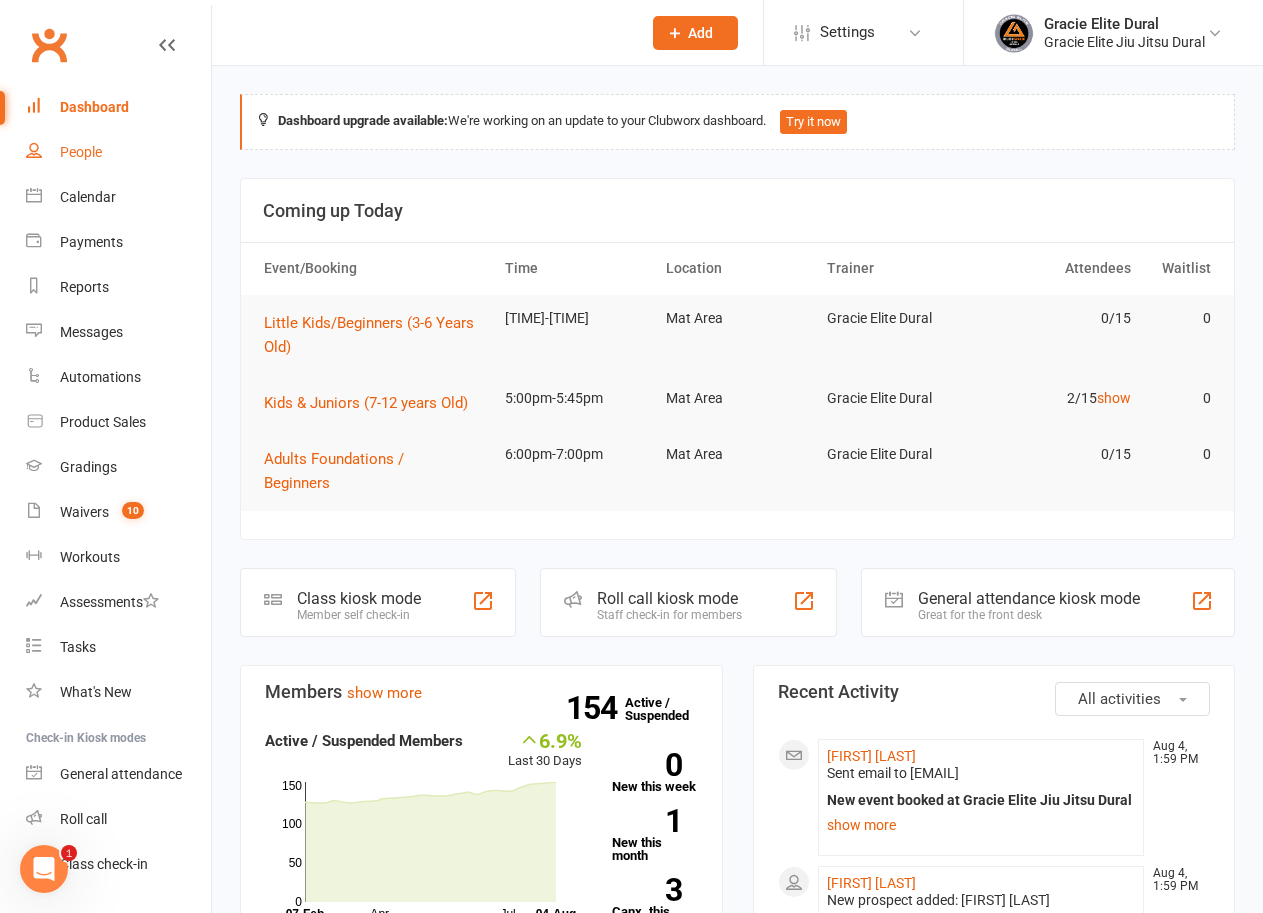 click on "People" at bounding box center (81, 152) 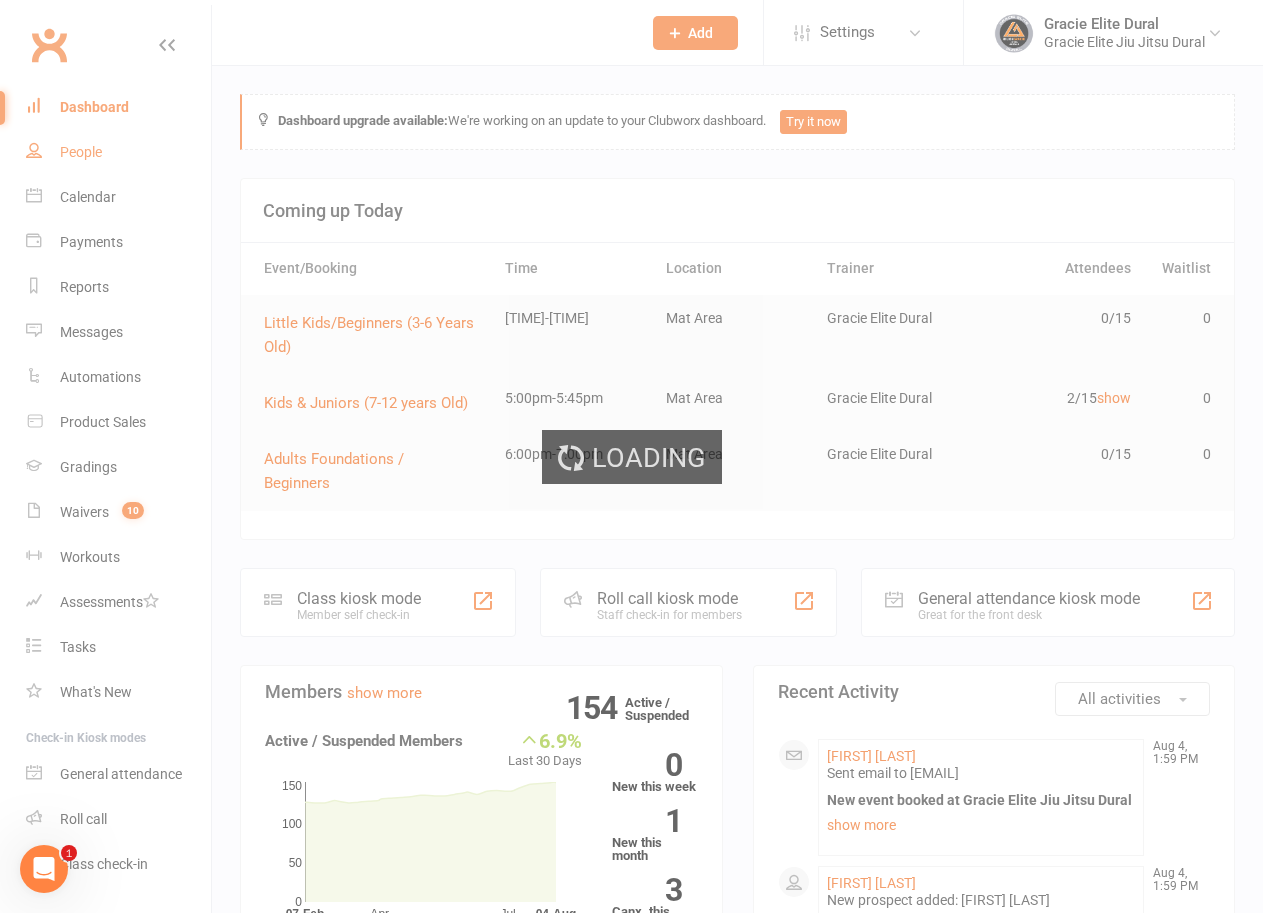 select on "100" 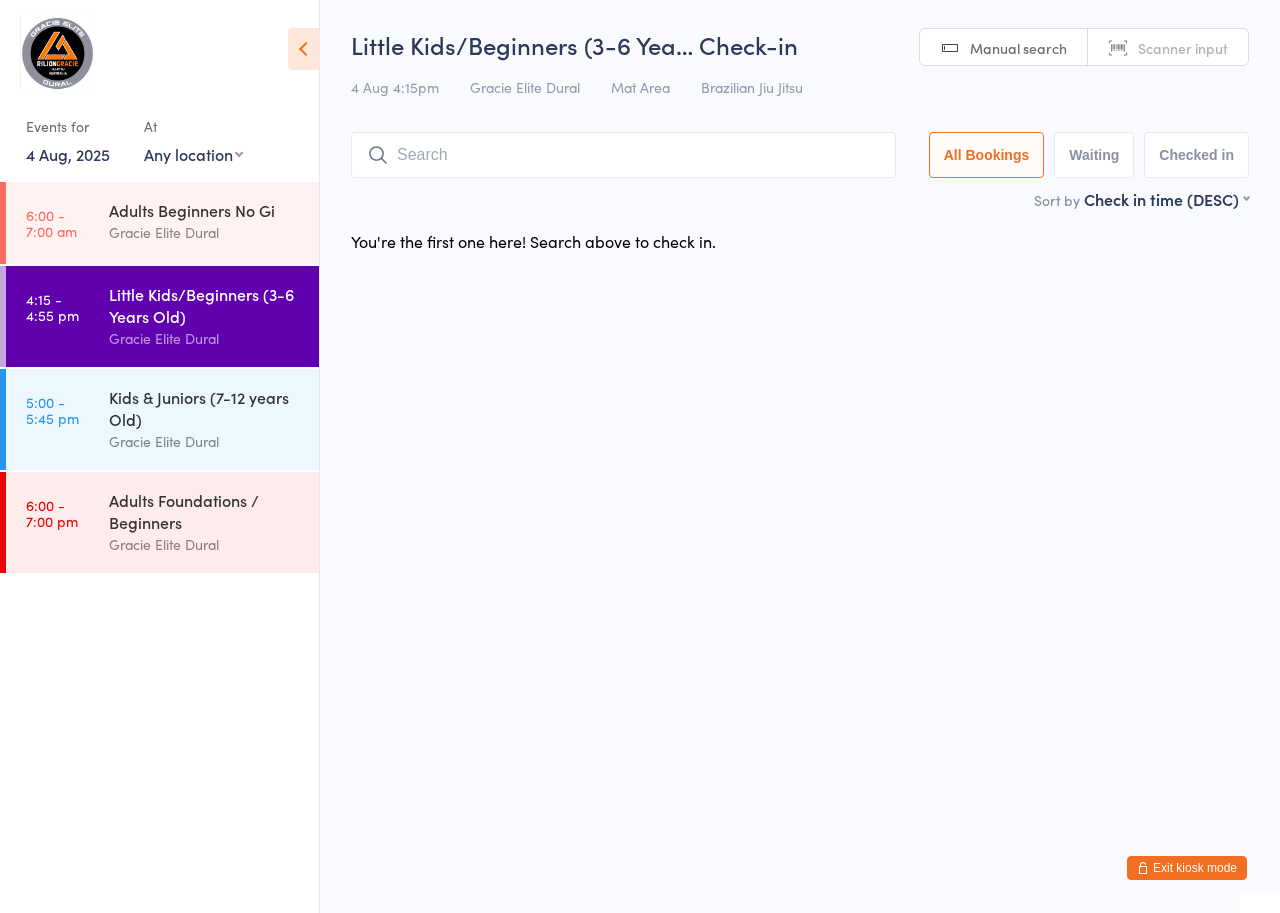 scroll, scrollTop: 0, scrollLeft: 0, axis: both 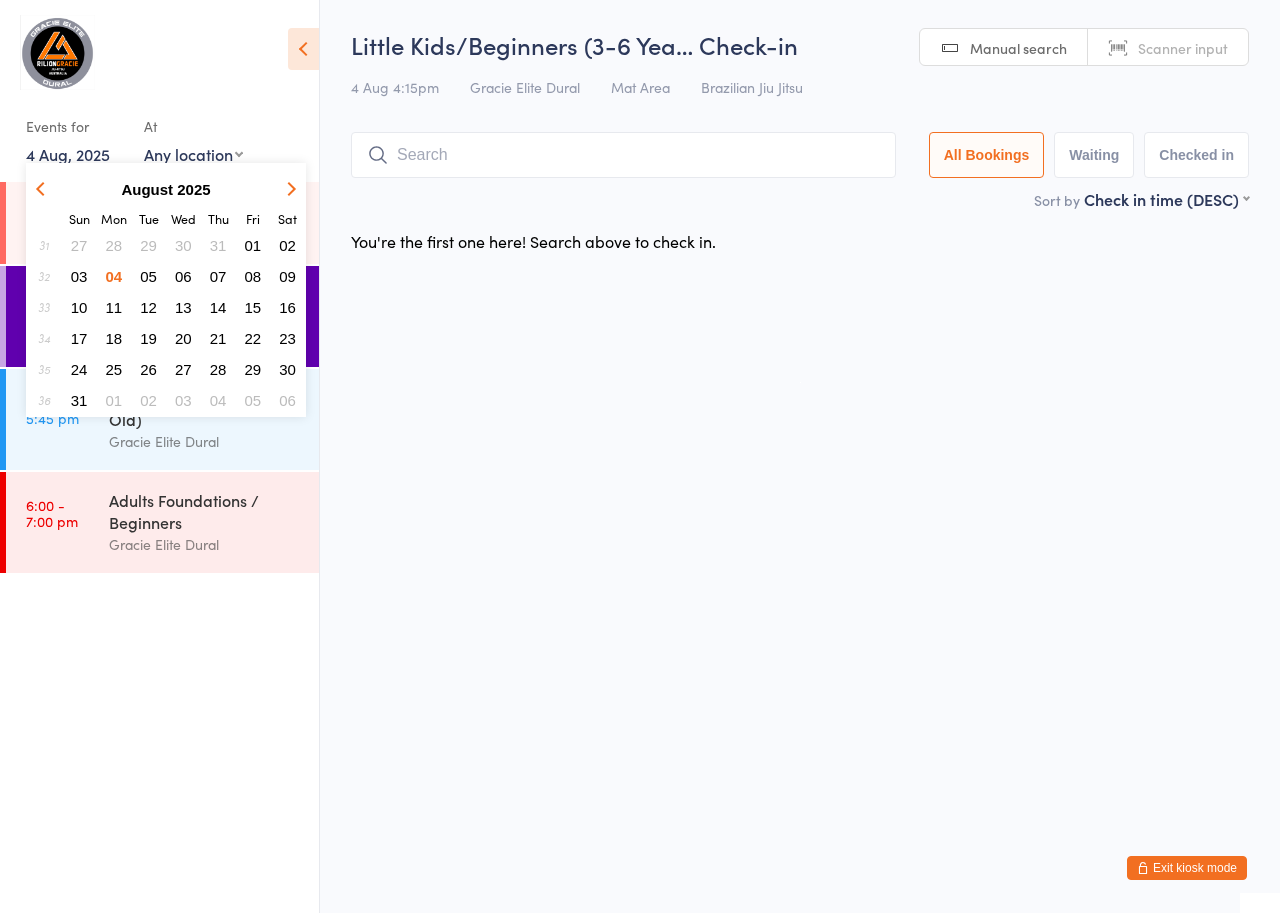 click on "06" at bounding box center [183, 276] 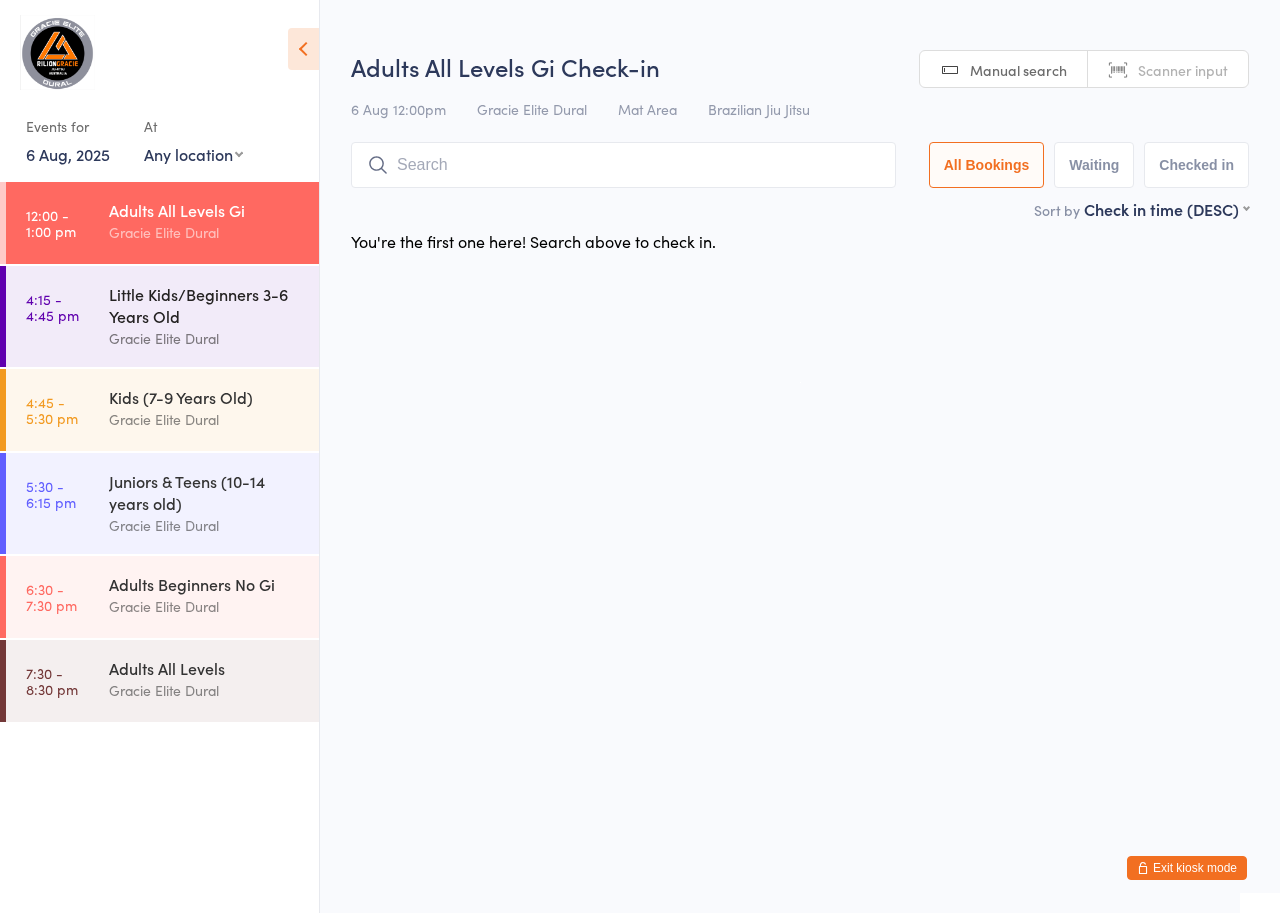 click on "Gracie Elite Dural" at bounding box center [205, 338] 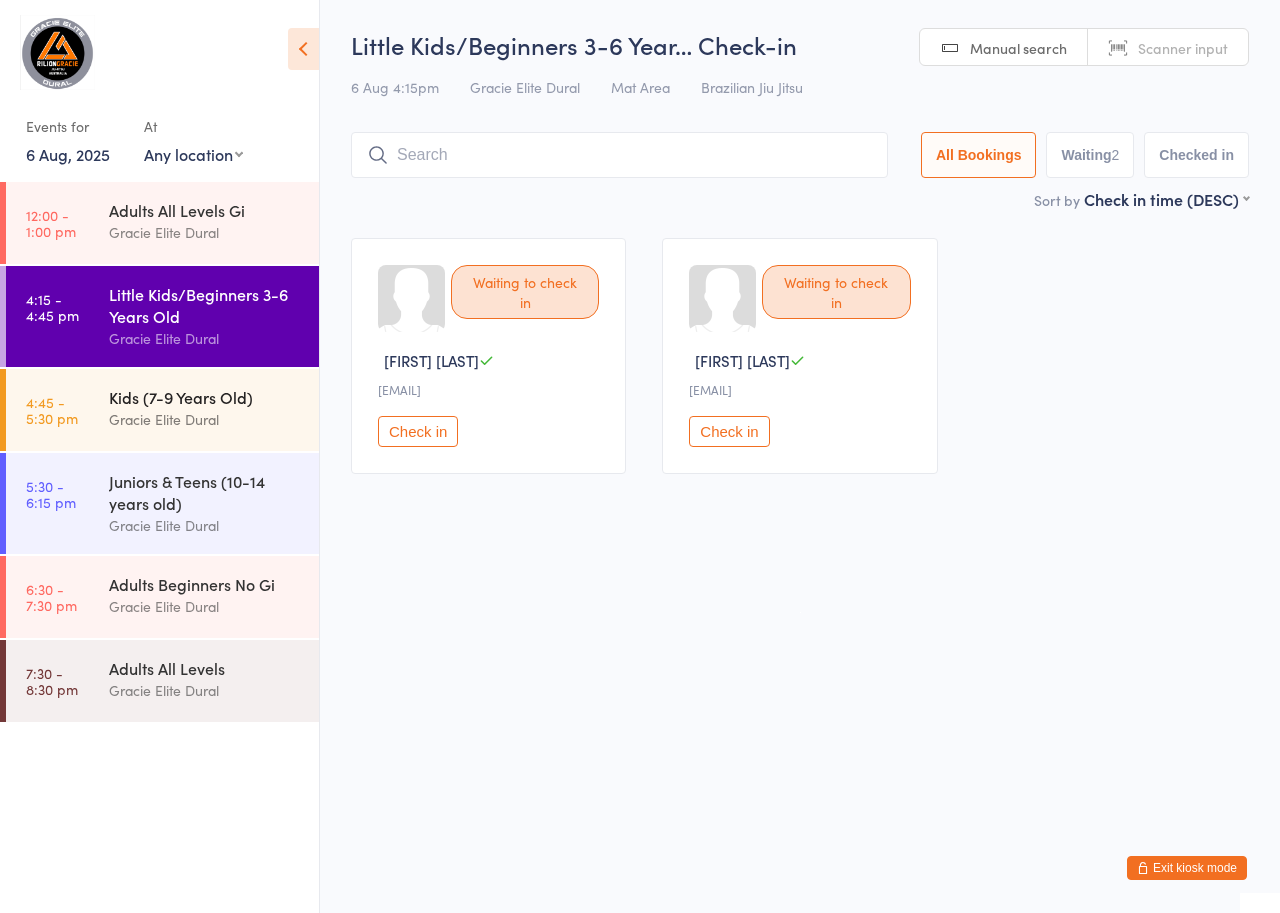 click on "Gracie Elite Dural" at bounding box center (205, 419) 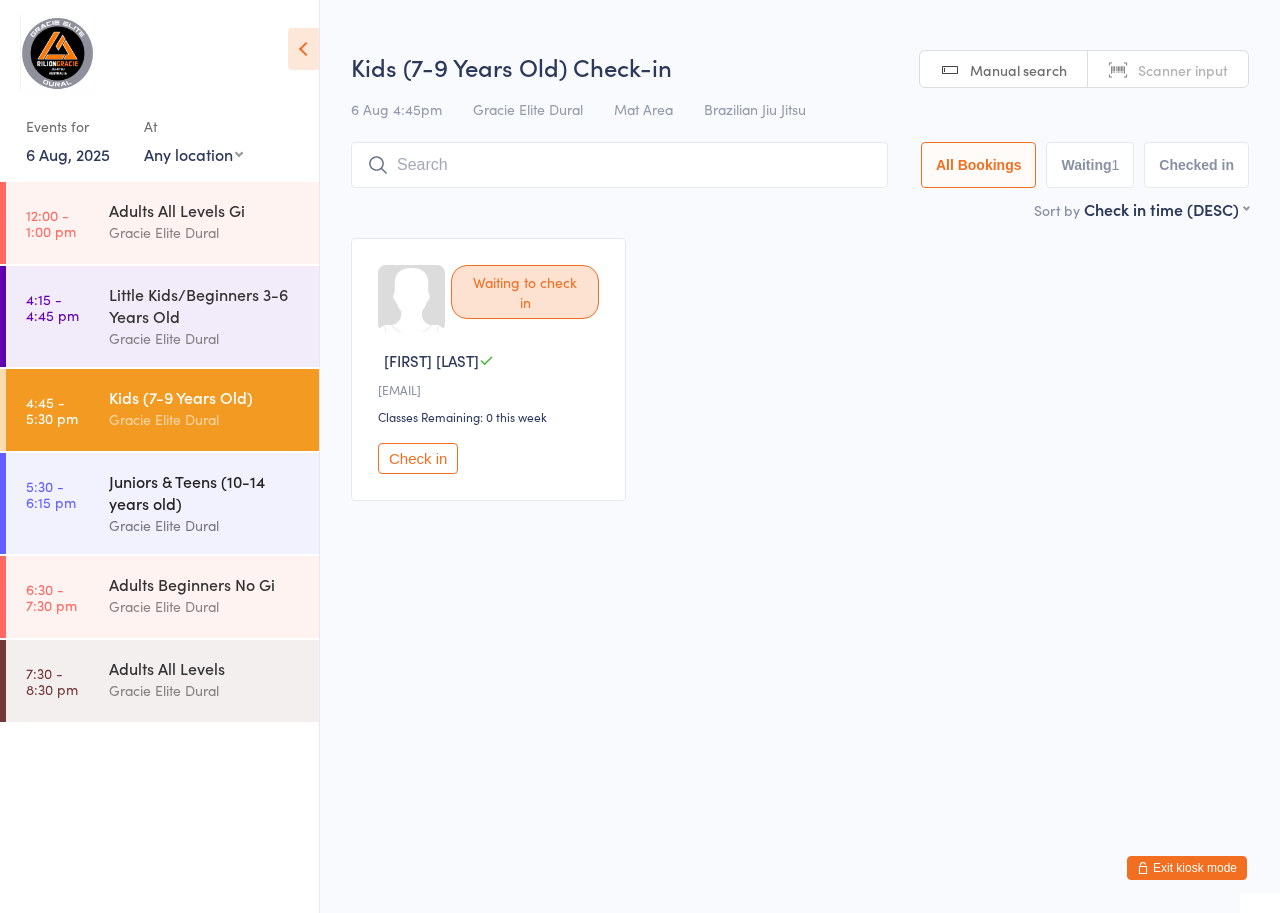 click on "Juniors & Teens (10-14 years old)" at bounding box center (205, 492) 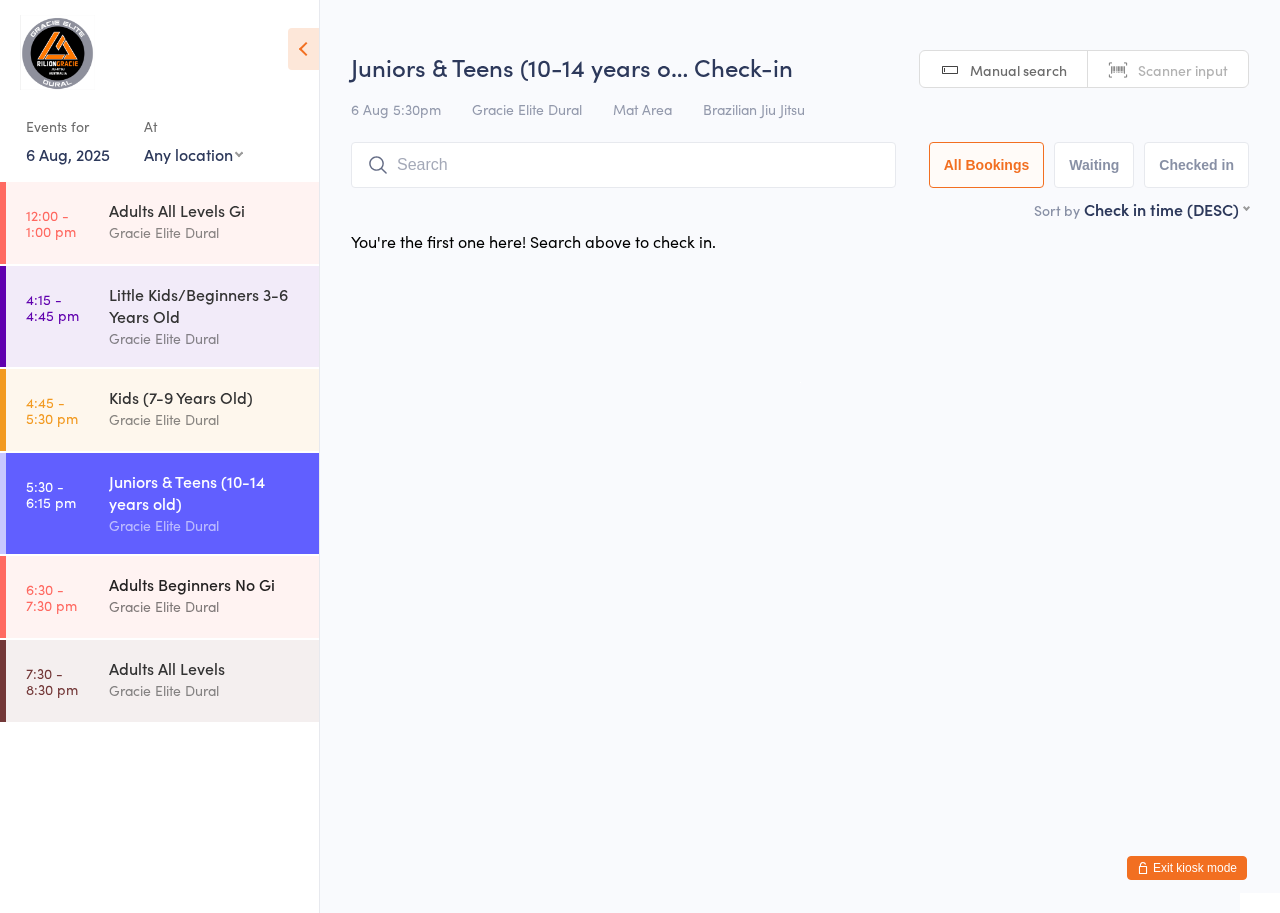 click on "Adults Beginners No Gi" at bounding box center [205, 584] 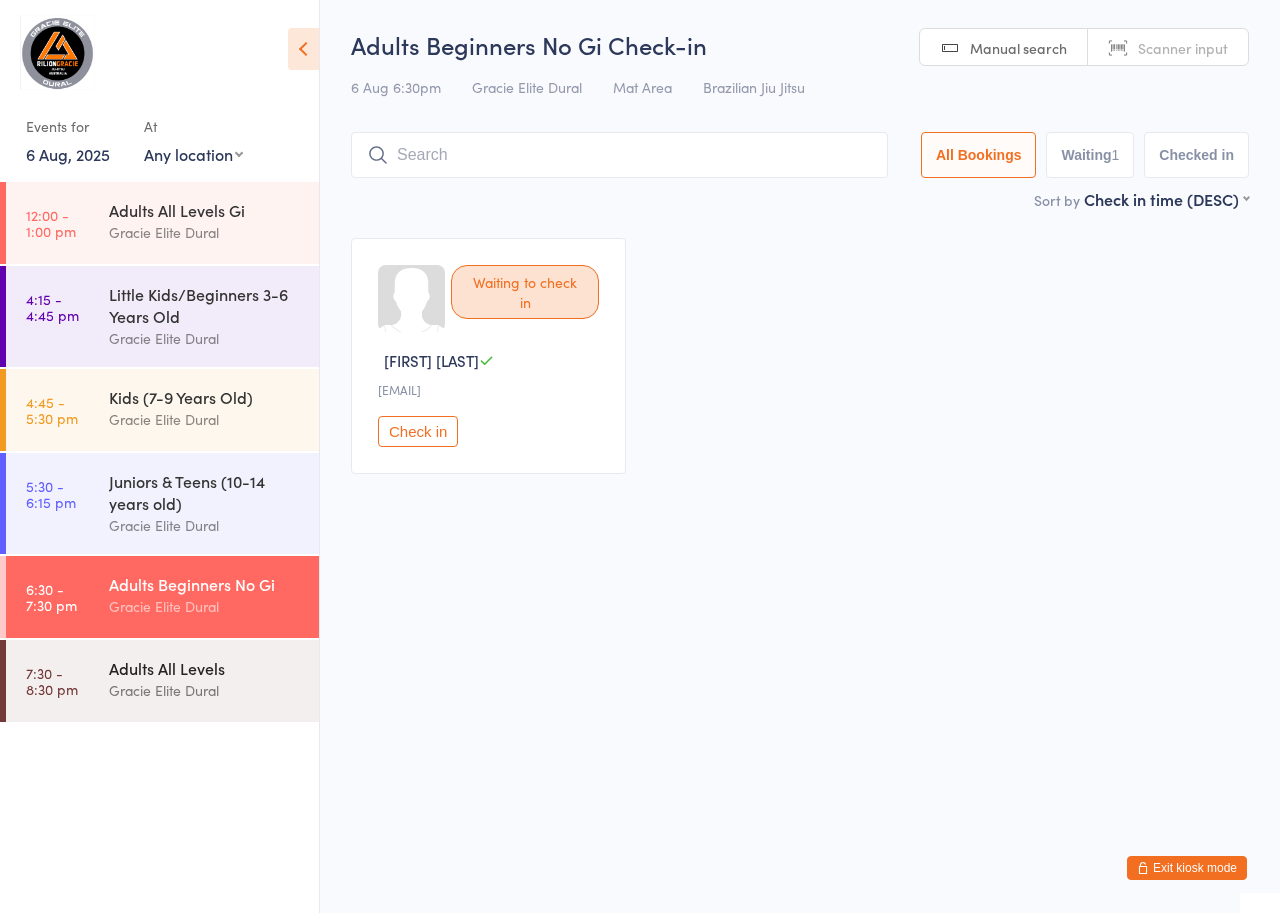 click on "Gracie Elite Dural" at bounding box center [205, 690] 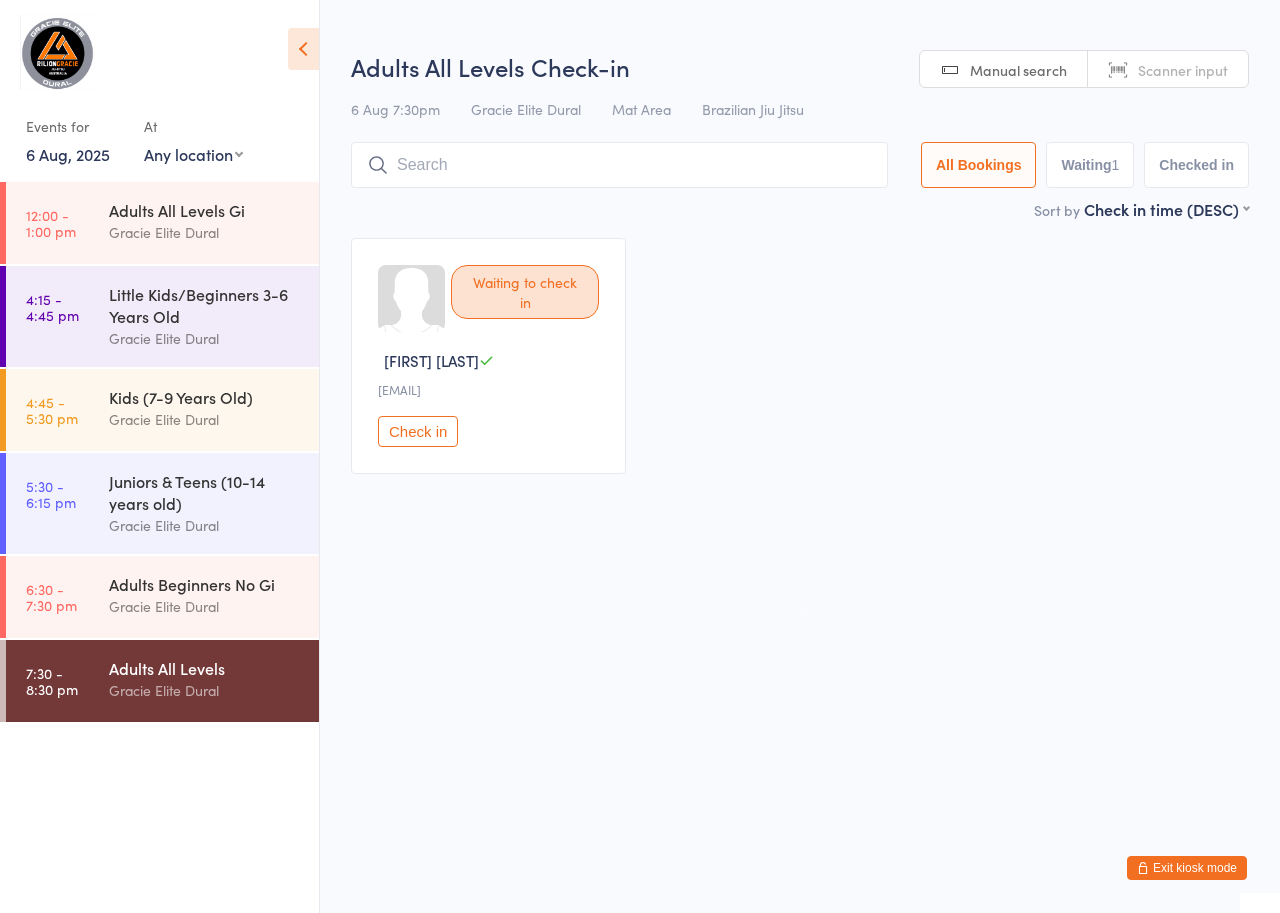 click on "6 Aug, 2025" at bounding box center [68, 154] 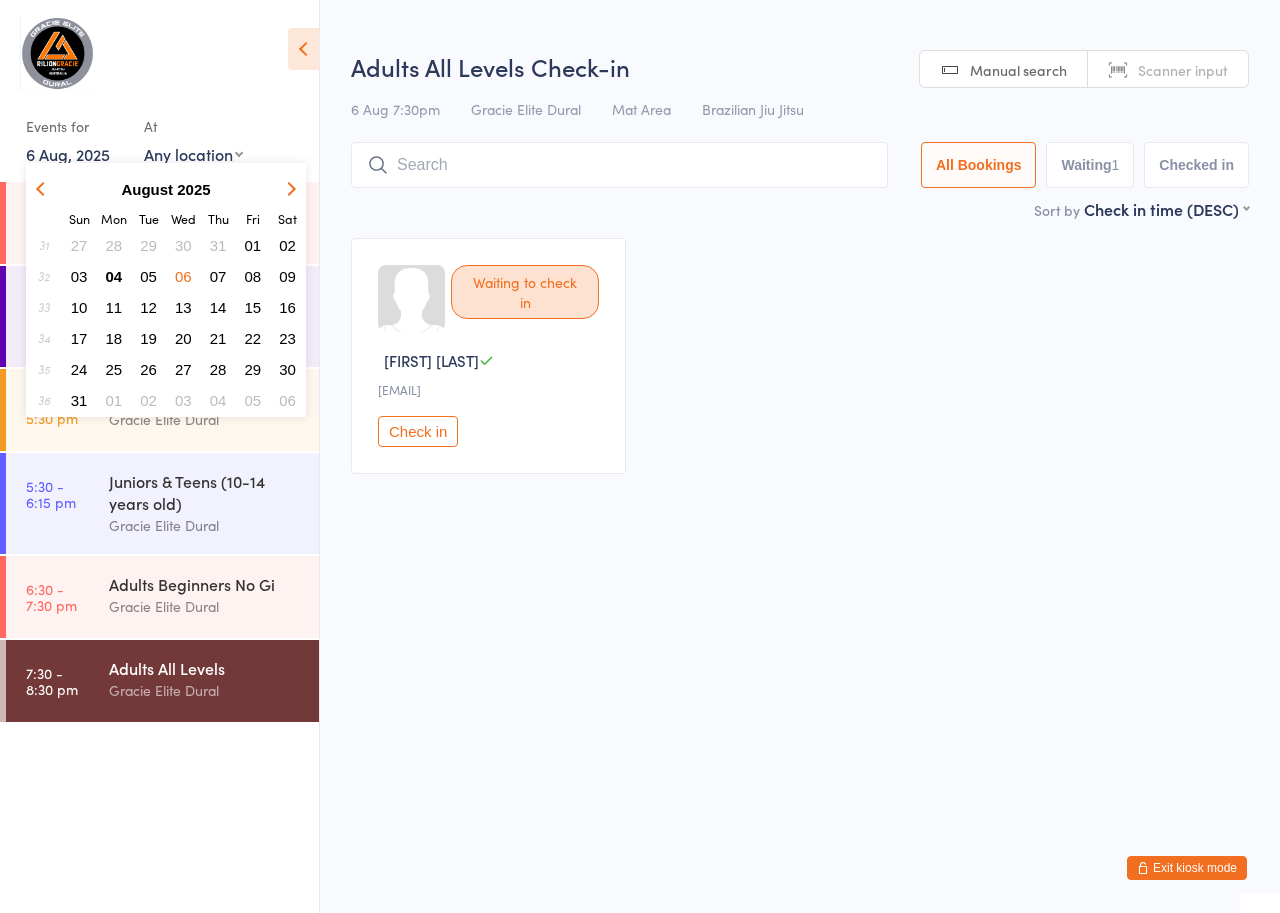 click on "07" at bounding box center (218, 276) 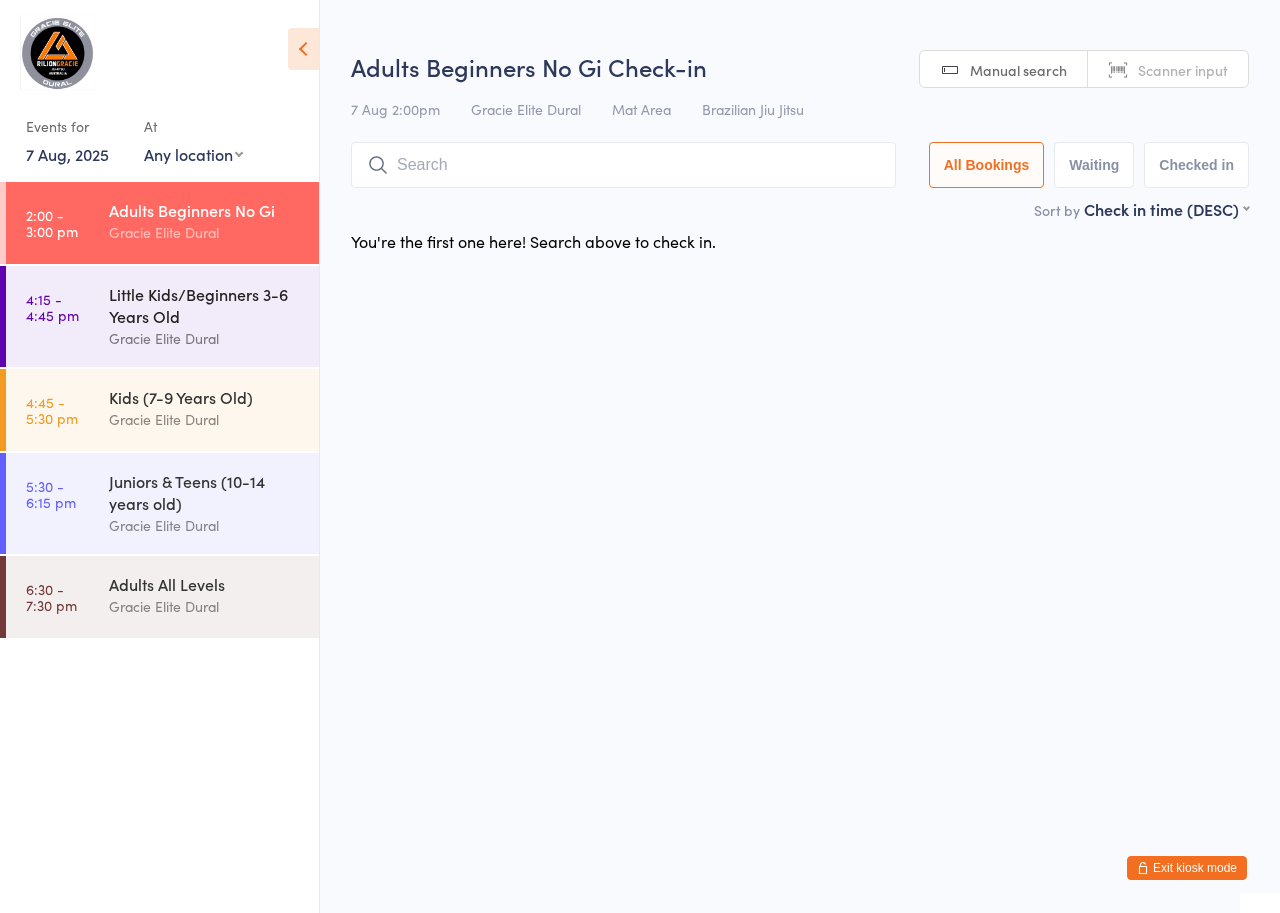 click on "Little Kids/Beginners 3-6 Years Old" at bounding box center (205, 305) 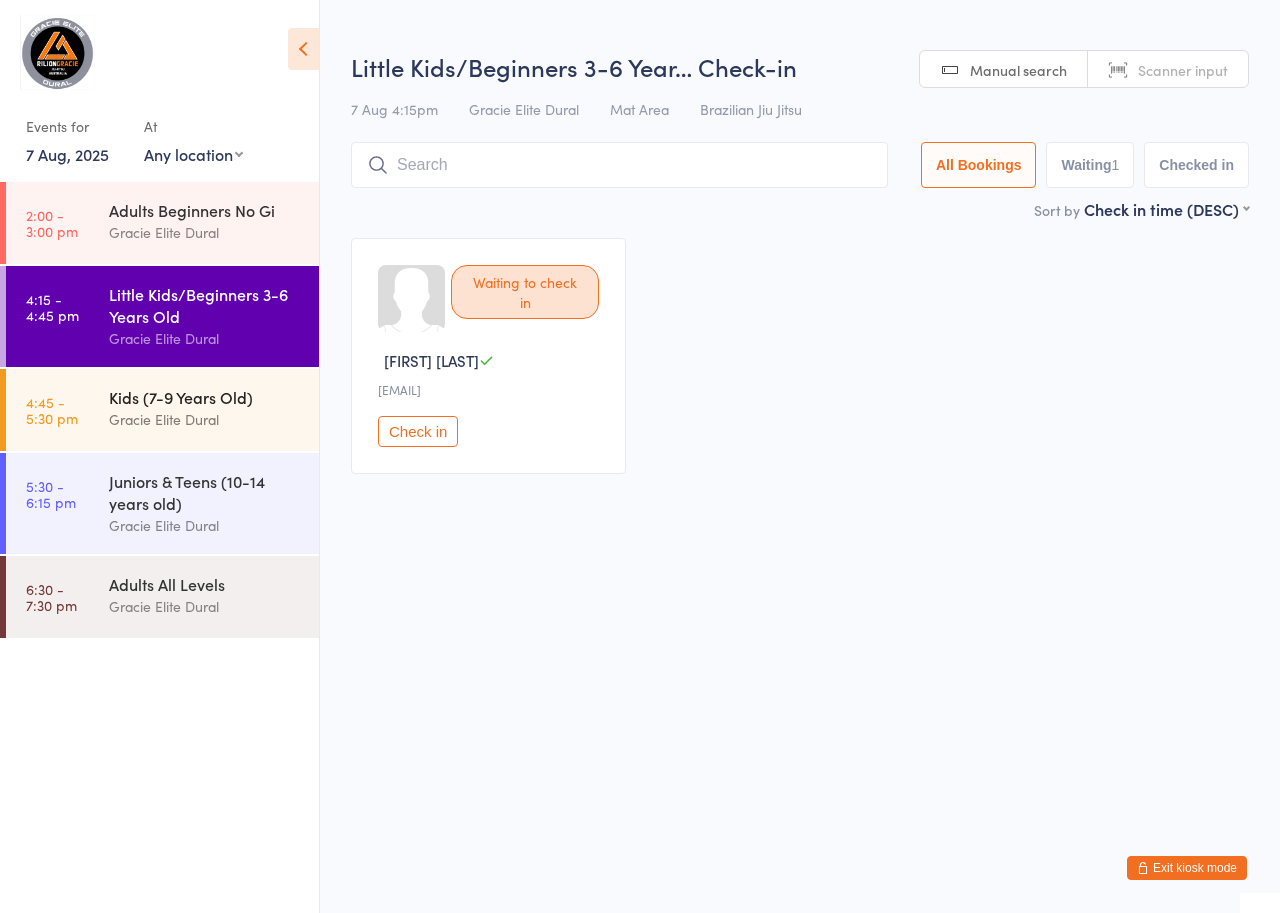 click on "Gracie Elite Dural" at bounding box center [205, 419] 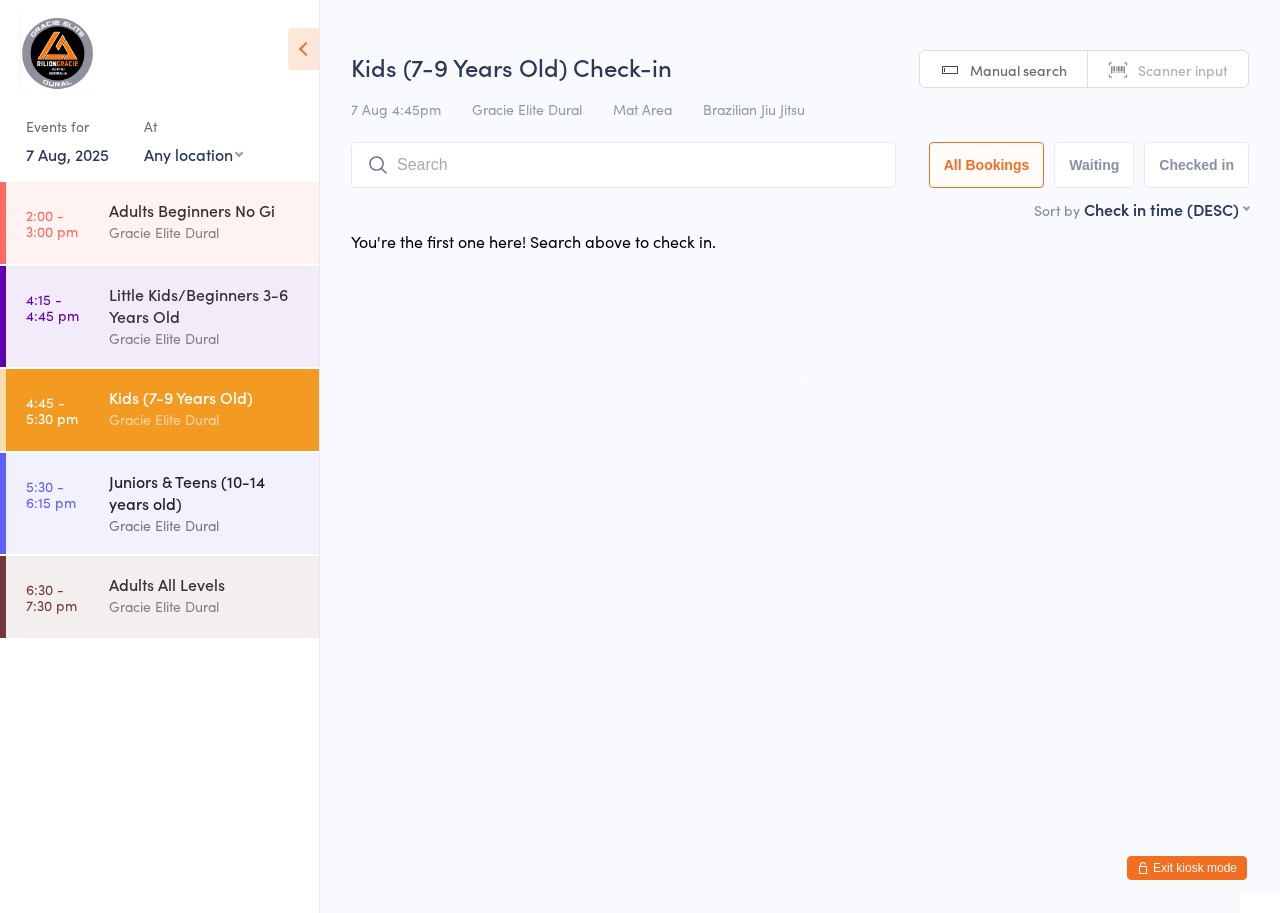 click on "Juniors & Teens (10-14 years old)" at bounding box center (205, 492) 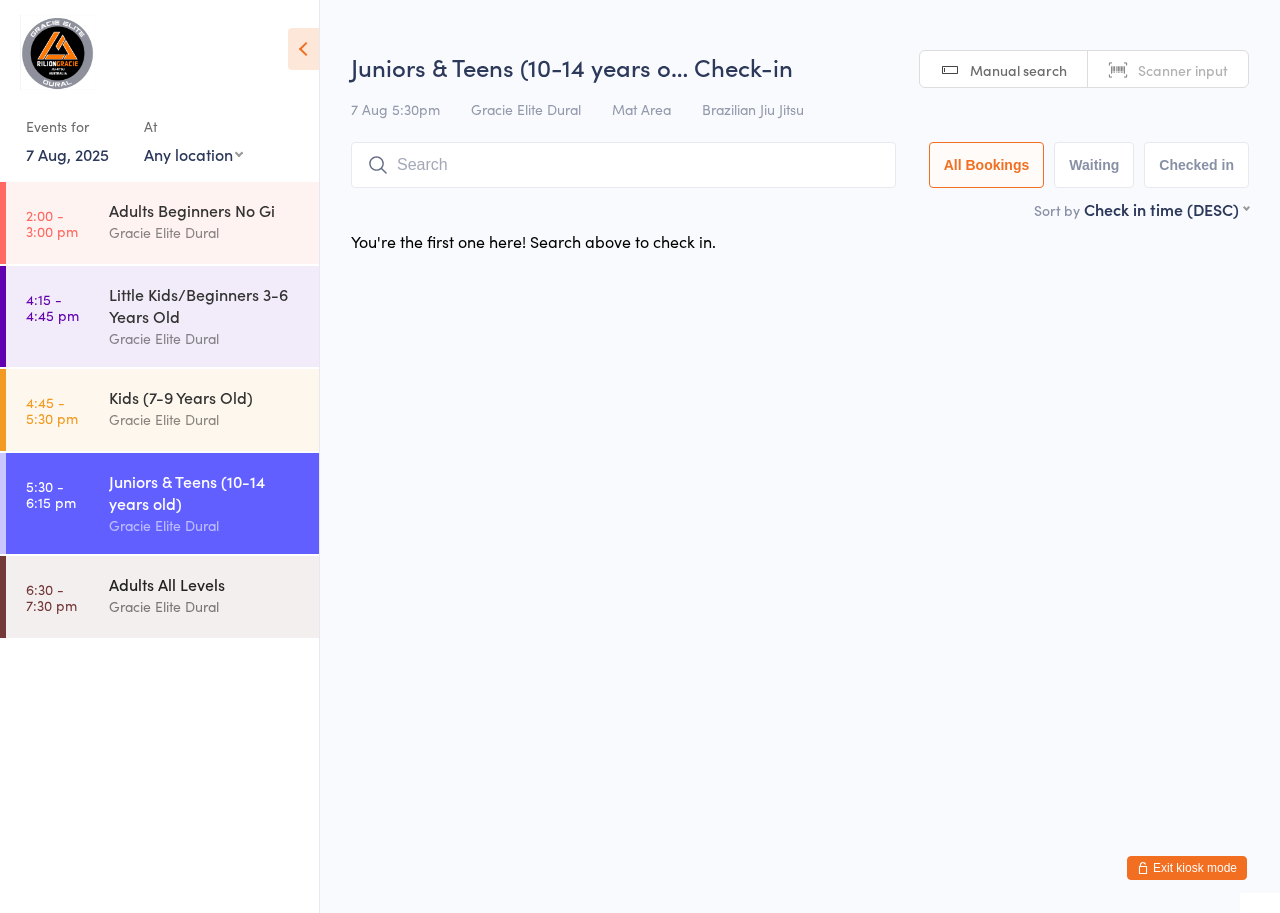 click on "Adults All Levels" at bounding box center [205, 584] 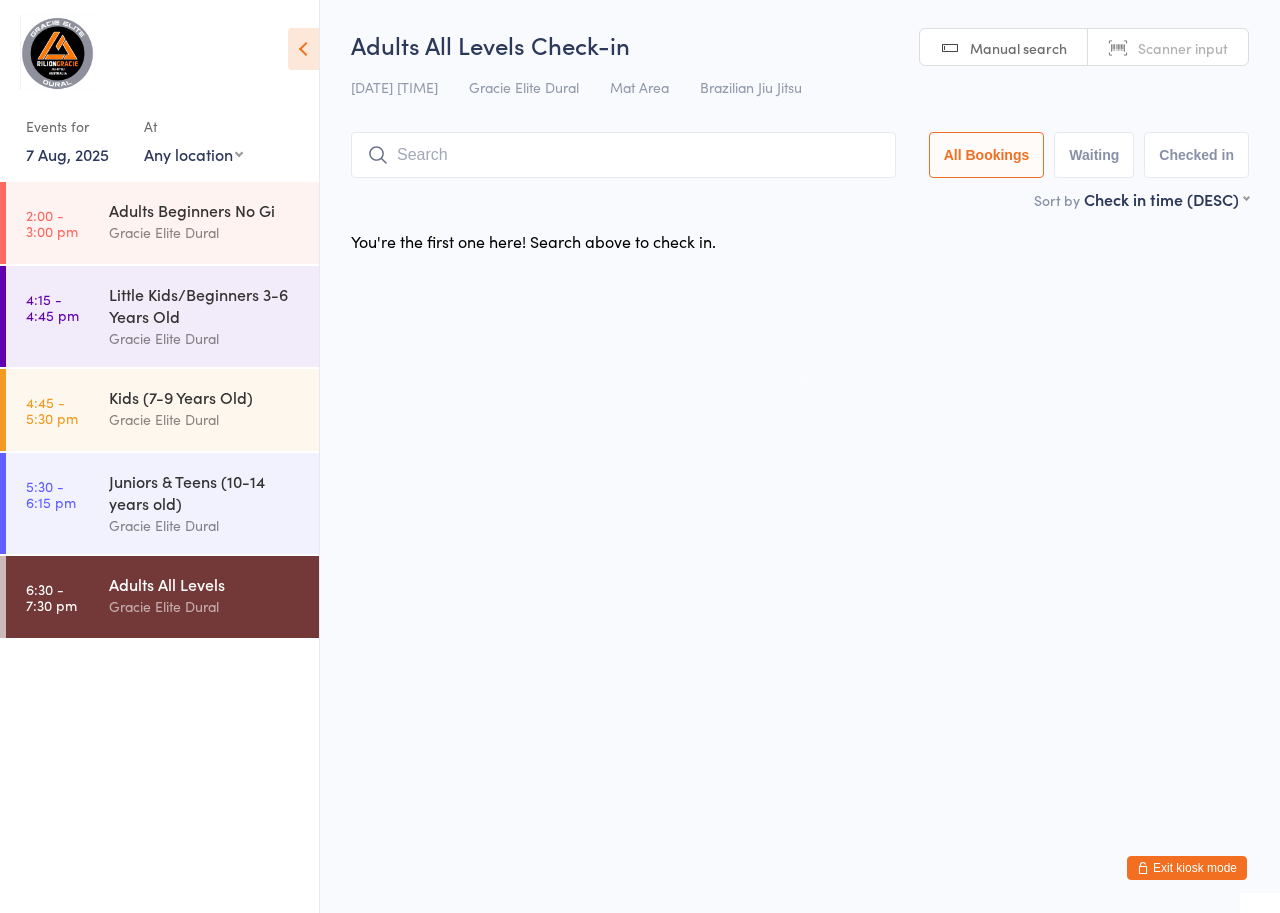 click on "7 Aug, 2025" at bounding box center (67, 154) 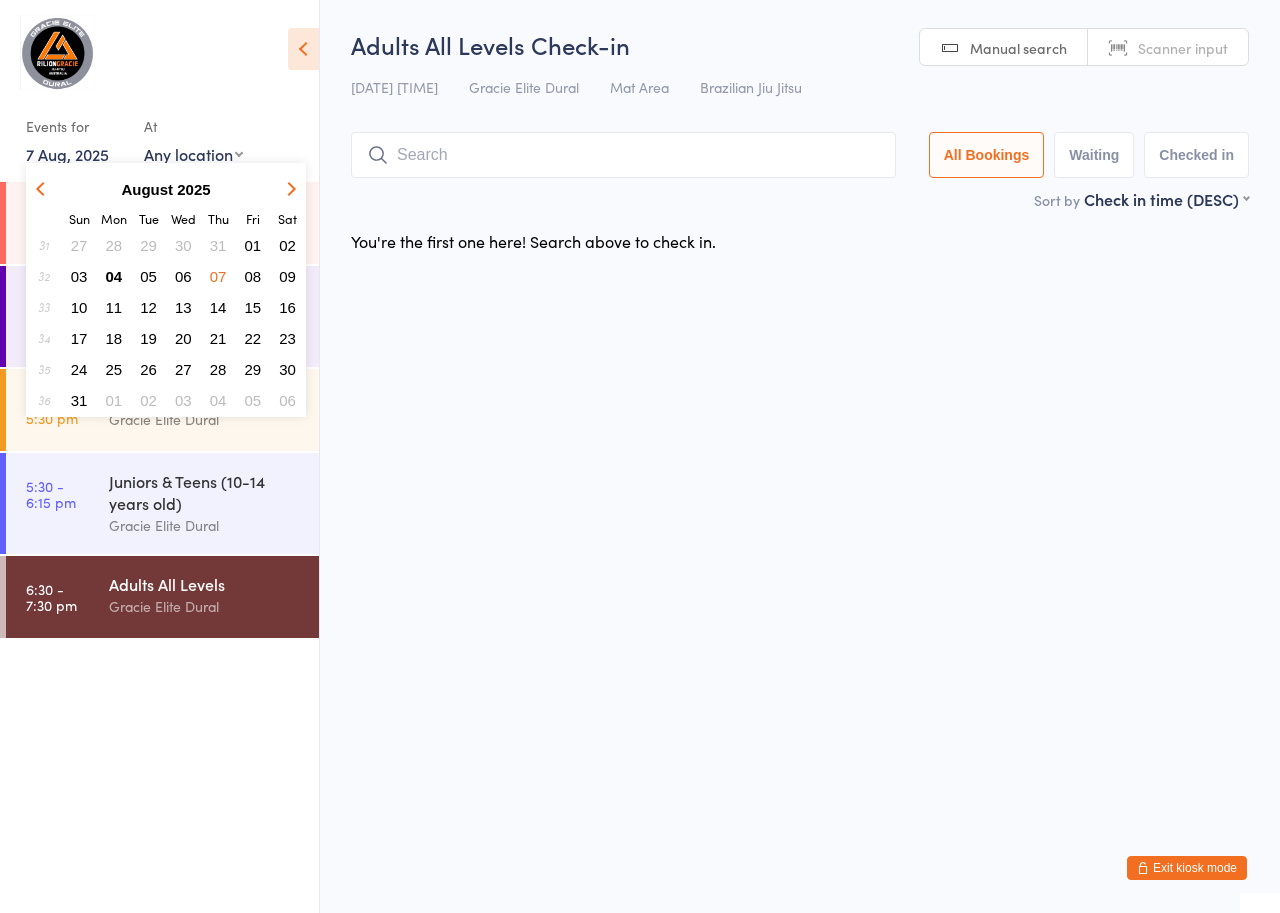 click on "08" at bounding box center [253, 276] 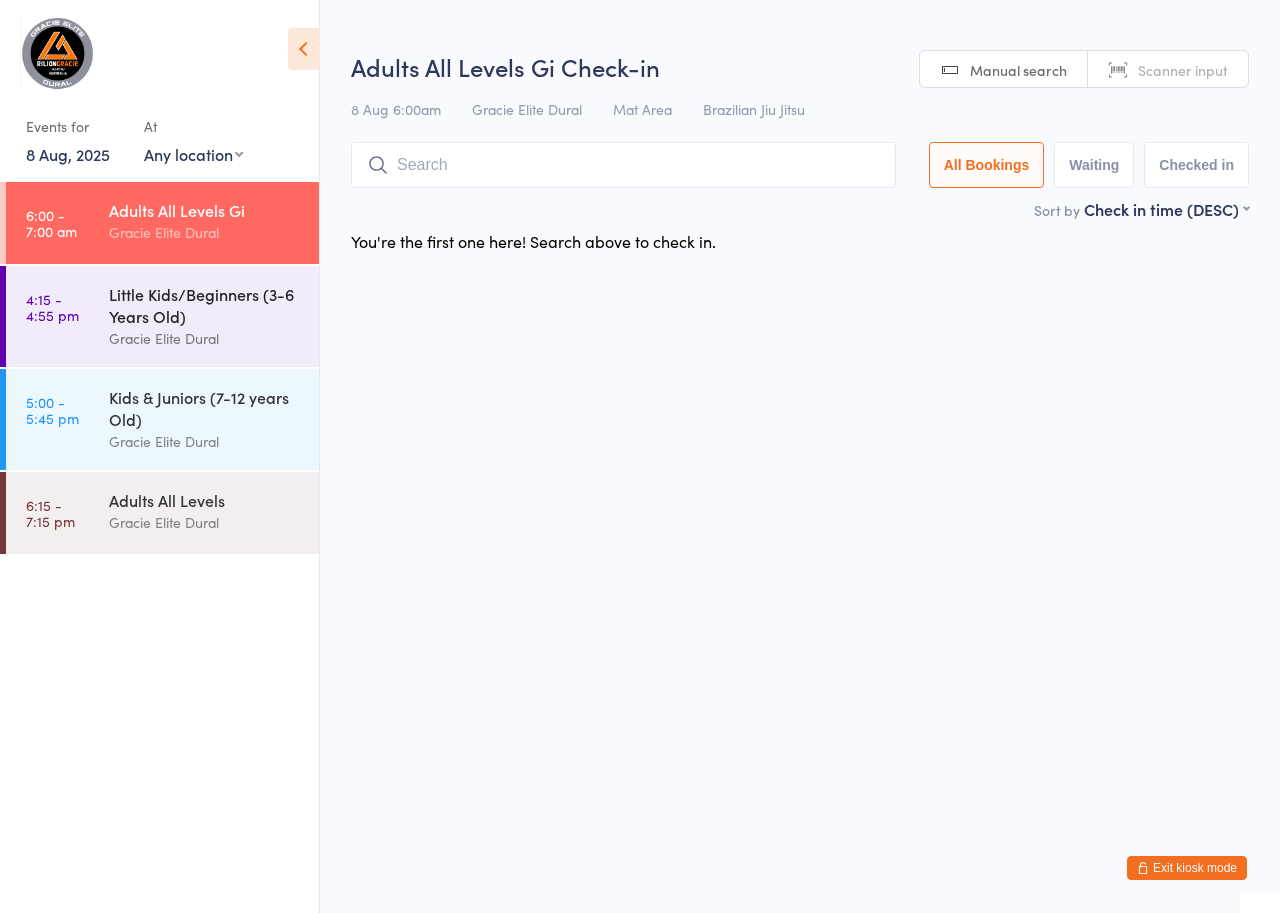 click on "Gracie Elite Dural" at bounding box center (205, 338) 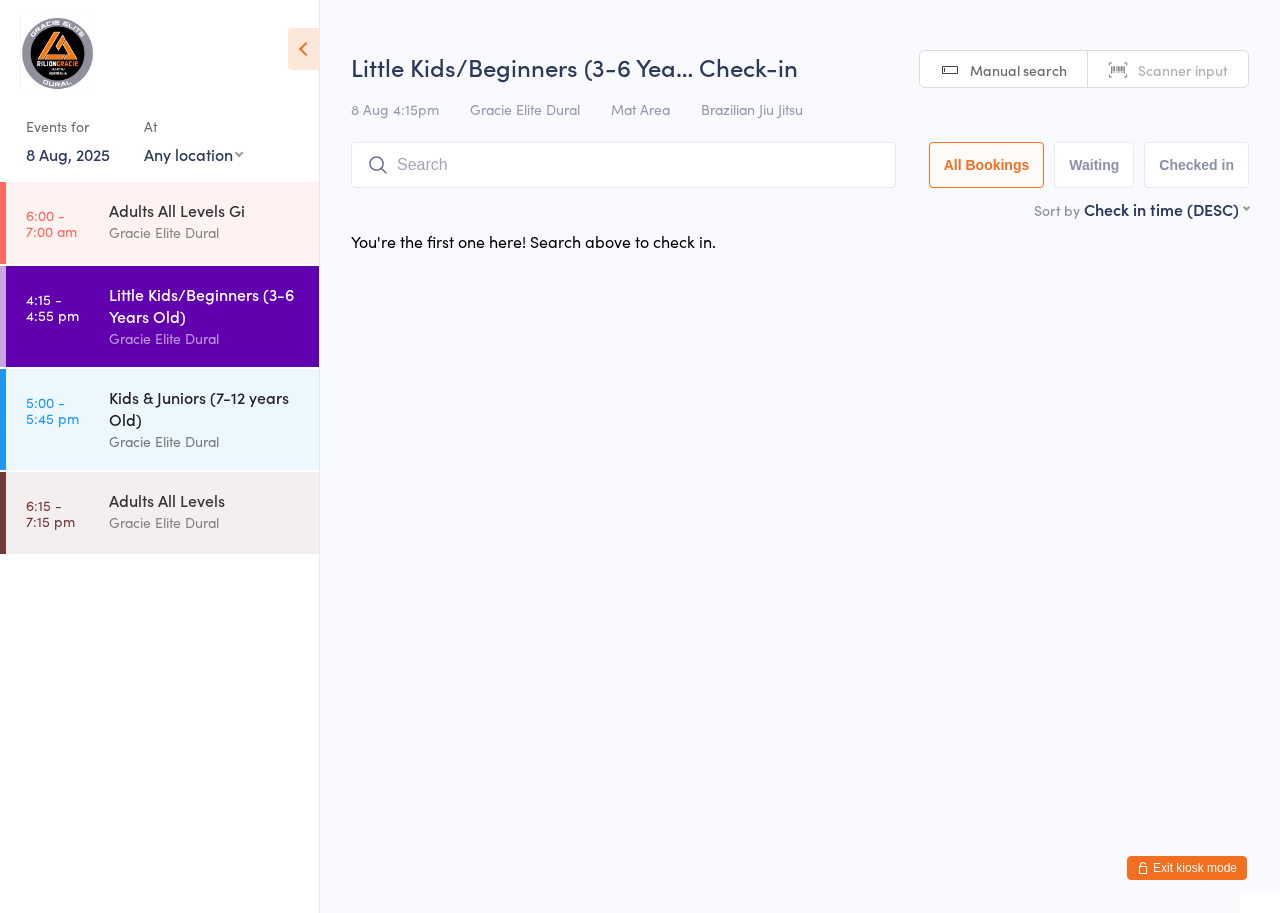 click on "Kids & Juniors (7-12 years Old)" at bounding box center [205, 408] 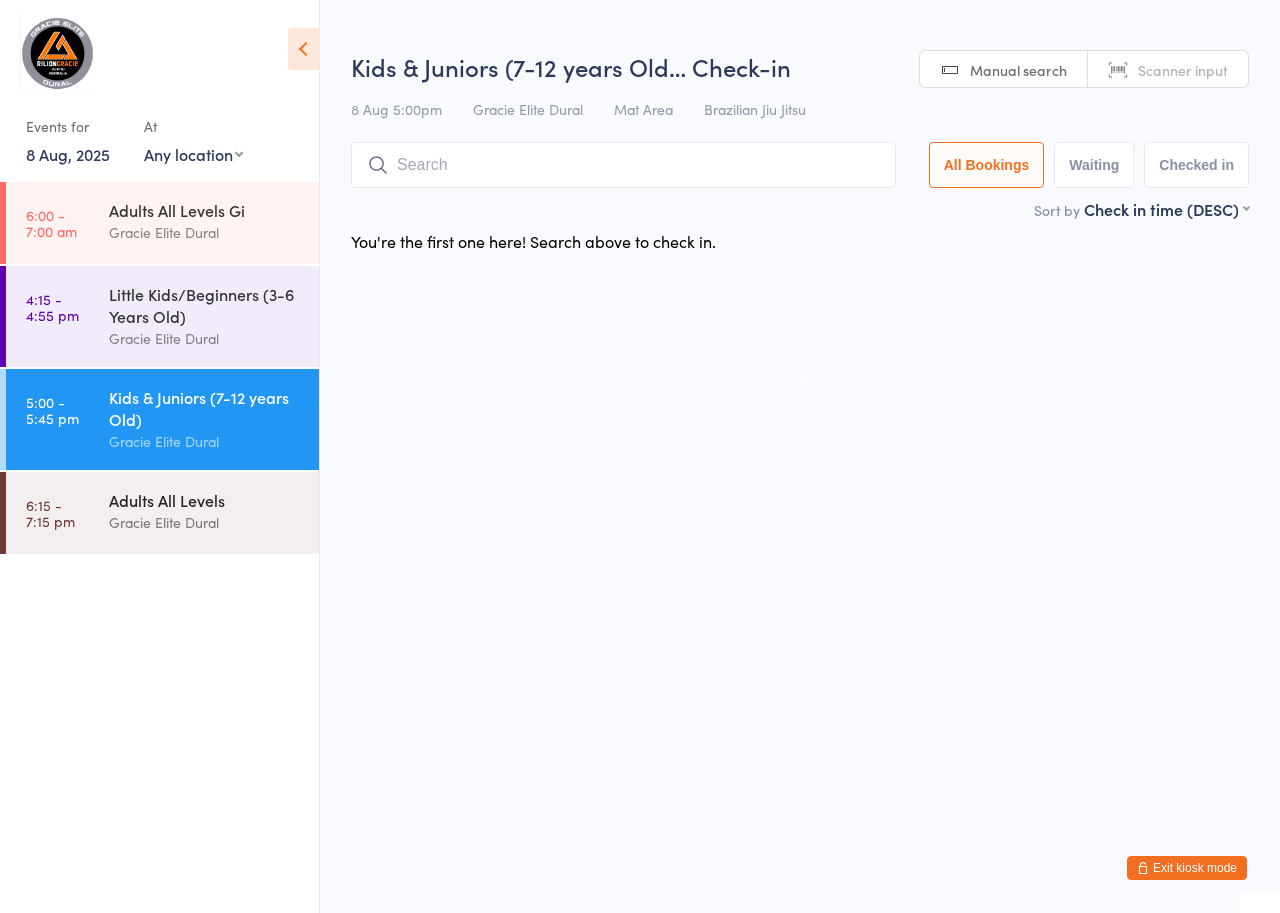 click on "Adults All Levels" at bounding box center (205, 500) 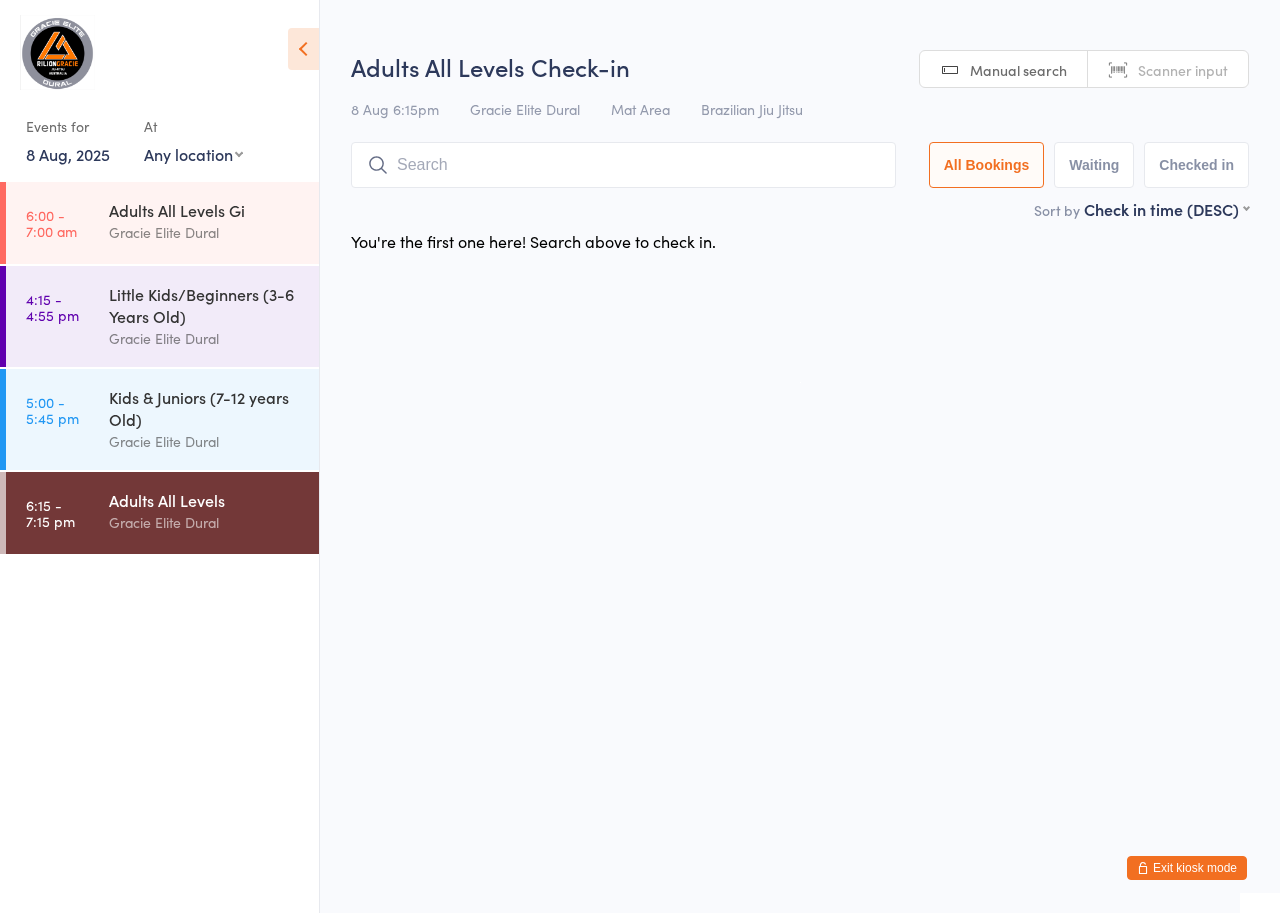 click on "8 Aug, 2025" at bounding box center [68, 154] 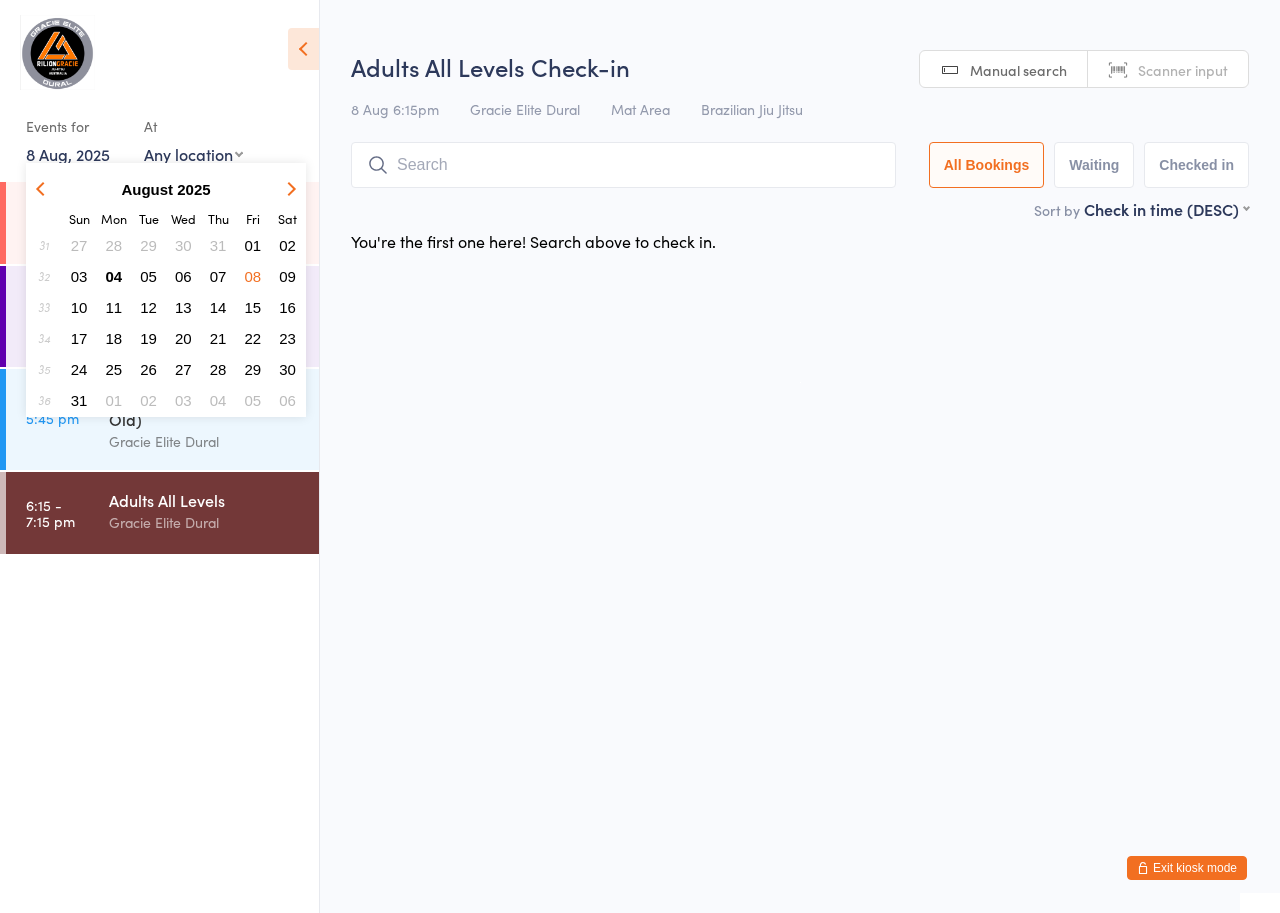 click on "09" at bounding box center [287, 276] 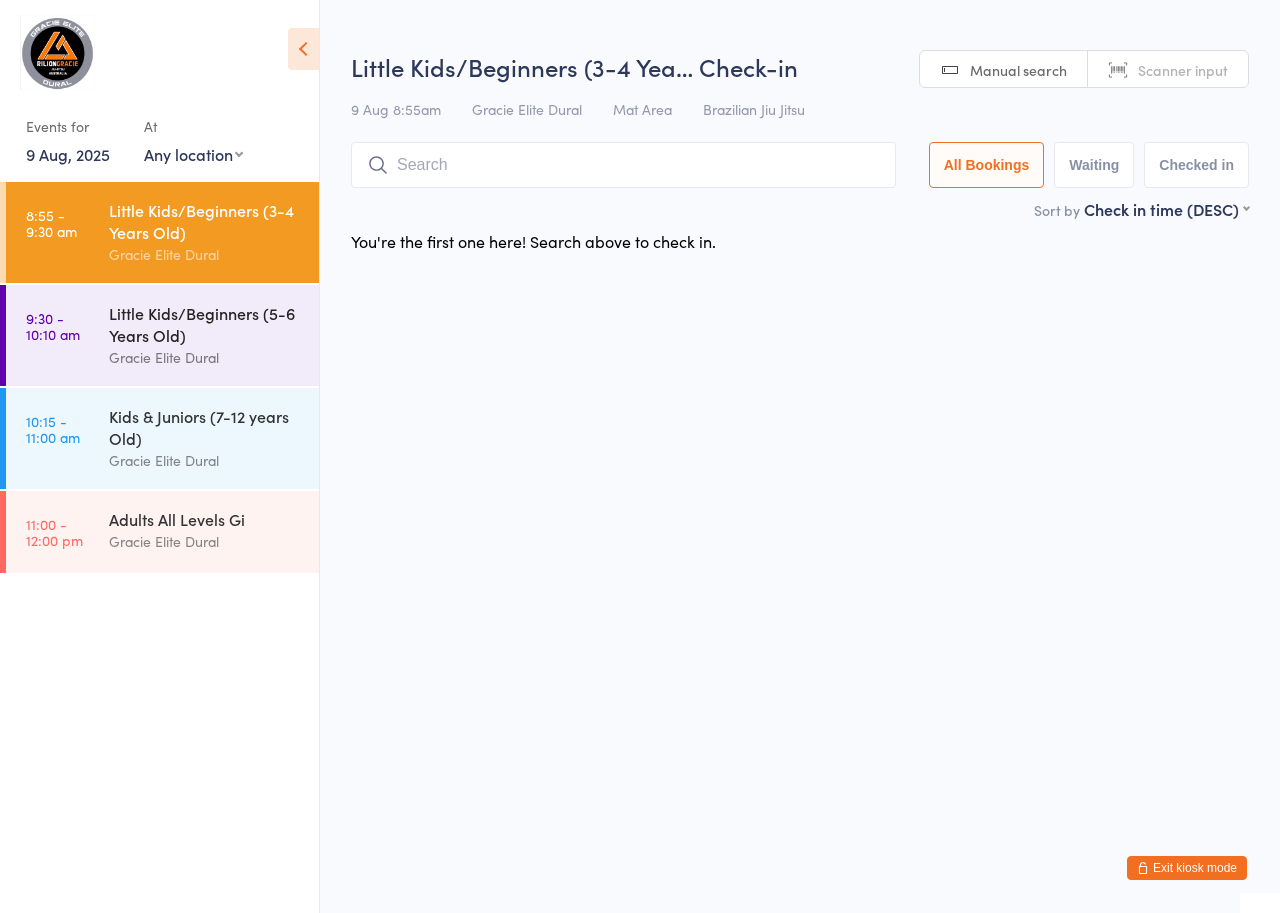 click on "Little Kids/Beginners (5-6 Years Old)" at bounding box center [205, 324] 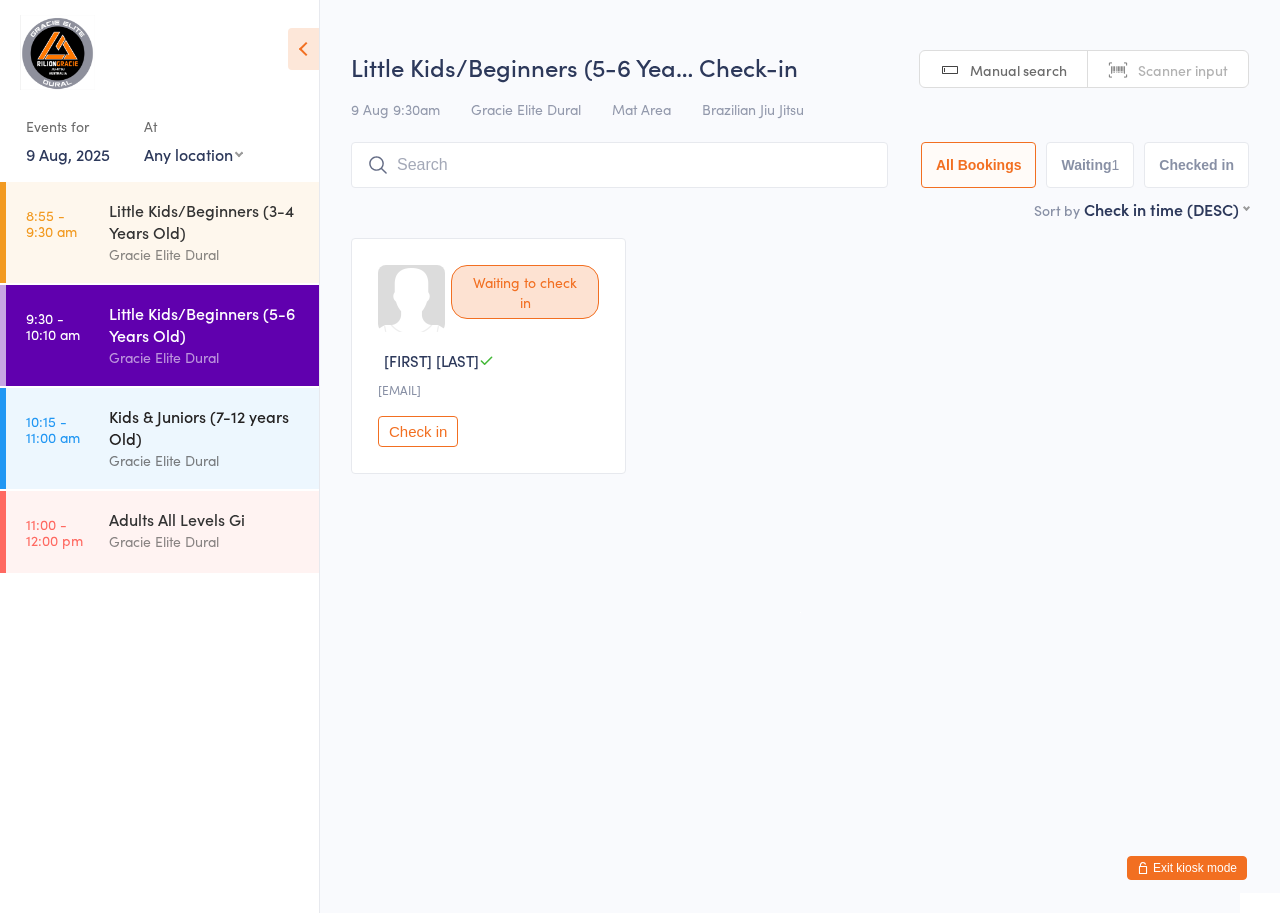 click on "Kids & Juniors (7-12 years Old)" at bounding box center [205, 427] 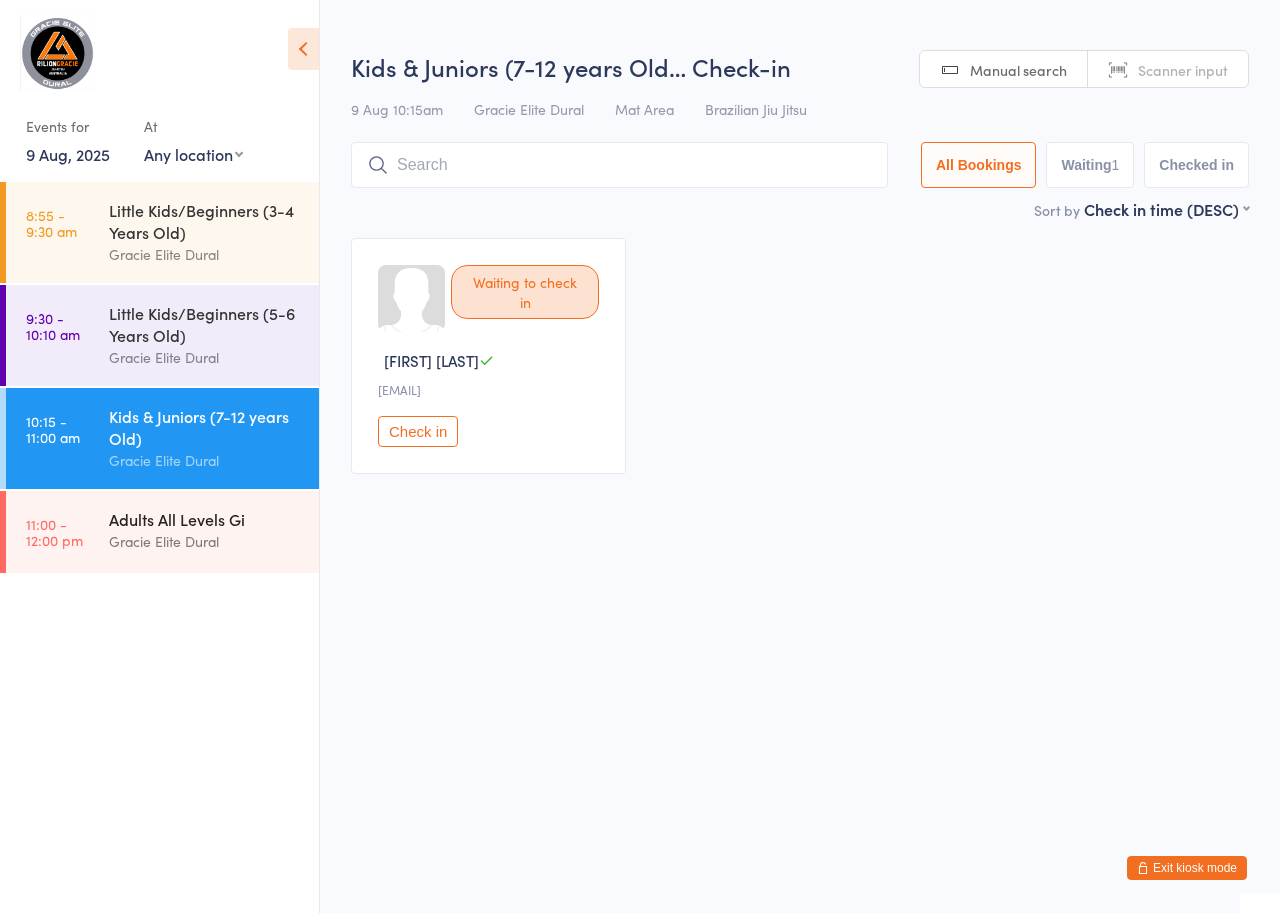 click on "Adults All Levels Gi" at bounding box center (205, 519) 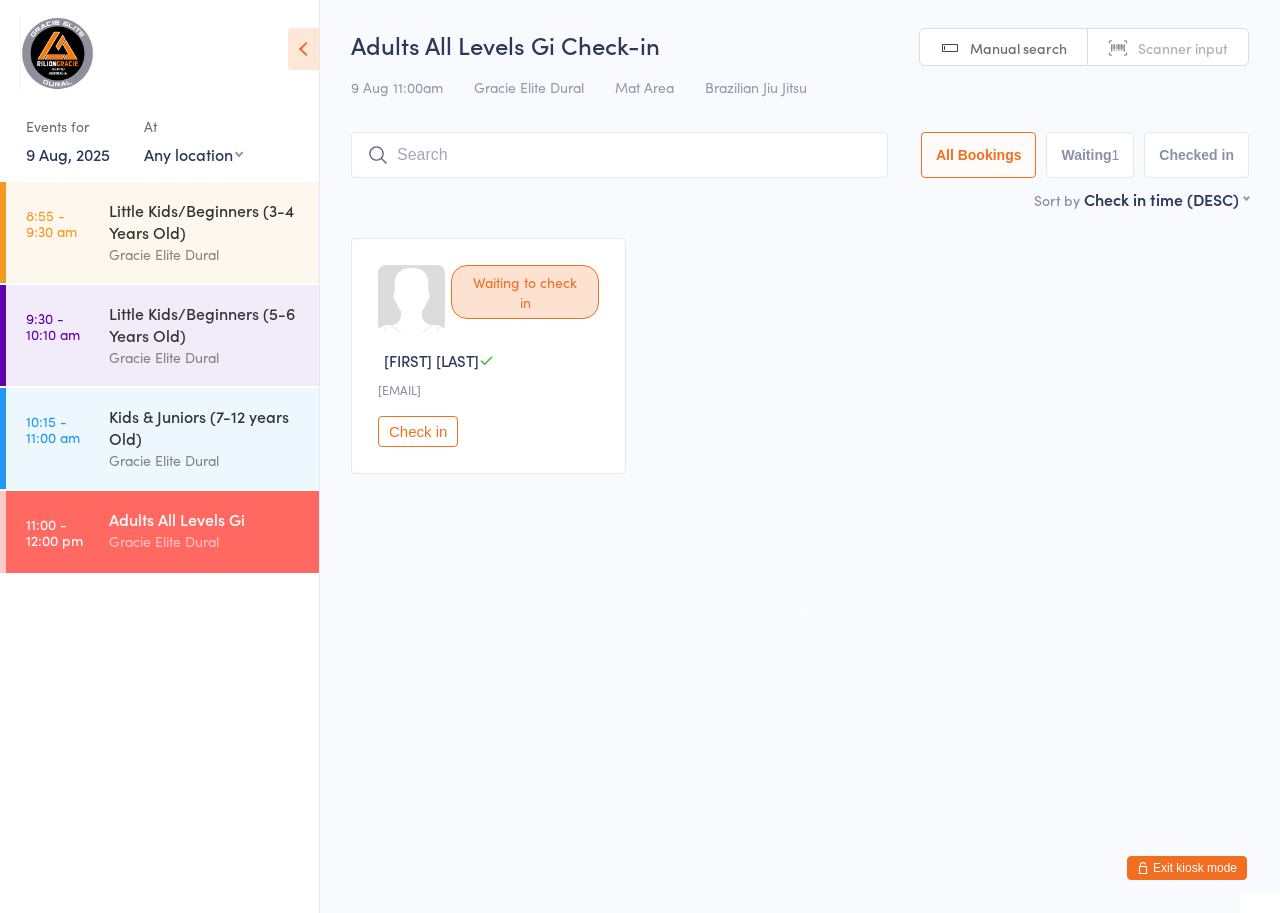 click on "9 Aug, 2025" at bounding box center (68, 154) 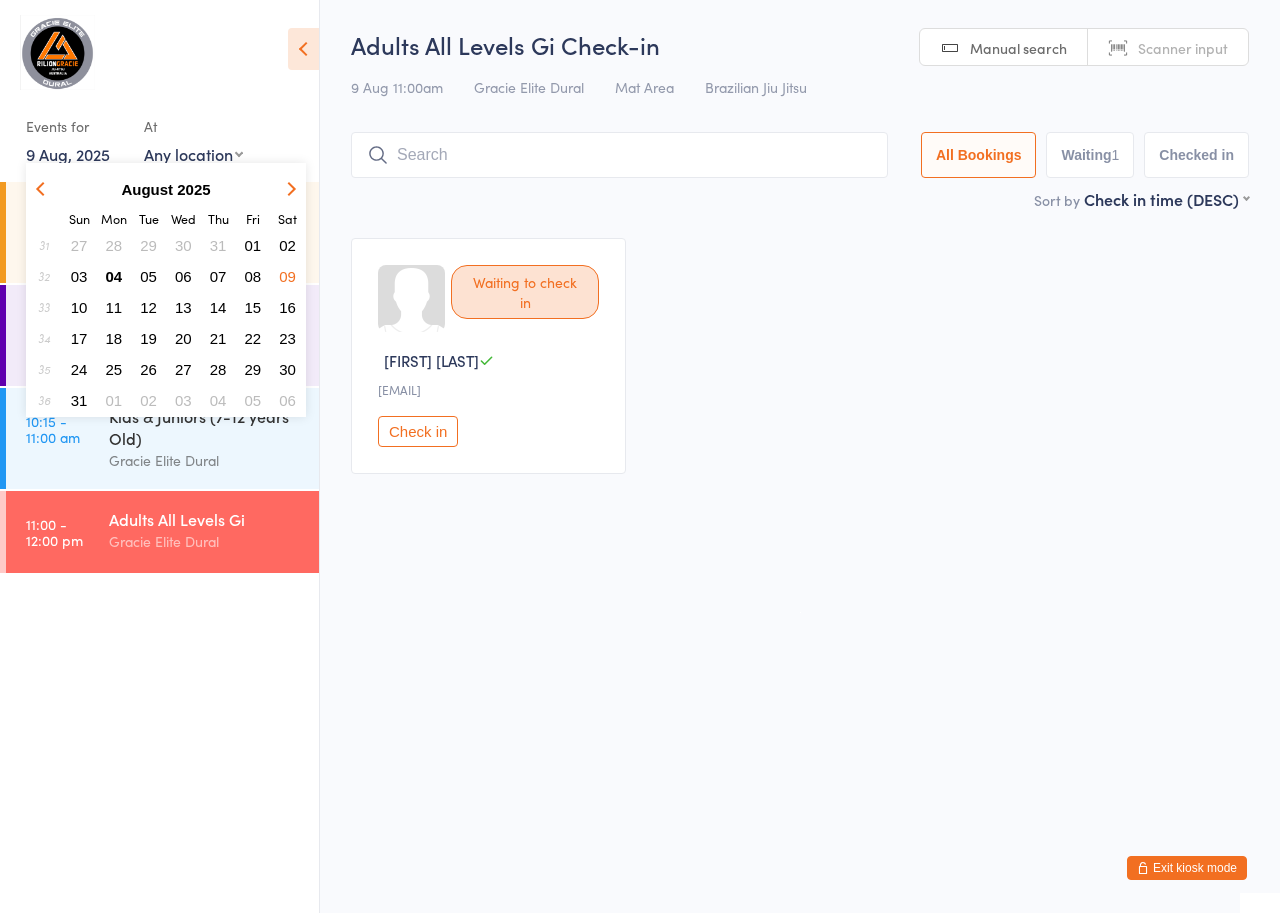 click on "07" at bounding box center [218, 276] 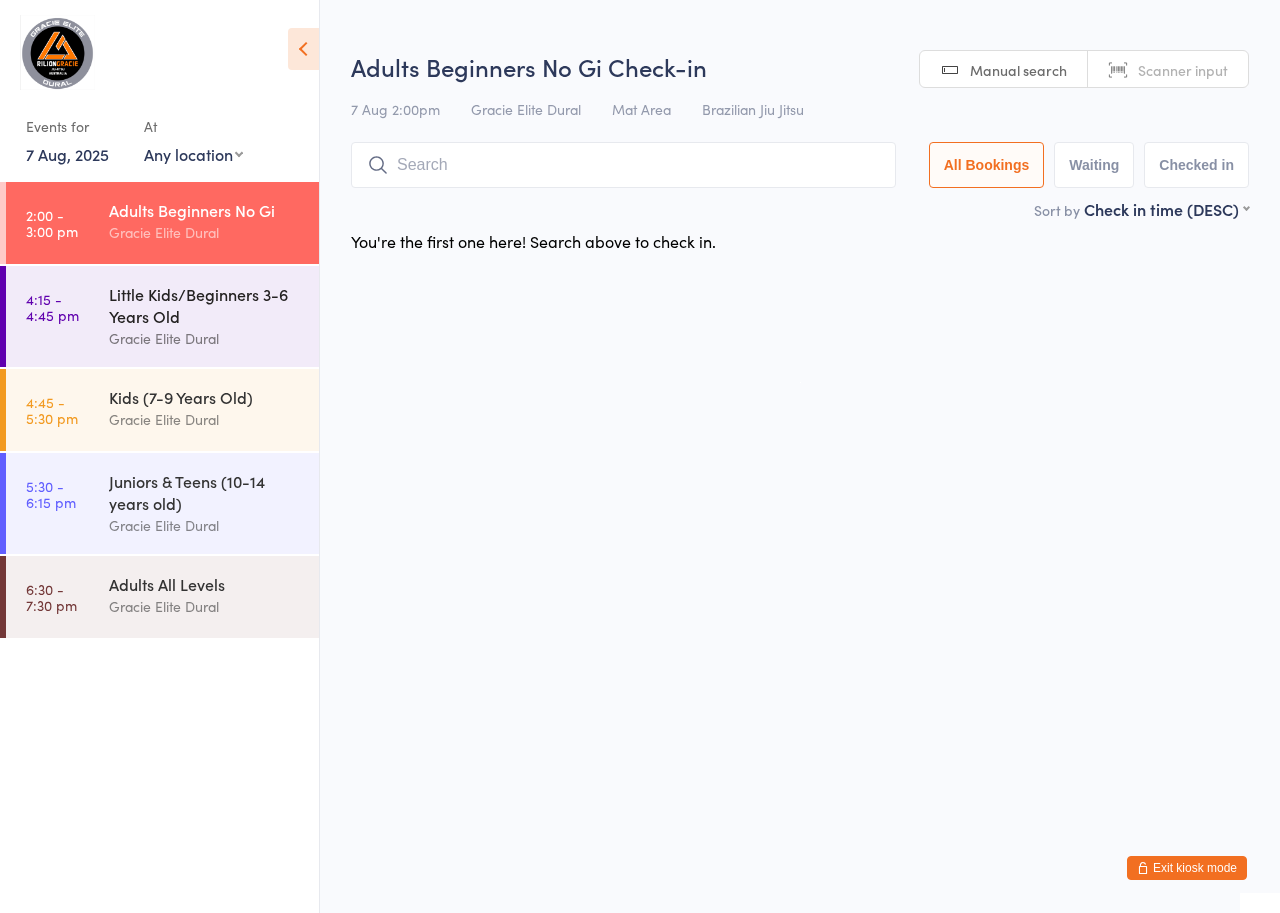 click on "Little Kids/Beginners 3-6 Years Old" at bounding box center [205, 305] 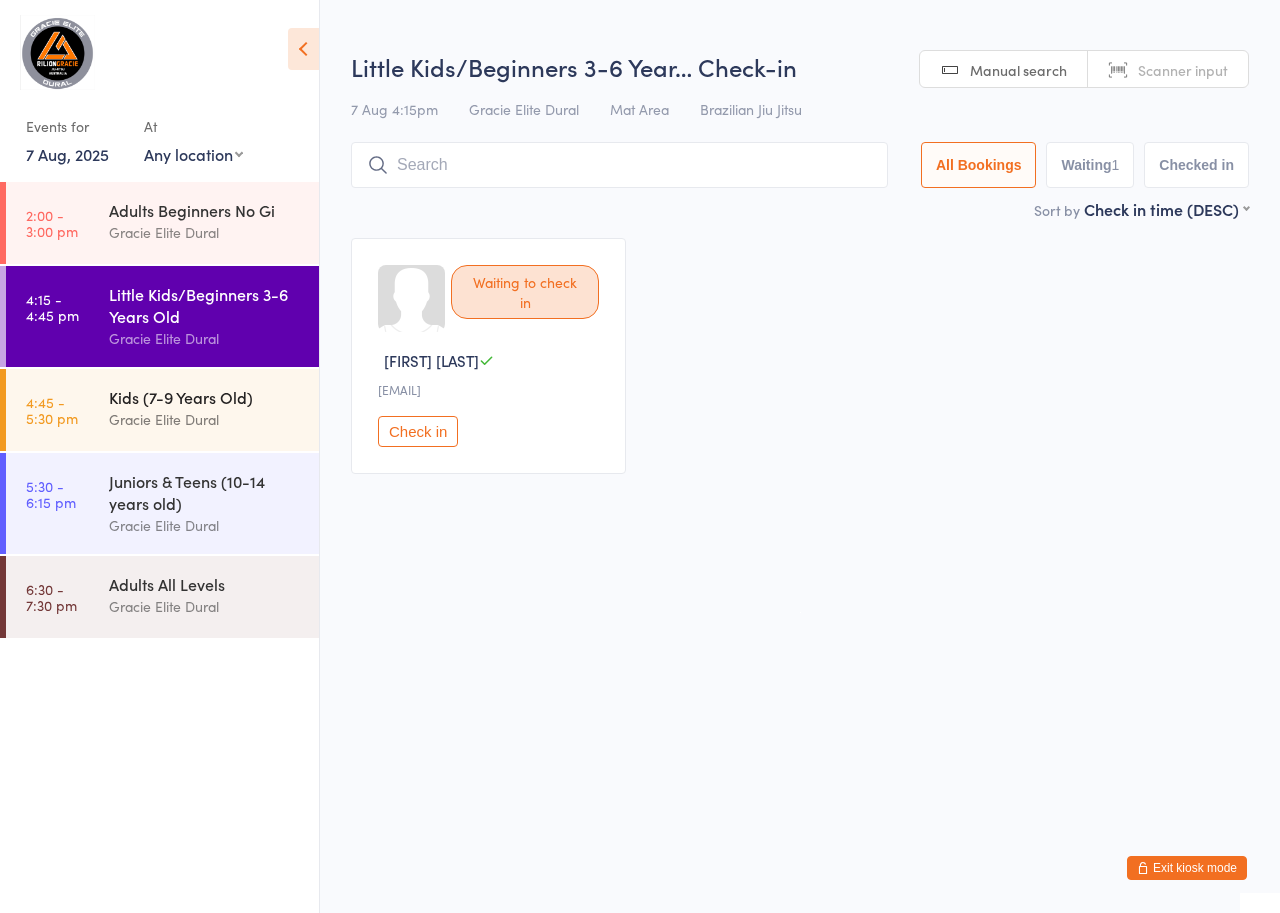 click on "Kids (7-9 Years Old)" at bounding box center (205, 397) 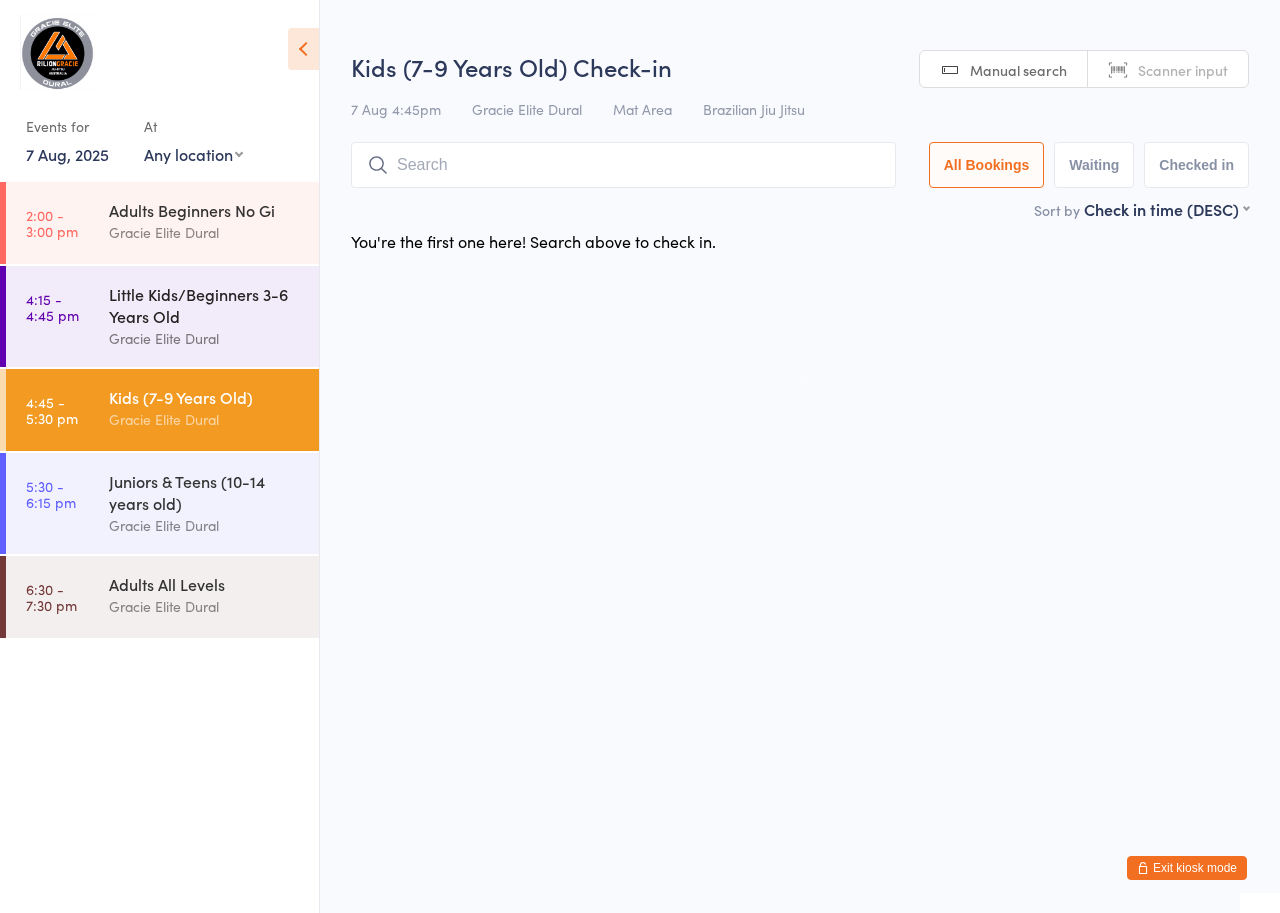 click on "Little Kids/Beginners 3-6 Years Old" at bounding box center [205, 305] 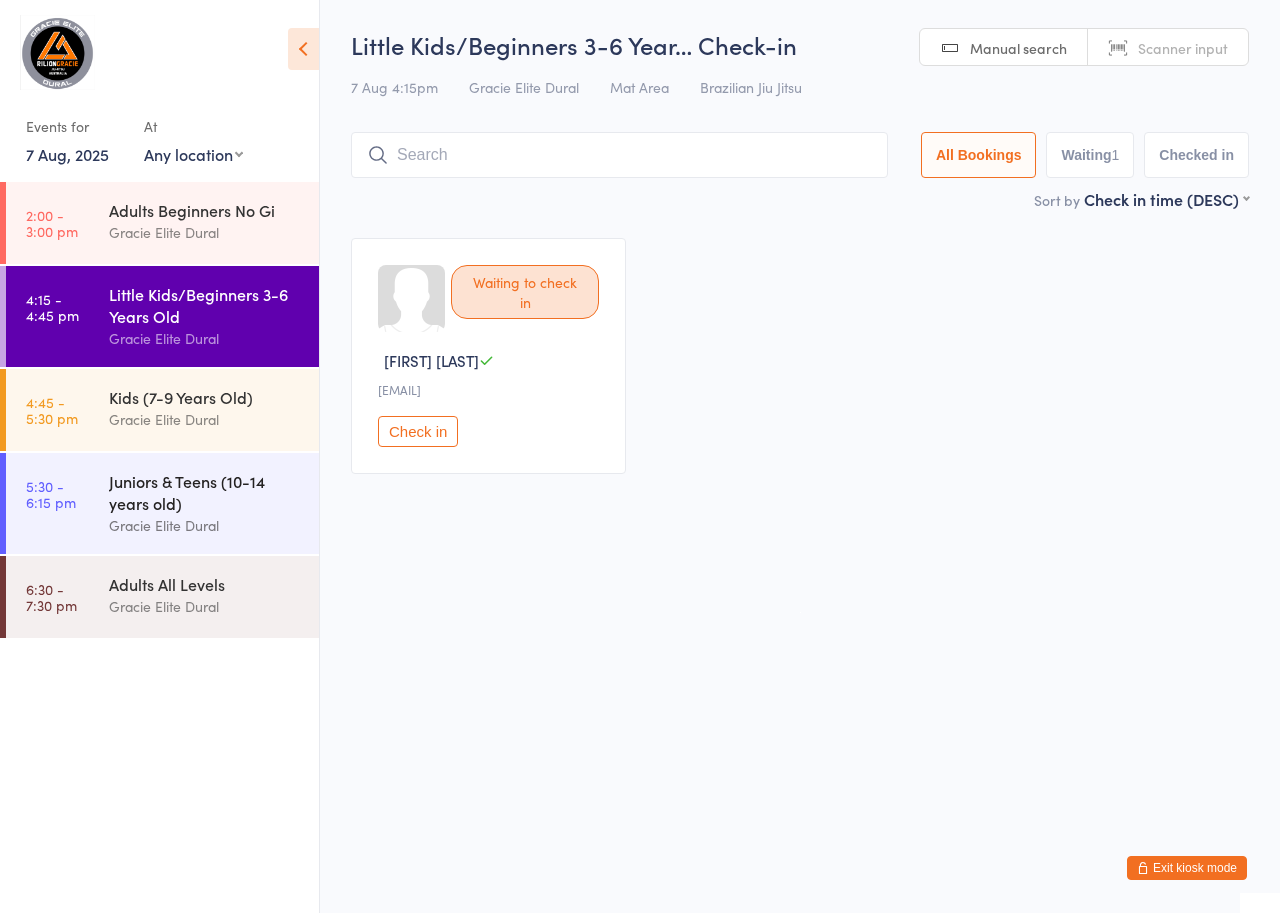 click on "5:30 - 6:15 pm Juniors & Teens (10-14 years old) Gracie Elite Dural" at bounding box center (162, 503) 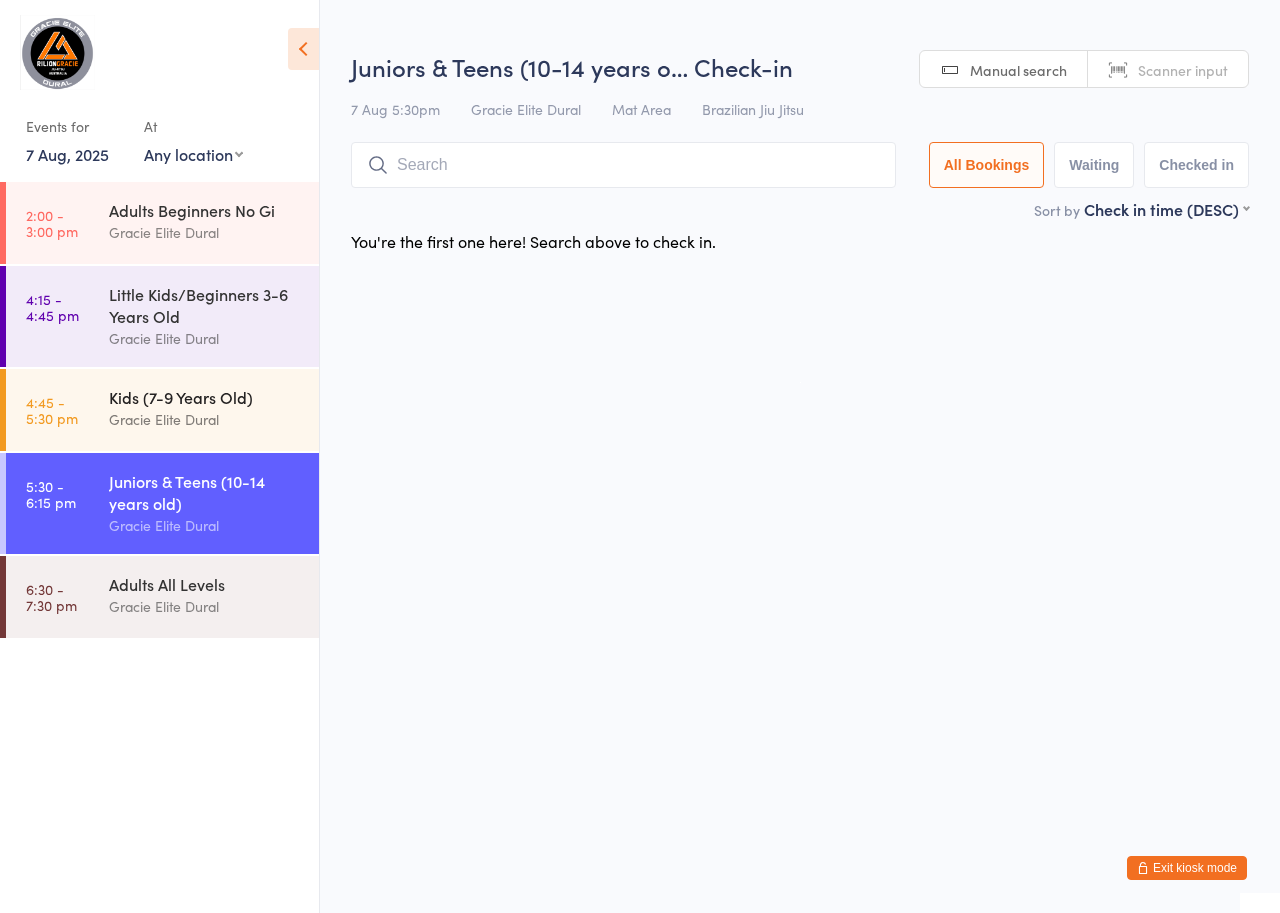 click on "4:45 - 5:30 pm Kids (7-9 Years Old) Gracie Elite Dural" at bounding box center (162, 410) 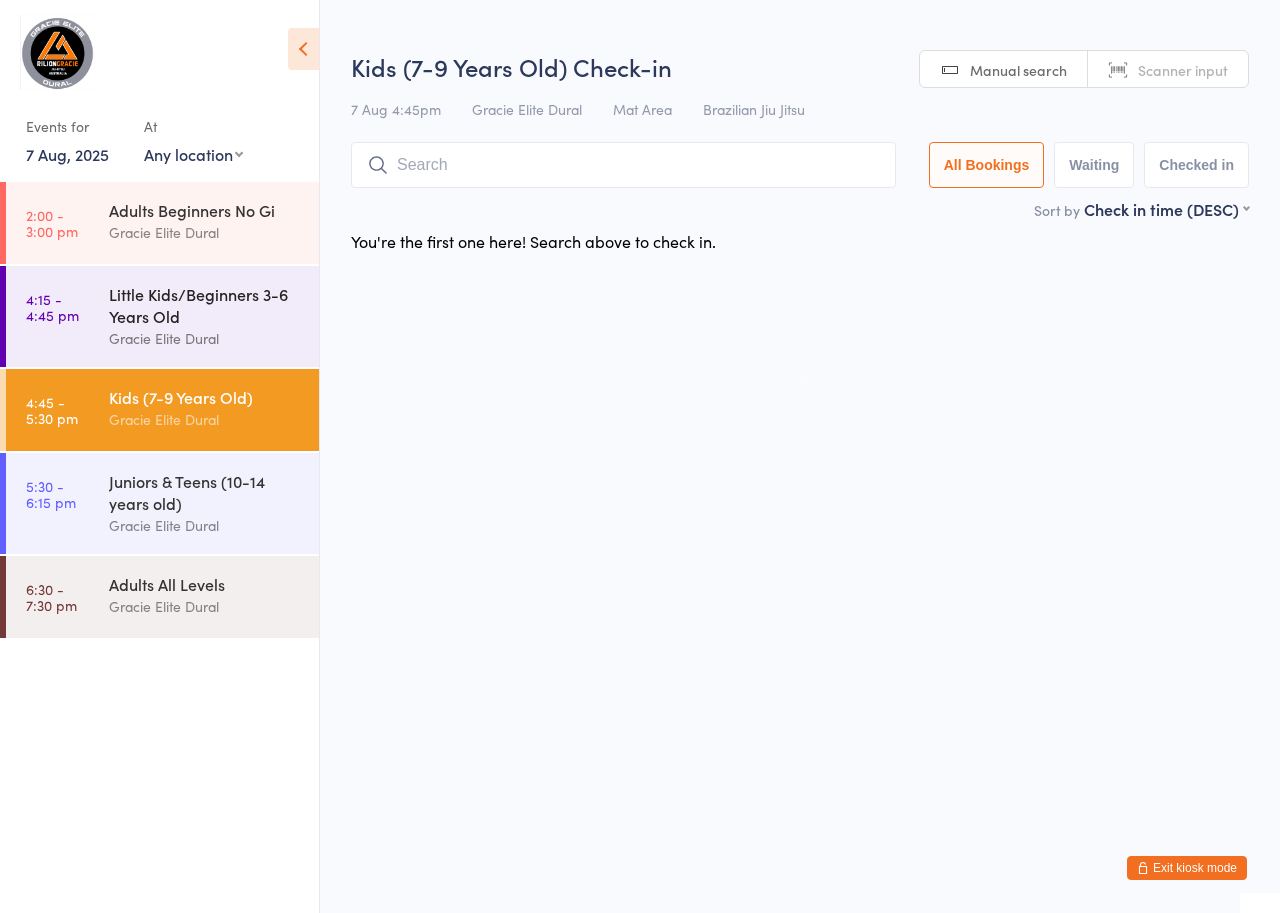 click on "4:15 - 4:45 pm Little Kids/Beginners 3-6 Years Old Gracie Elite Dural" at bounding box center [162, 316] 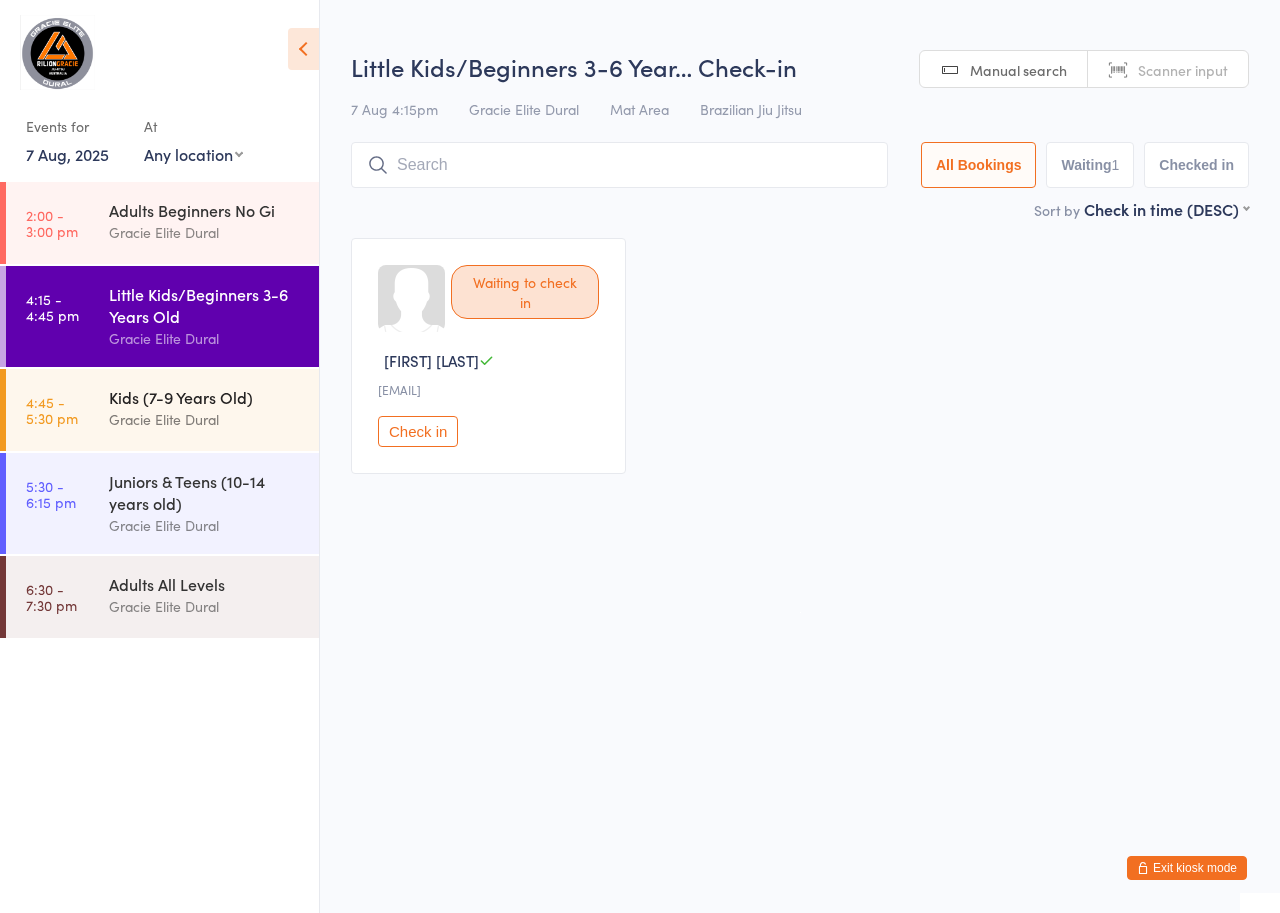 click on "4:45 - 5:30 pm Kids (7-9 Years Old) Gracie Elite Dural" at bounding box center (162, 410) 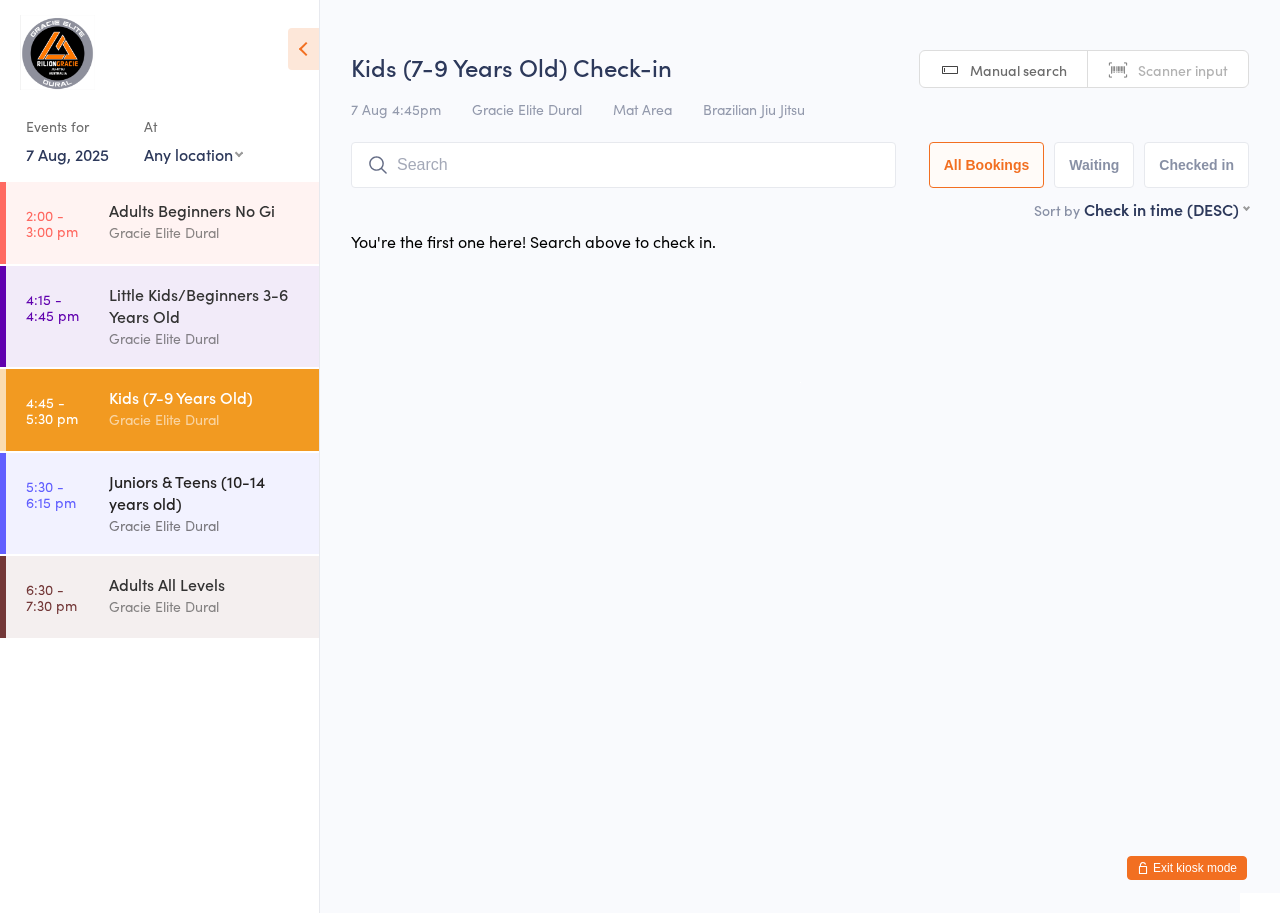 click on "5:30 - 6:15 pm Juniors & Teens (10-14 years old) Gracie Elite Dural" at bounding box center (162, 503) 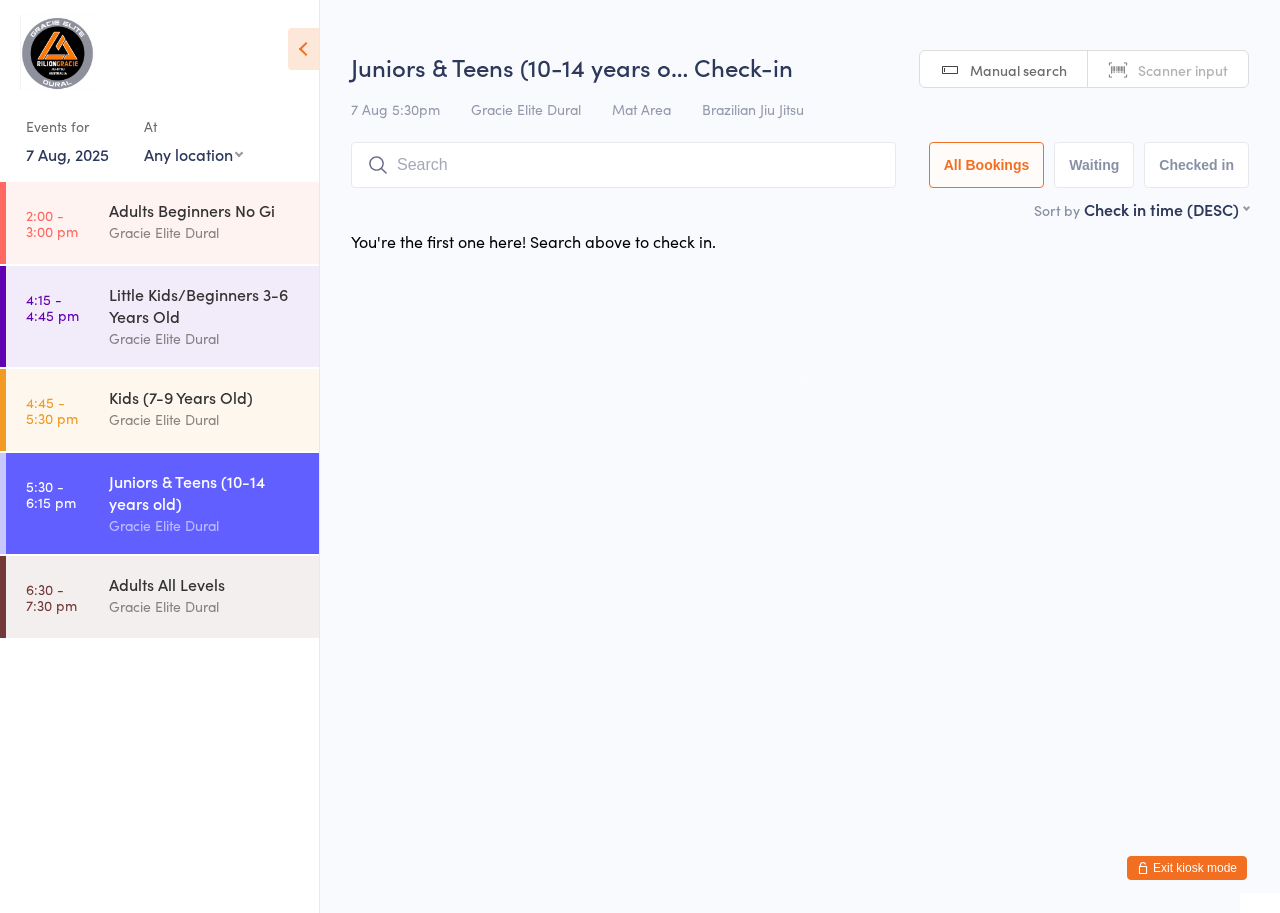 click on "7 Aug, 2025" at bounding box center (67, 154) 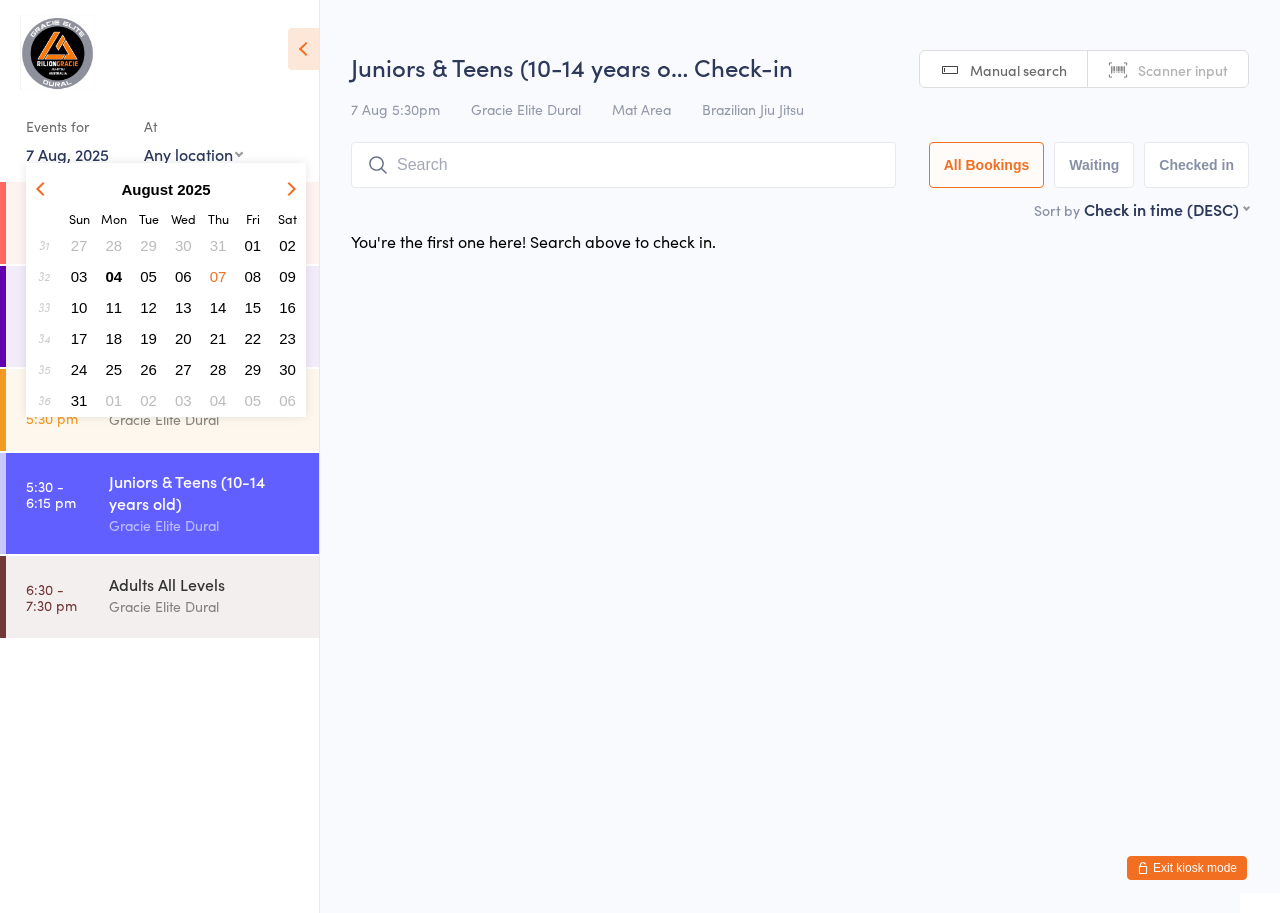 click on "08" at bounding box center [253, 276] 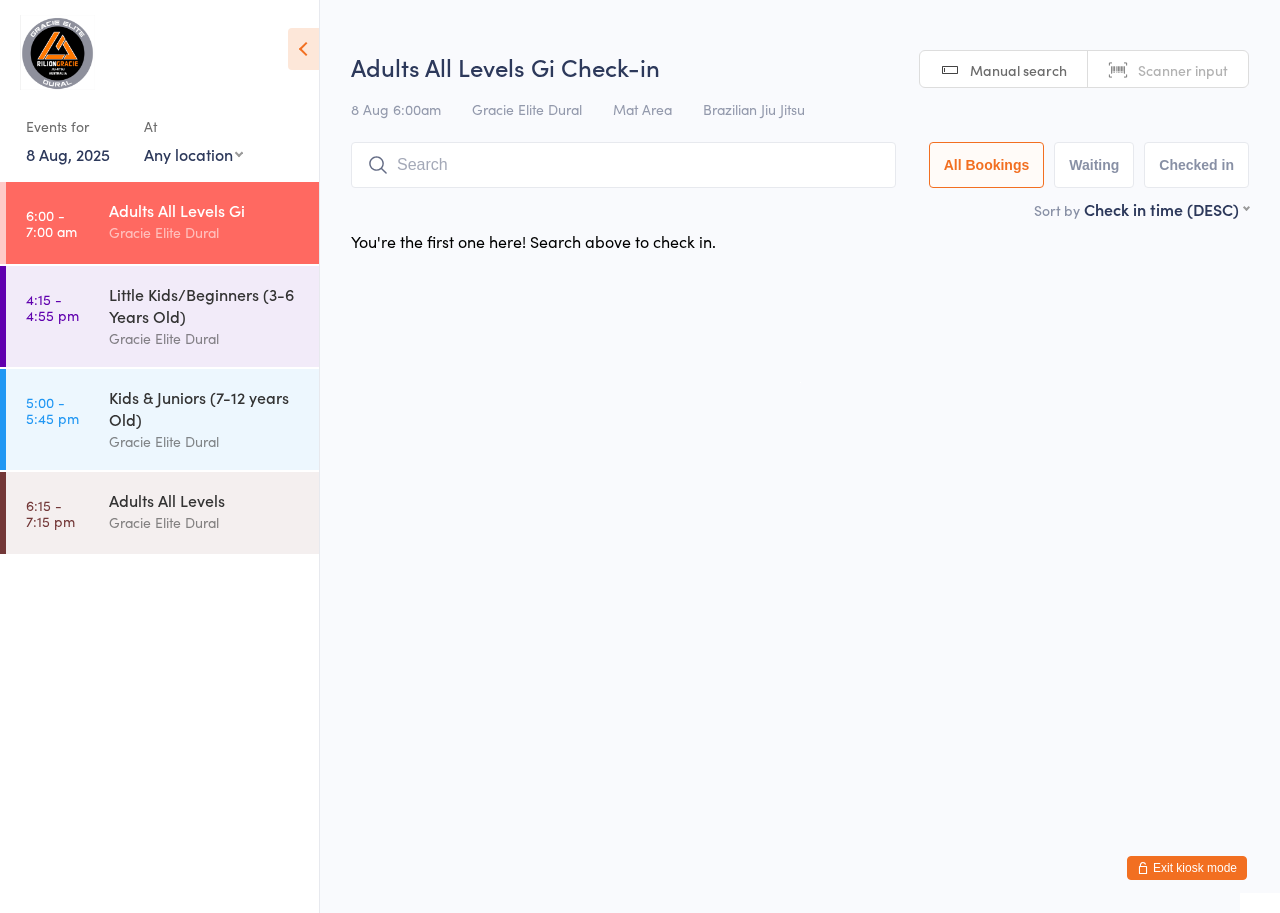 click on "8 Aug, 2025" at bounding box center [68, 154] 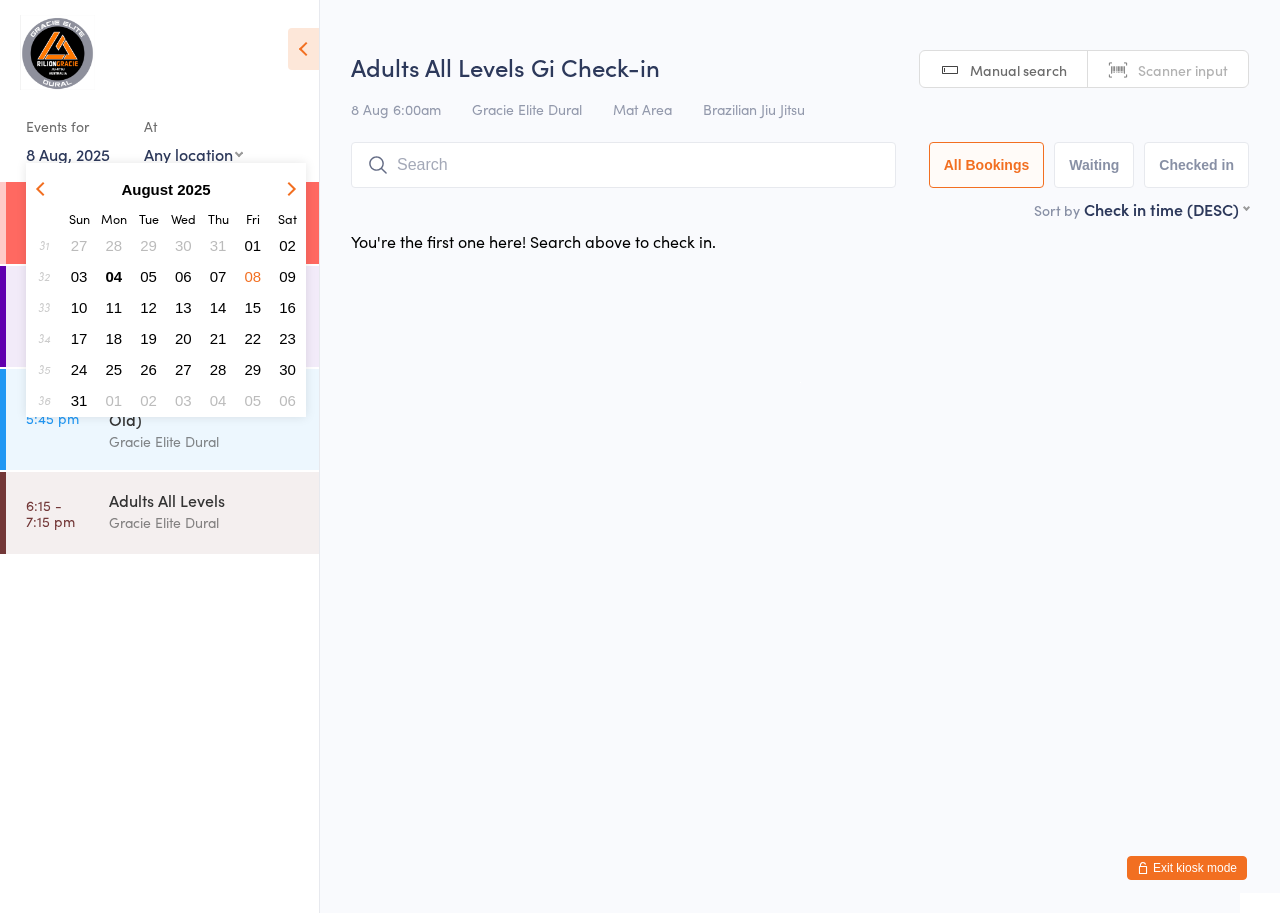 click on "07" at bounding box center (218, 276) 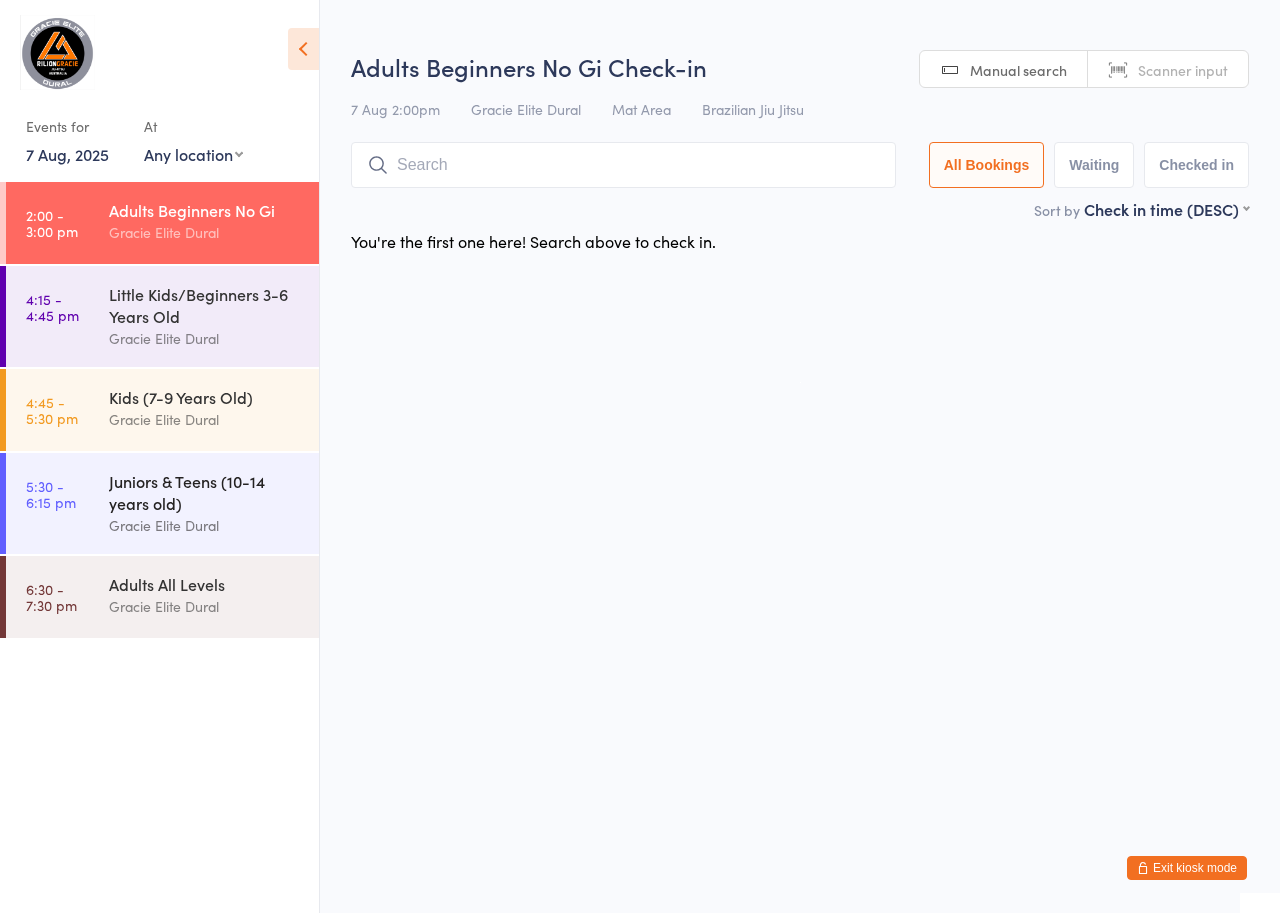 click on "Juniors & Teens (10-14 years old)" at bounding box center (205, 492) 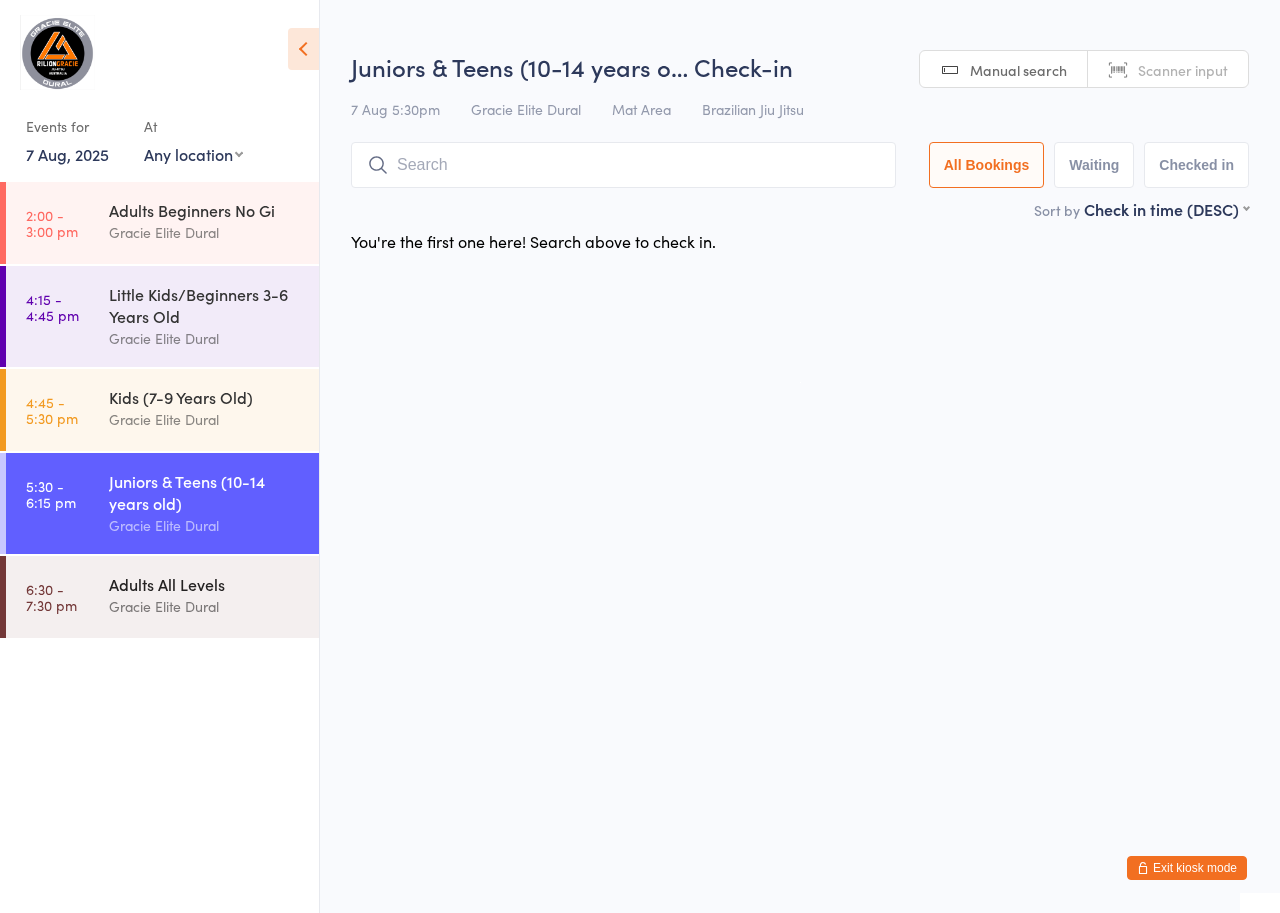 click on "Adults All Levels" at bounding box center (205, 584) 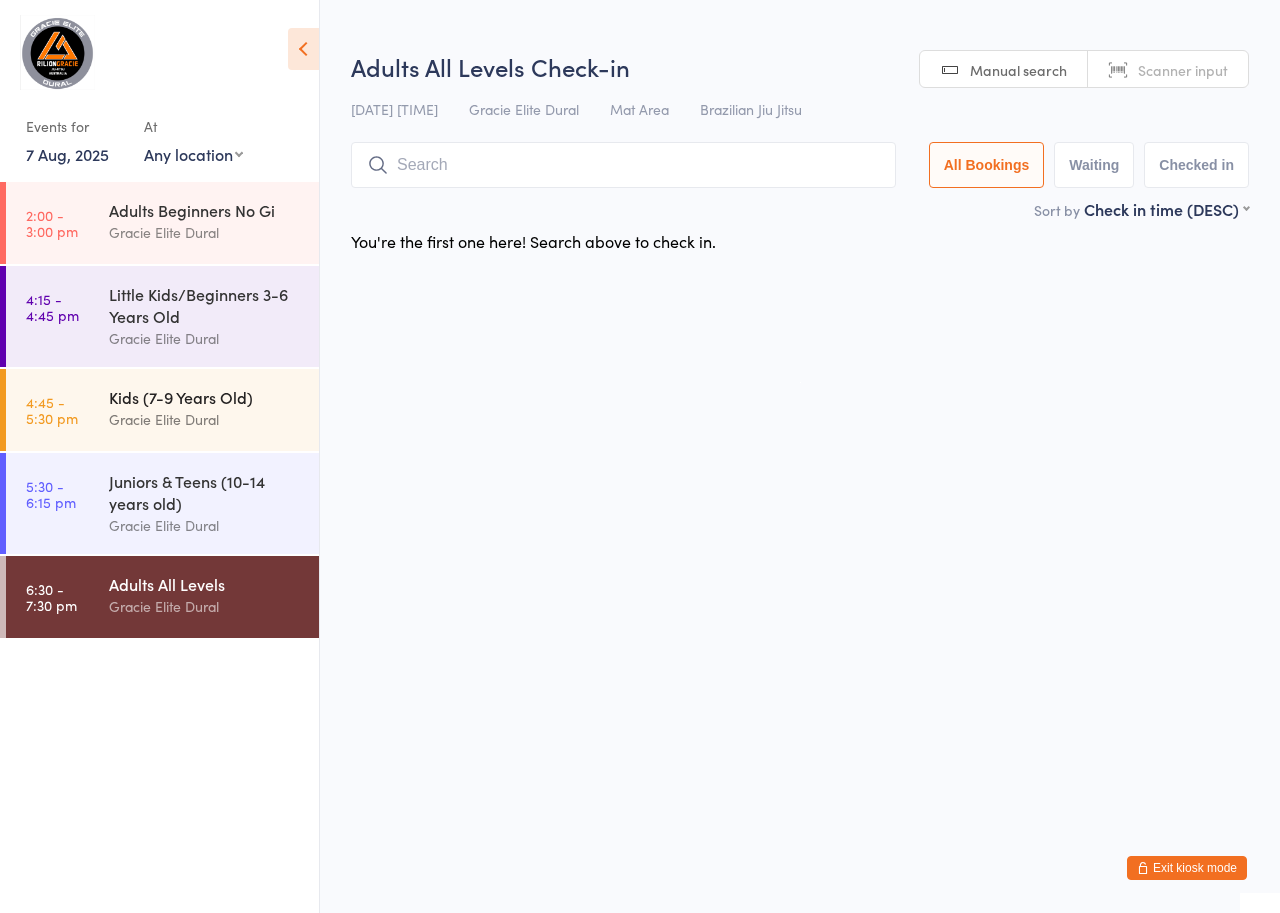 click on "Kids (7-9 Years Old)" at bounding box center (205, 397) 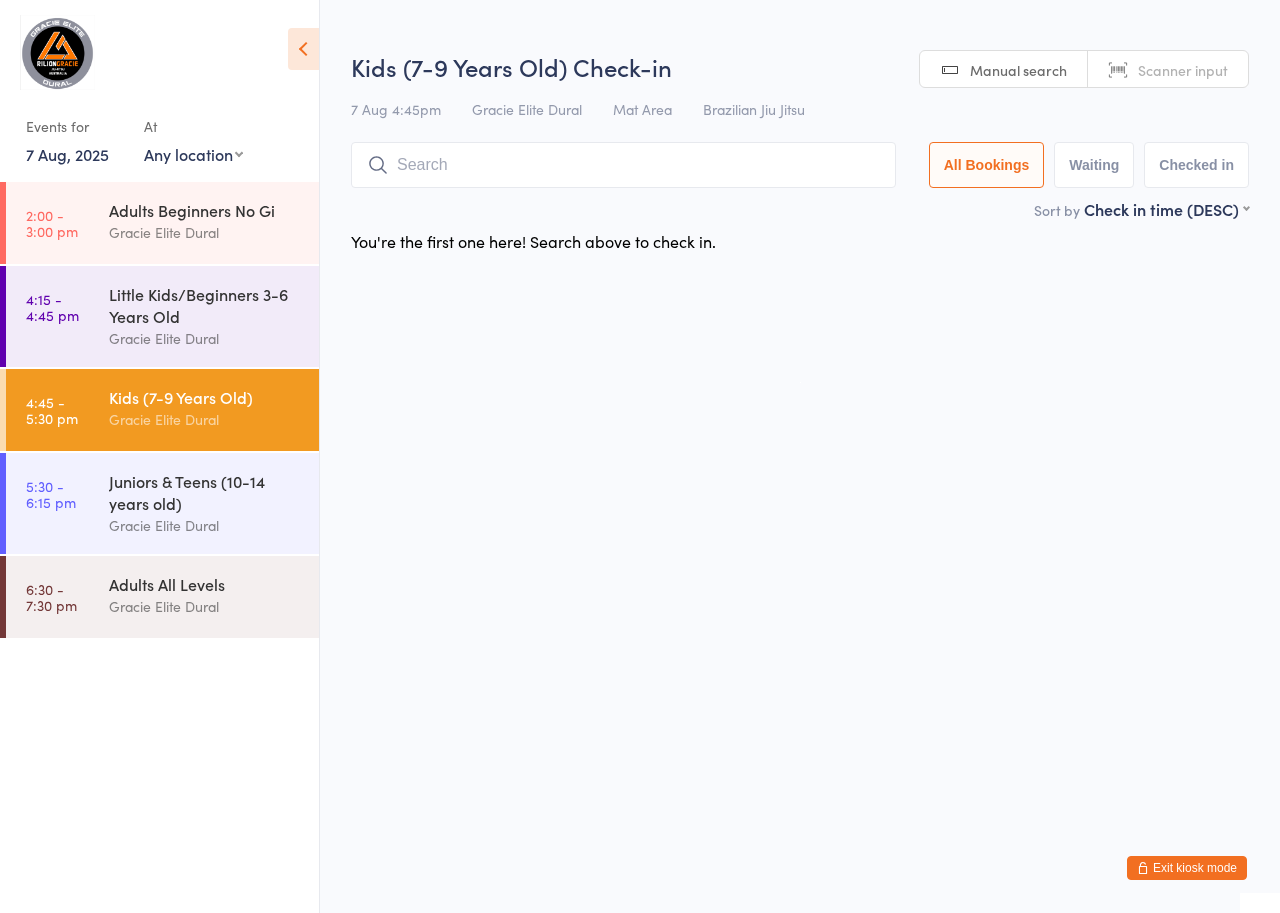click on "7 Aug, 2025" at bounding box center [67, 154] 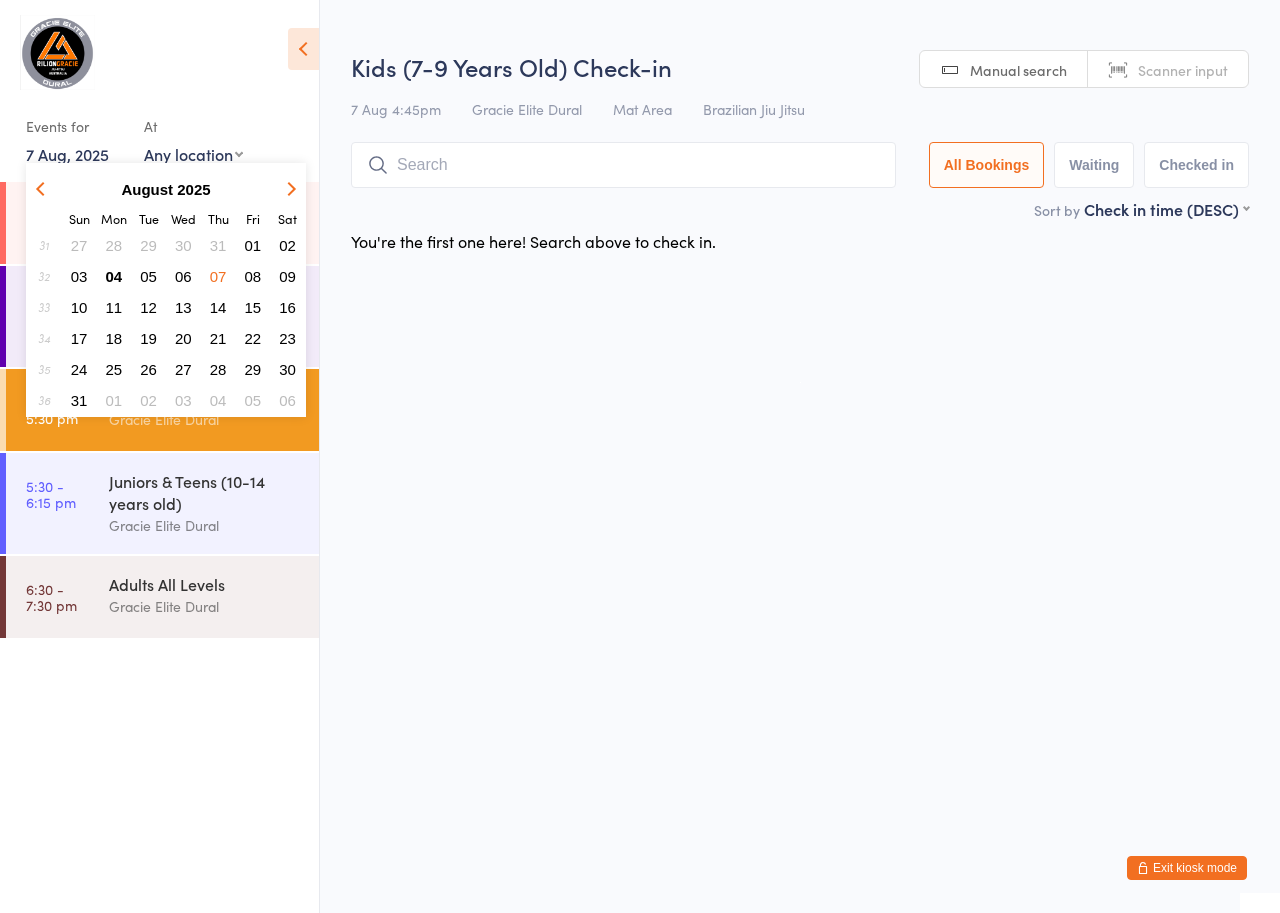 click on "08" at bounding box center [253, 276] 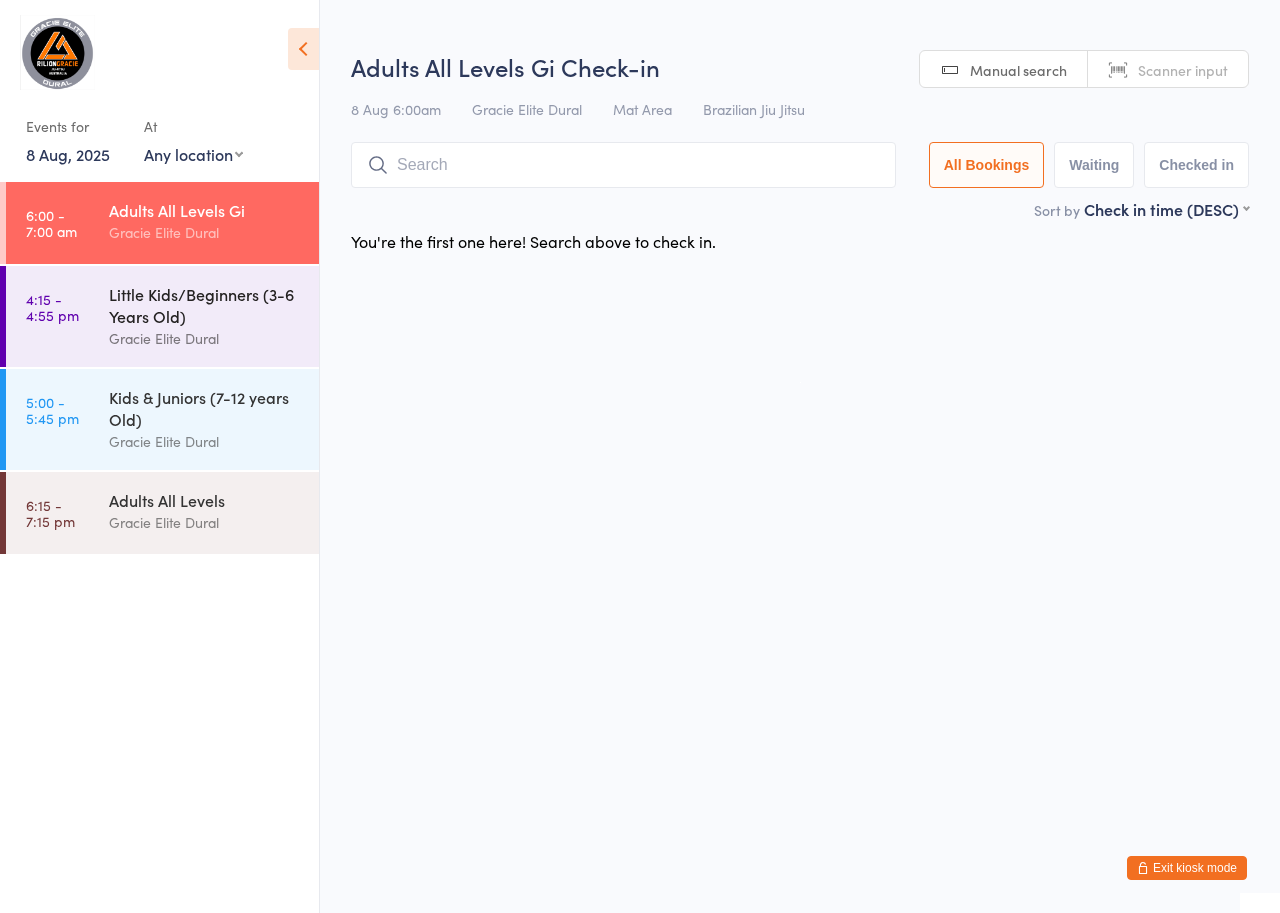 click on "Little Kids/Beginners (3-6 Years Old)" at bounding box center [205, 305] 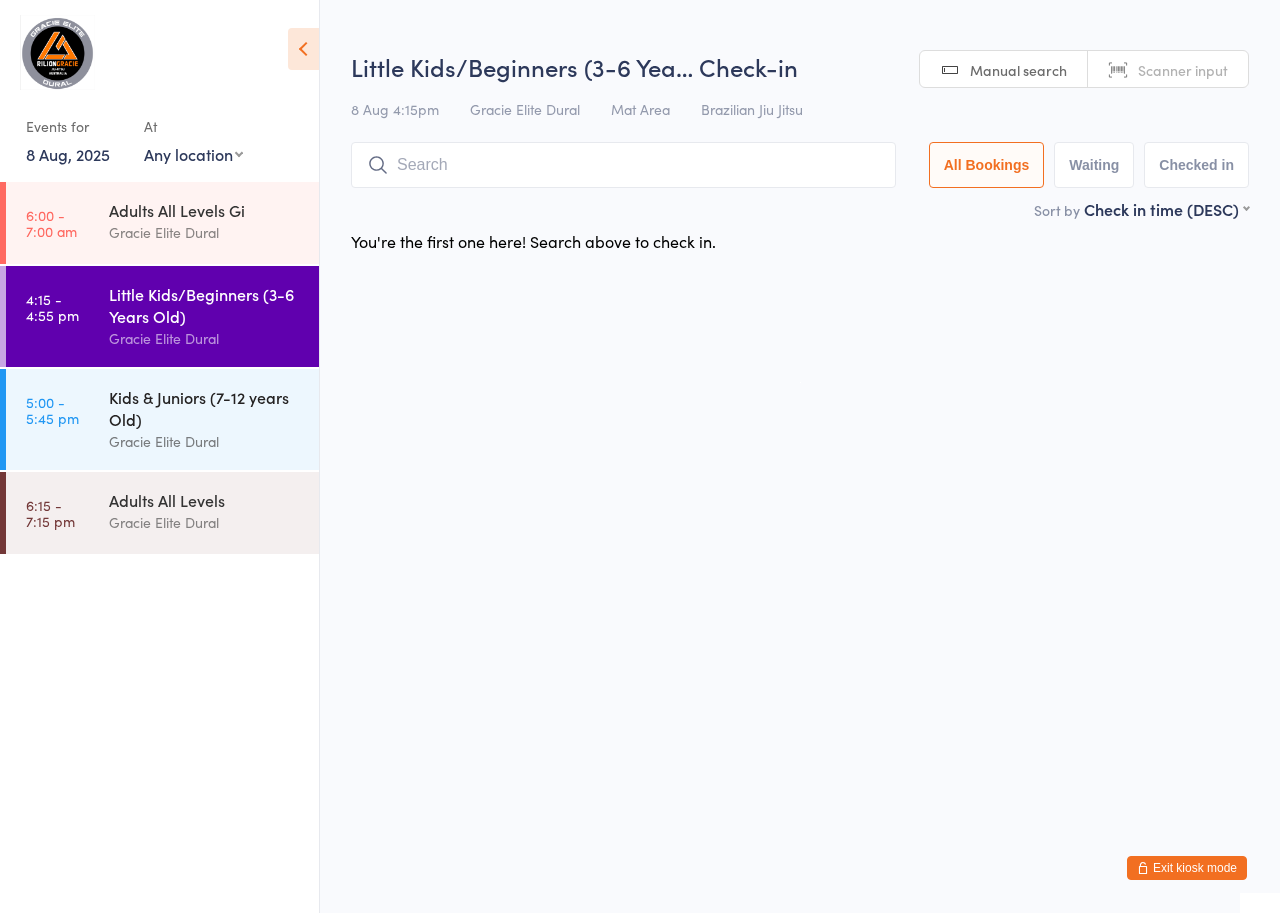 click on "Kids & Juniors (7-12 years Old)" at bounding box center [205, 408] 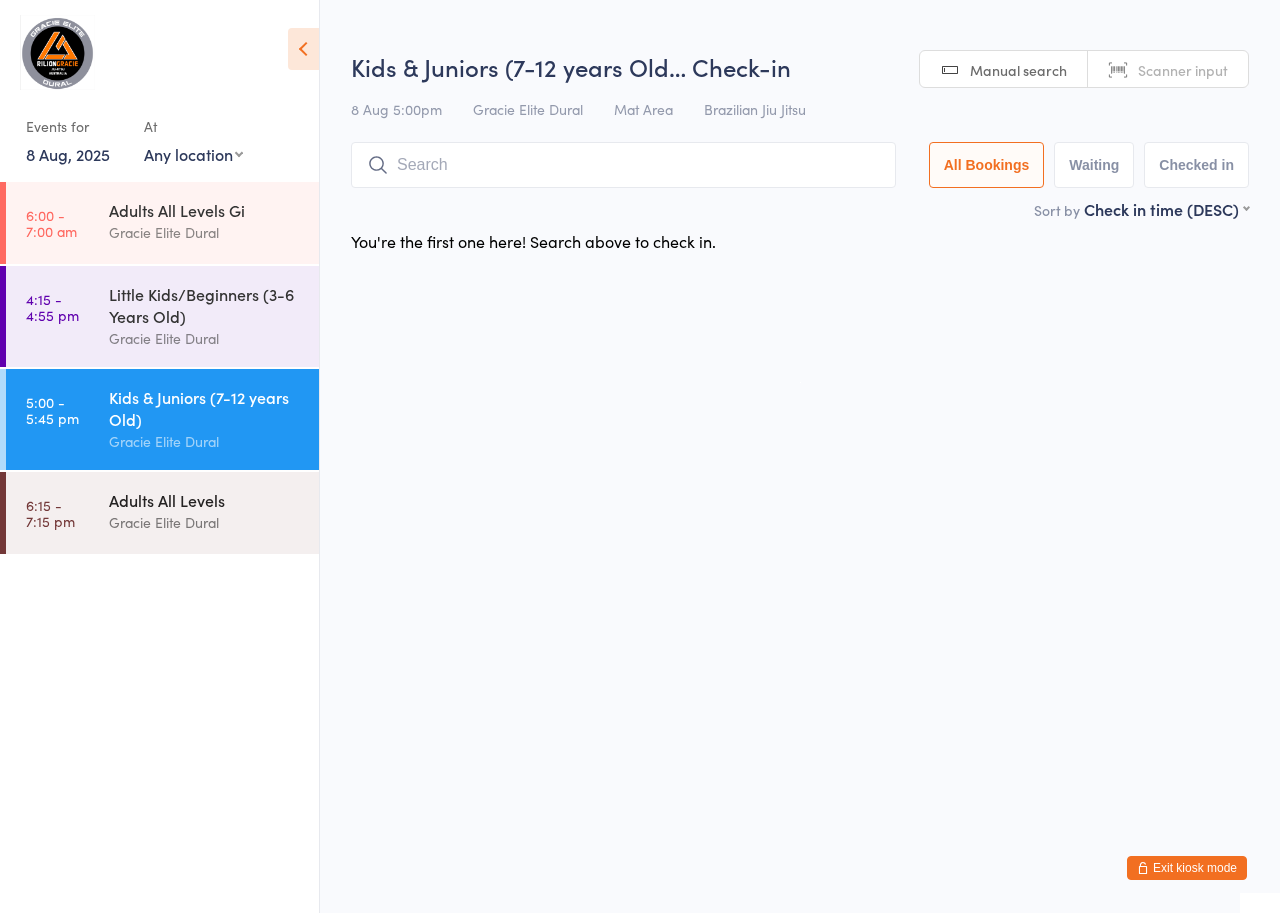 click on "Adults All Levels" at bounding box center (205, 500) 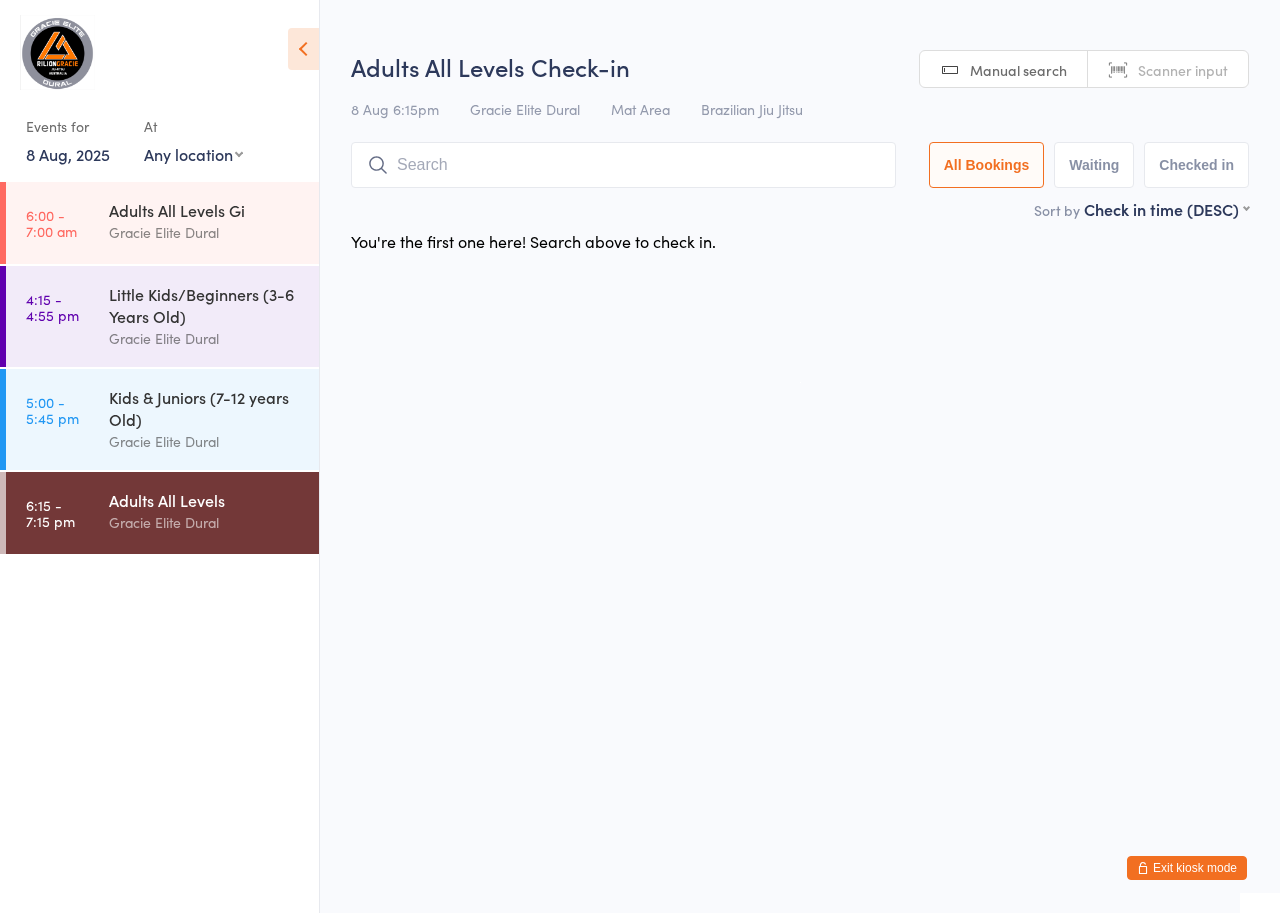 click on "8 Aug, 2025" at bounding box center [68, 154] 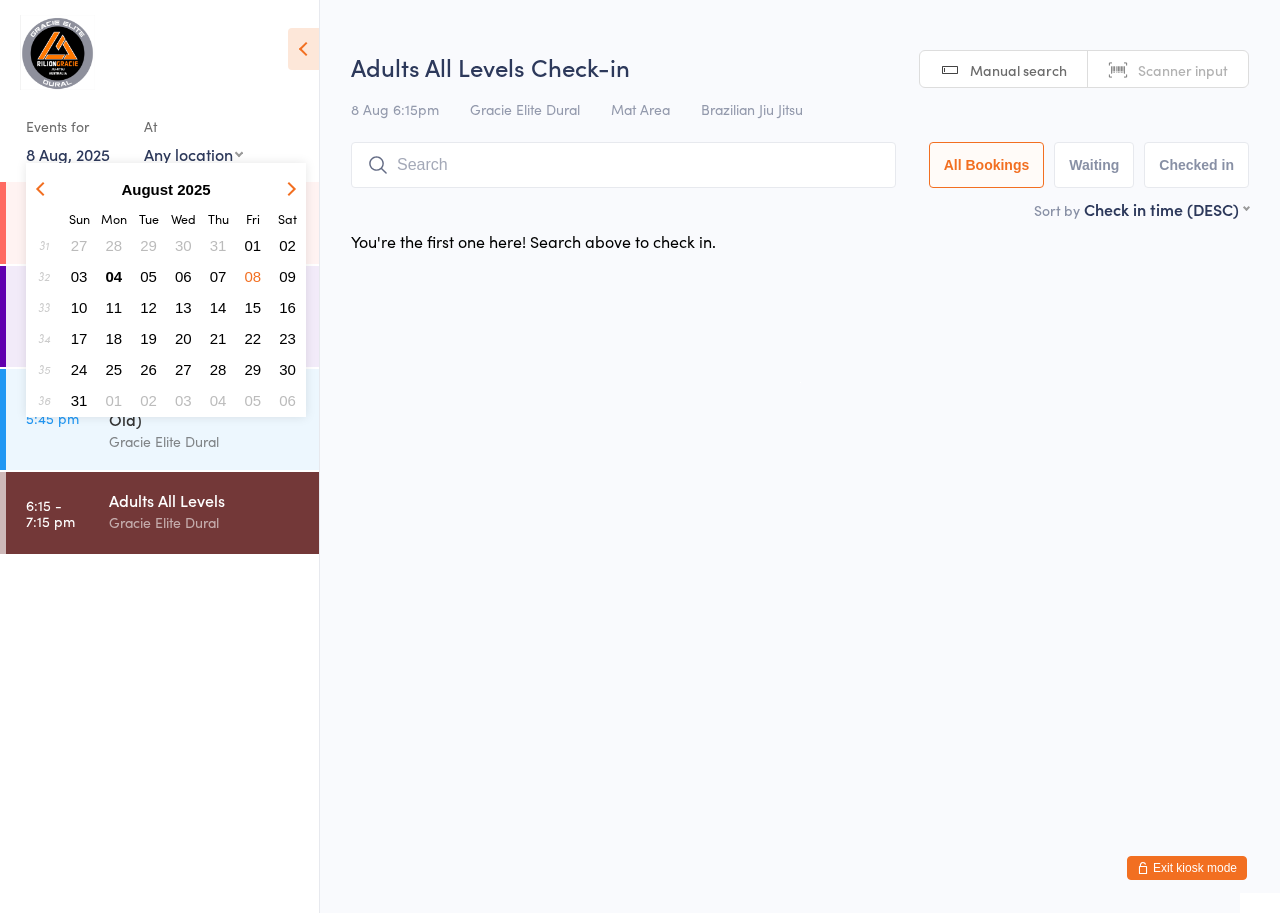 click on "09" at bounding box center (287, 276) 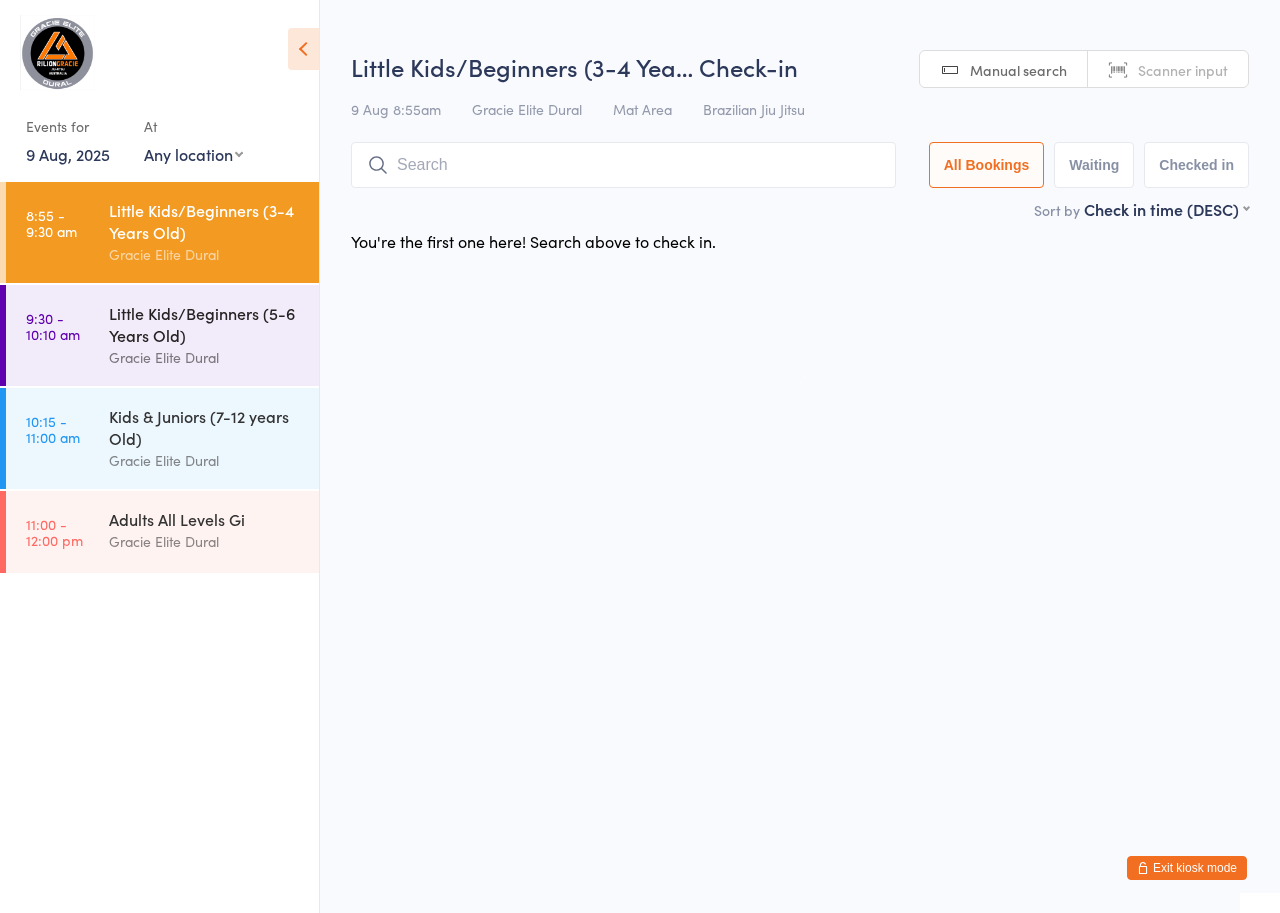 click on "Little Kids/Beginners (5-6 Years Old)" at bounding box center (205, 324) 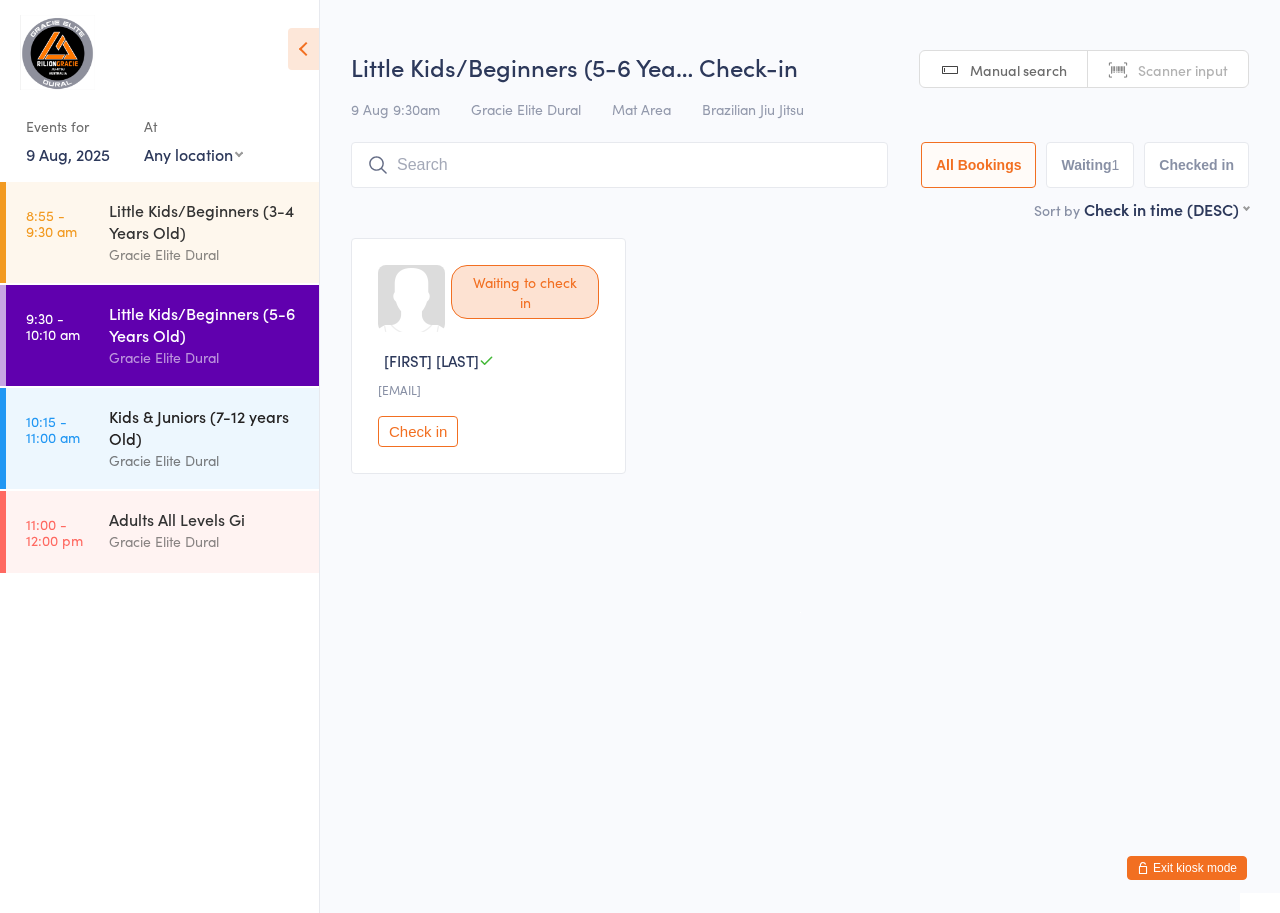 click on "Kids & Juniors (7-12 years Old)" at bounding box center (205, 427) 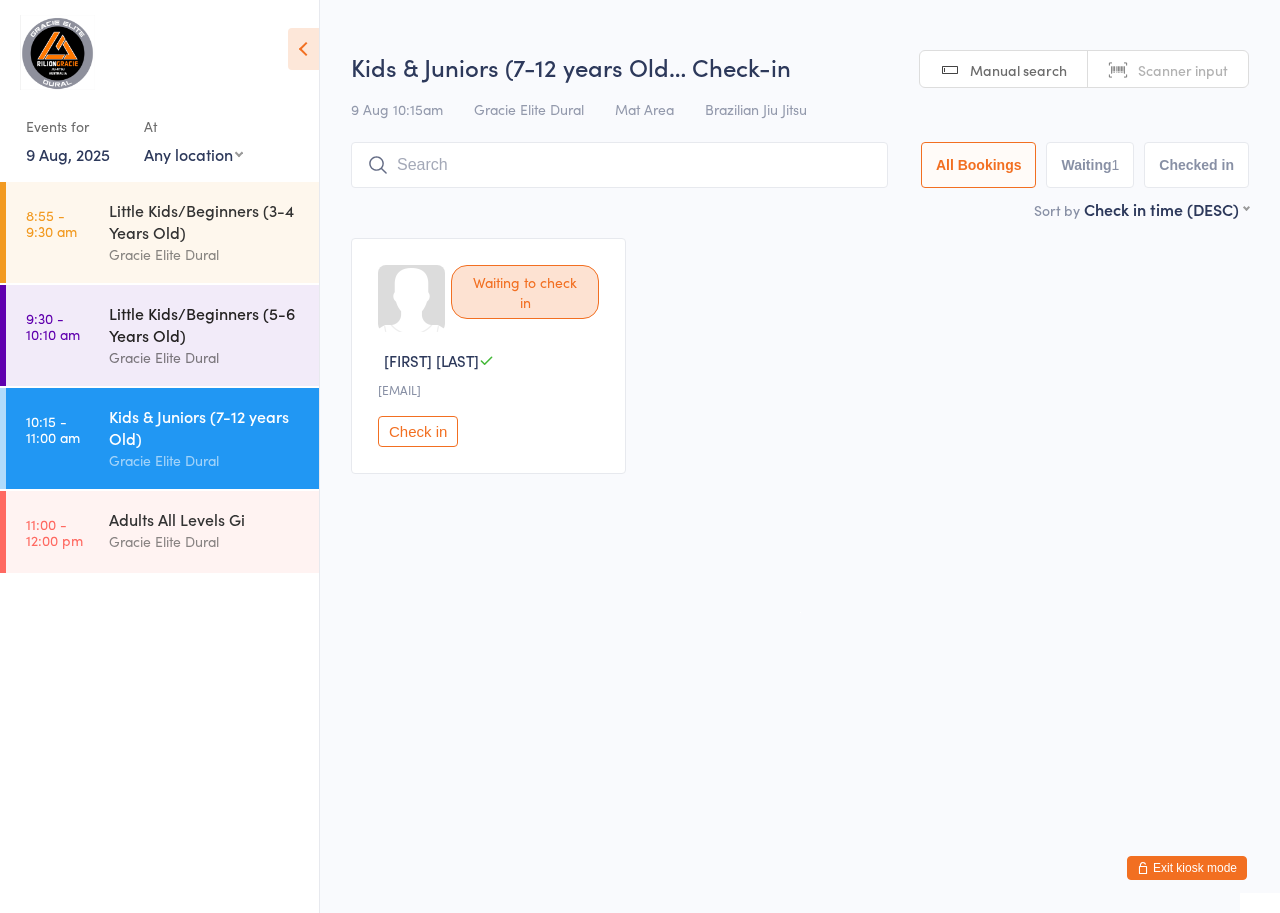 click on "Gracie Elite Dural" at bounding box center (205, 357) 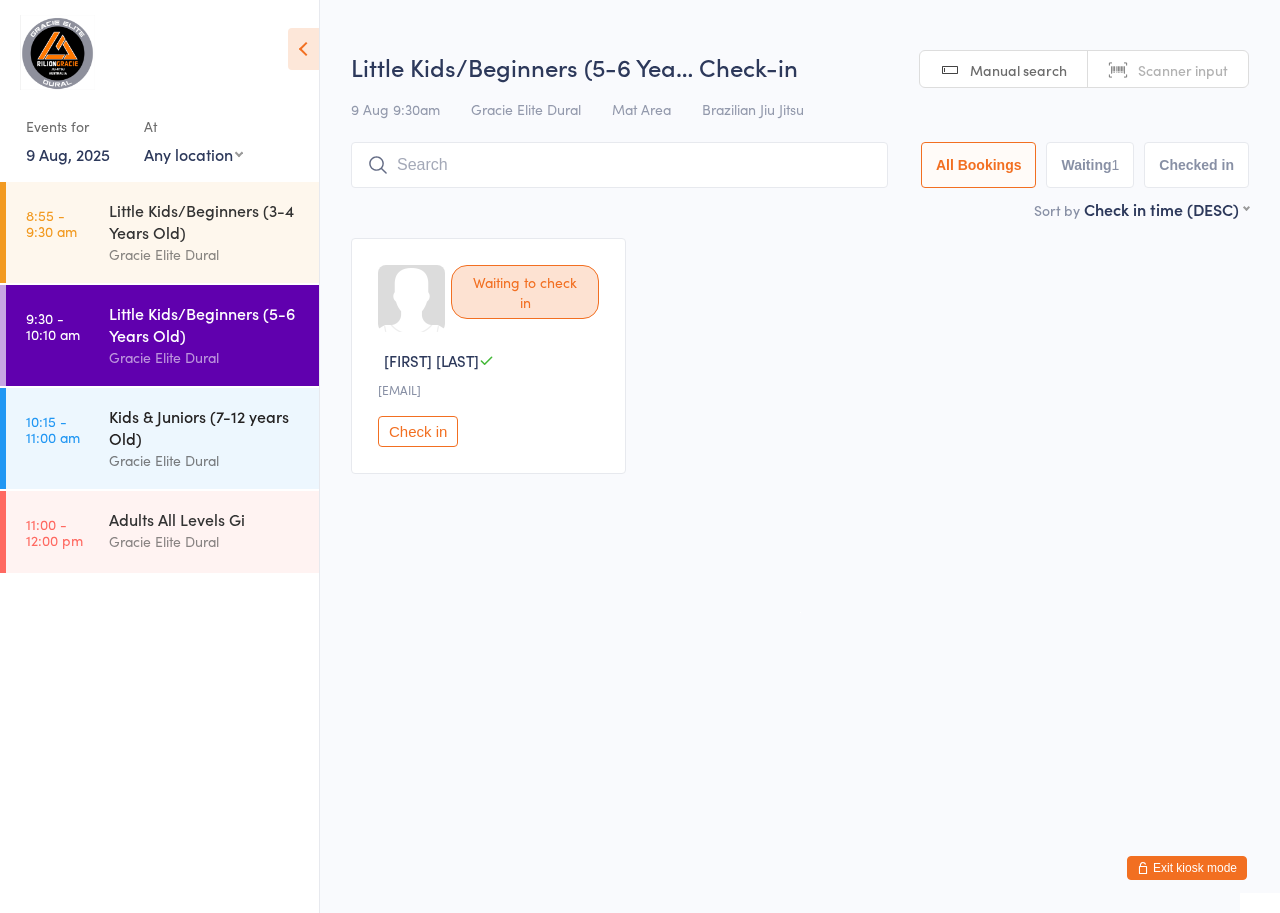 click on "Kids & Juniors (7-12 years Old)" at bounding box center (205, 427) 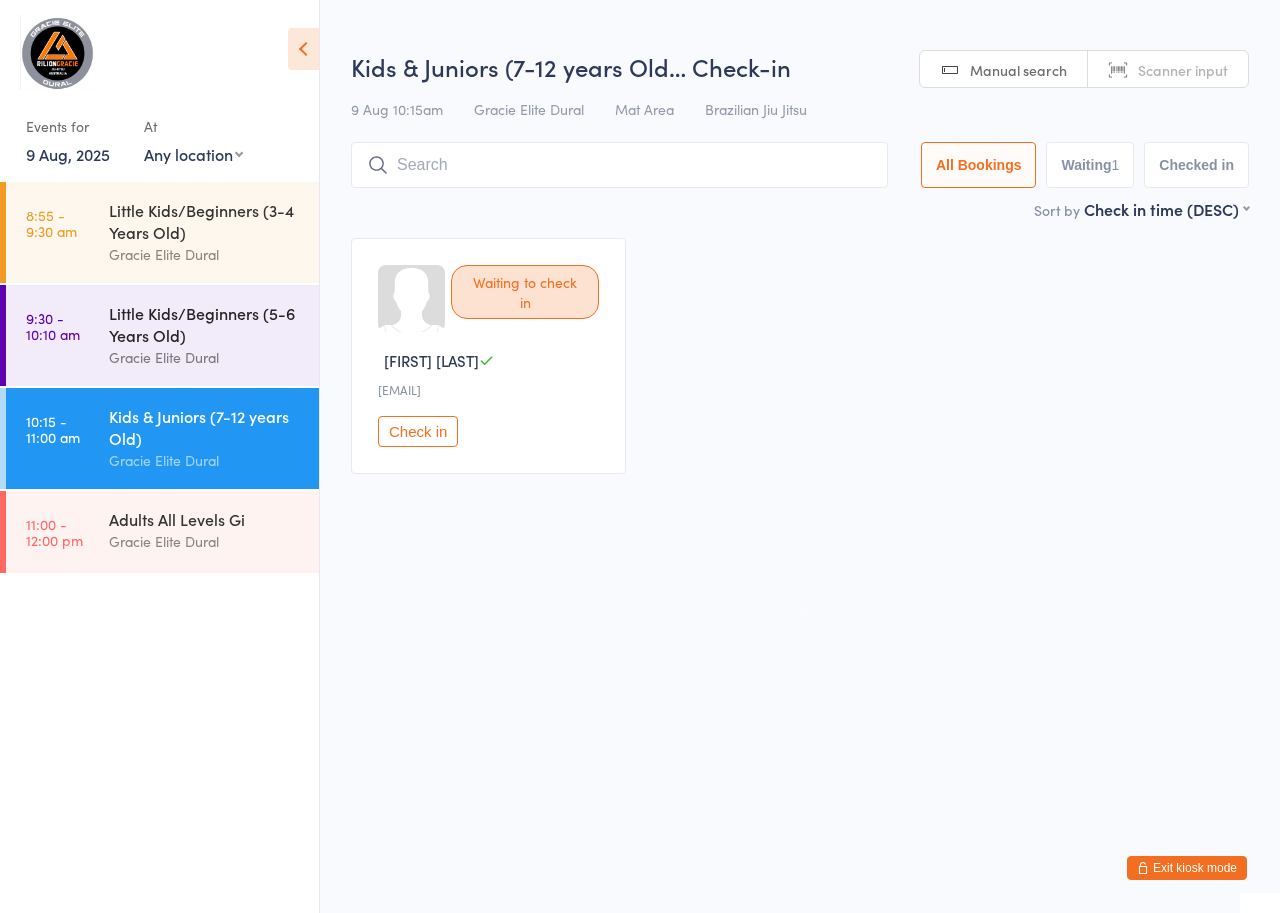 click on "Gracie Elite Dural" at bounding box center [205, 357] 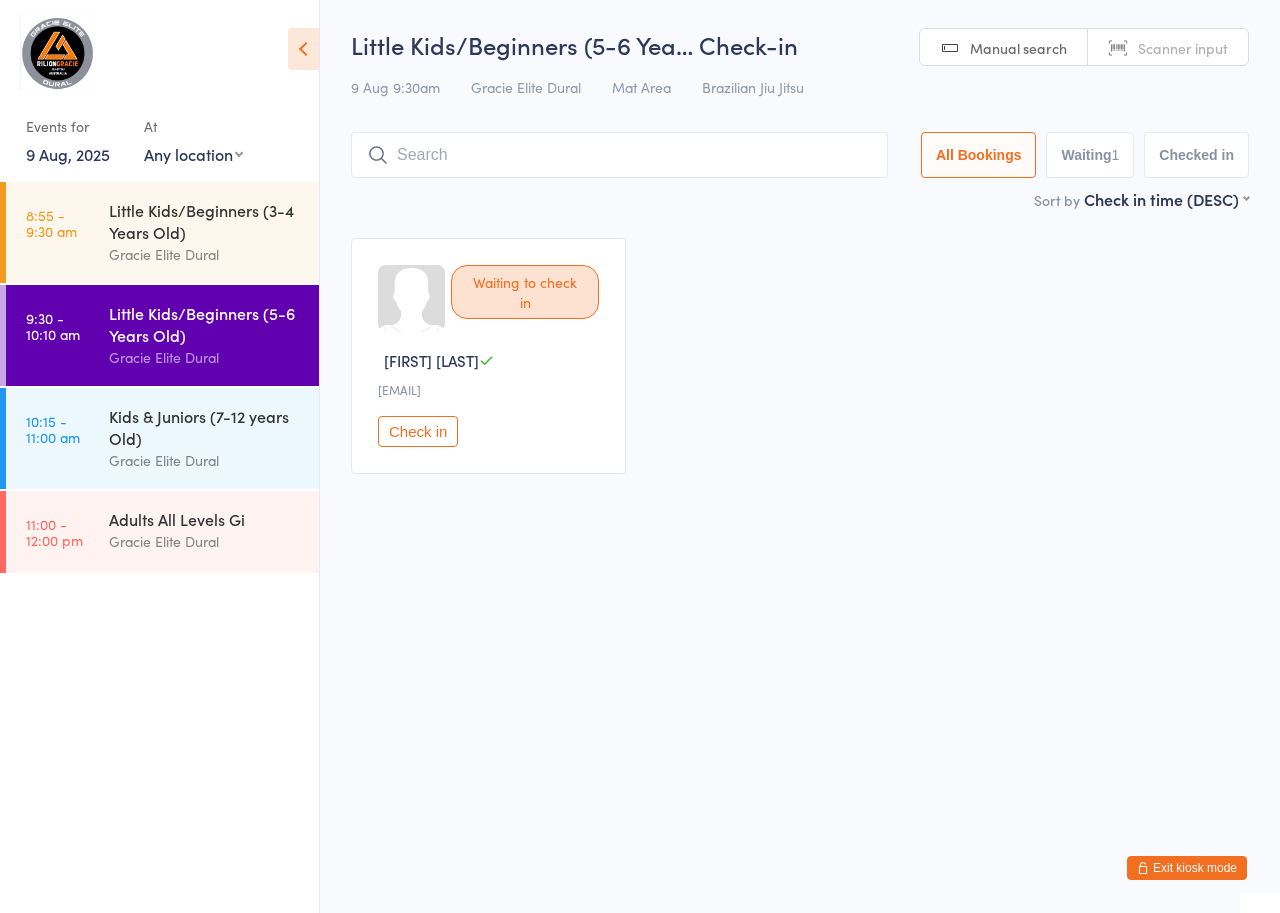 click on "9 Aug, 2025" at bounding box center [68, 154] 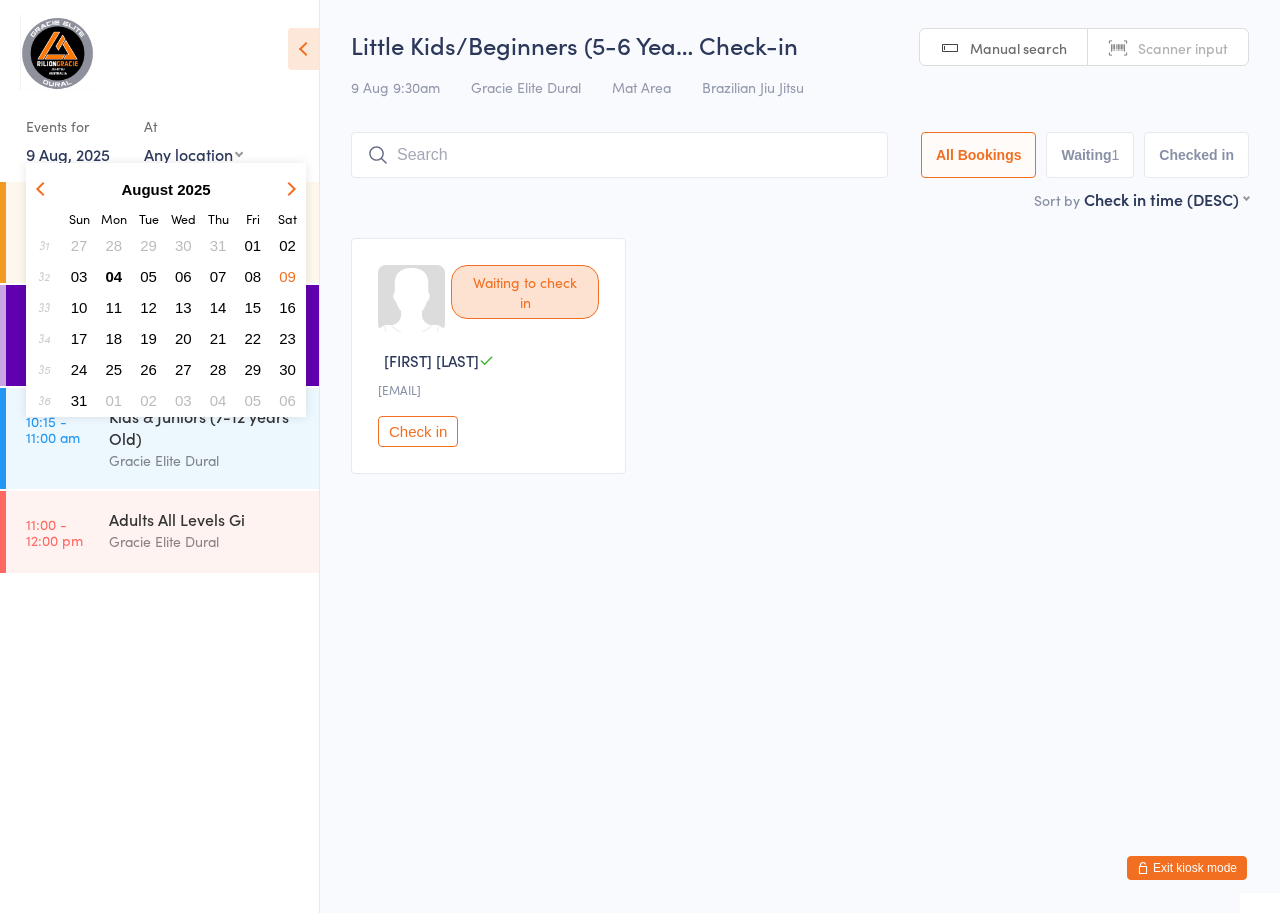 click on "11" at bounding box center [114, 307] 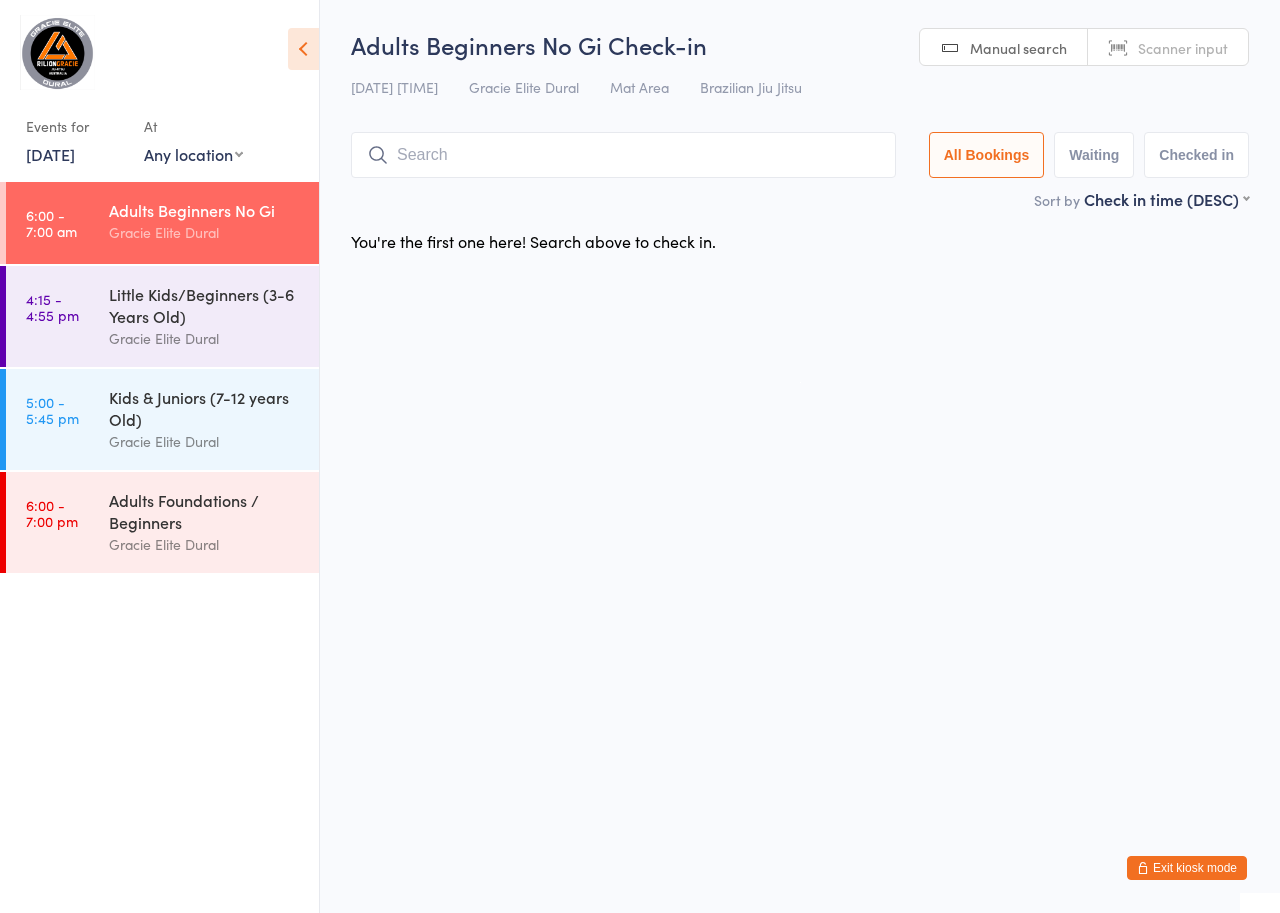 click on "Exit kiosk mode" at bounding box center [1187, 868] 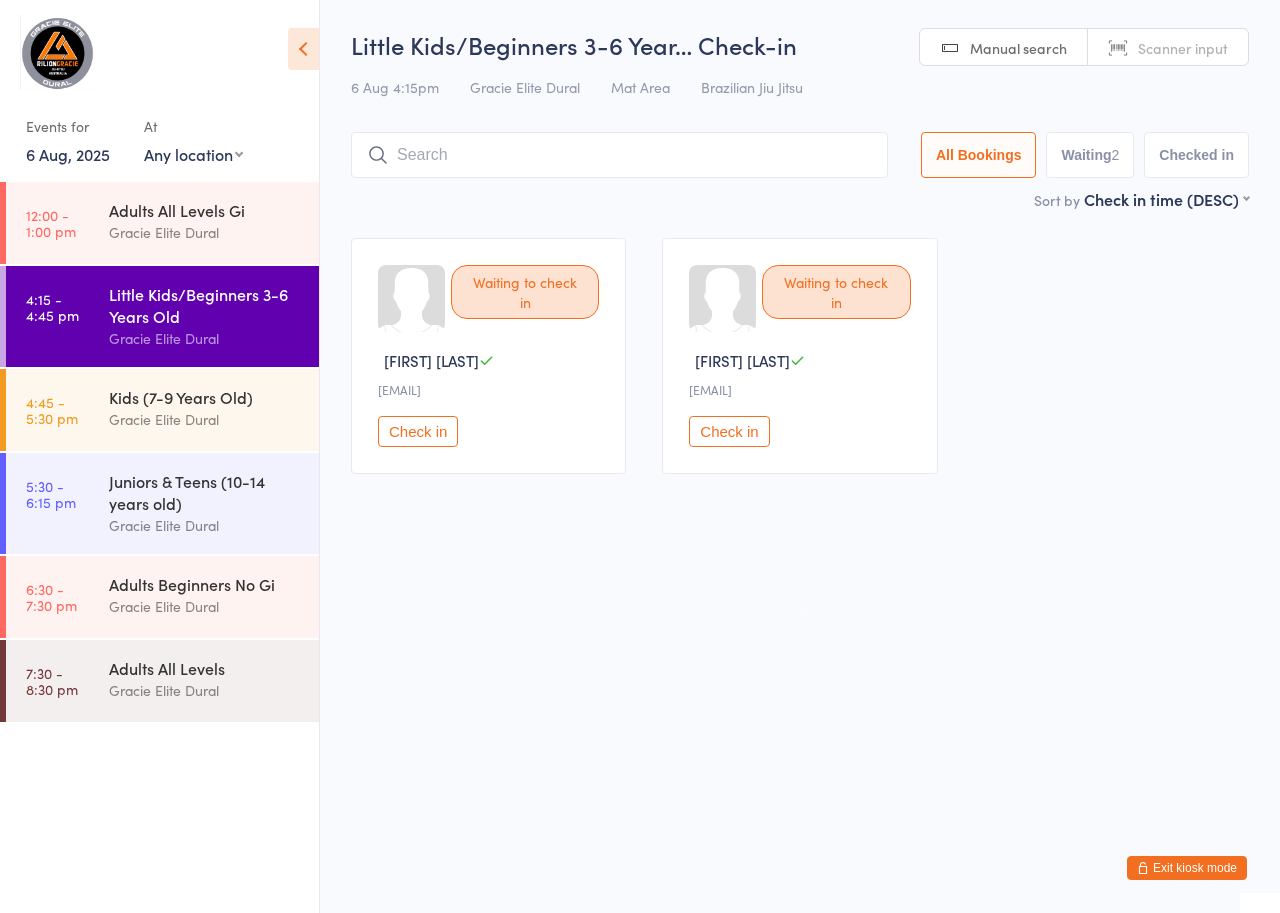 scroll, scrollTop: 0, scrollLeft: 0, axis: both 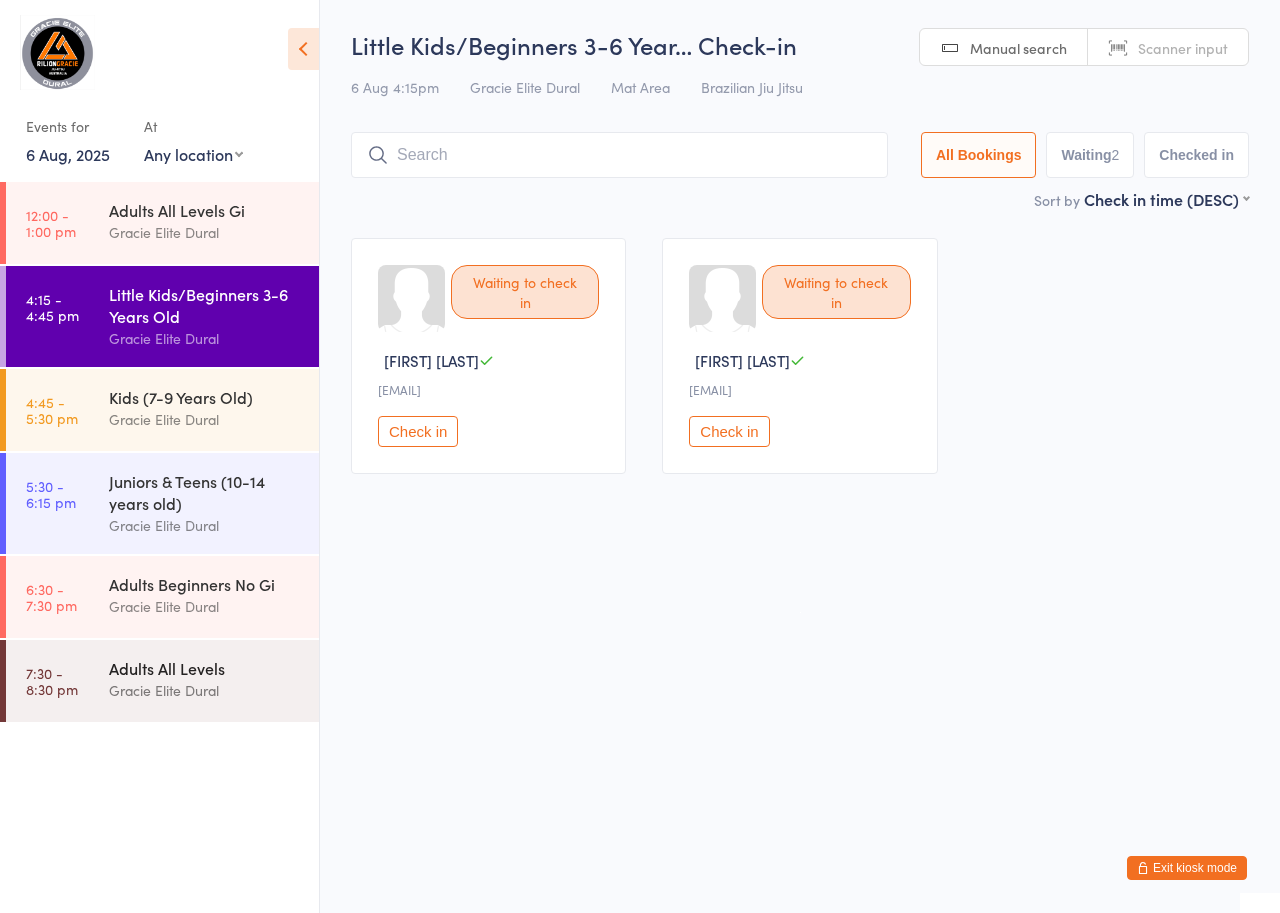 click on "Adults All Levels" at bounding box center (205, 668) 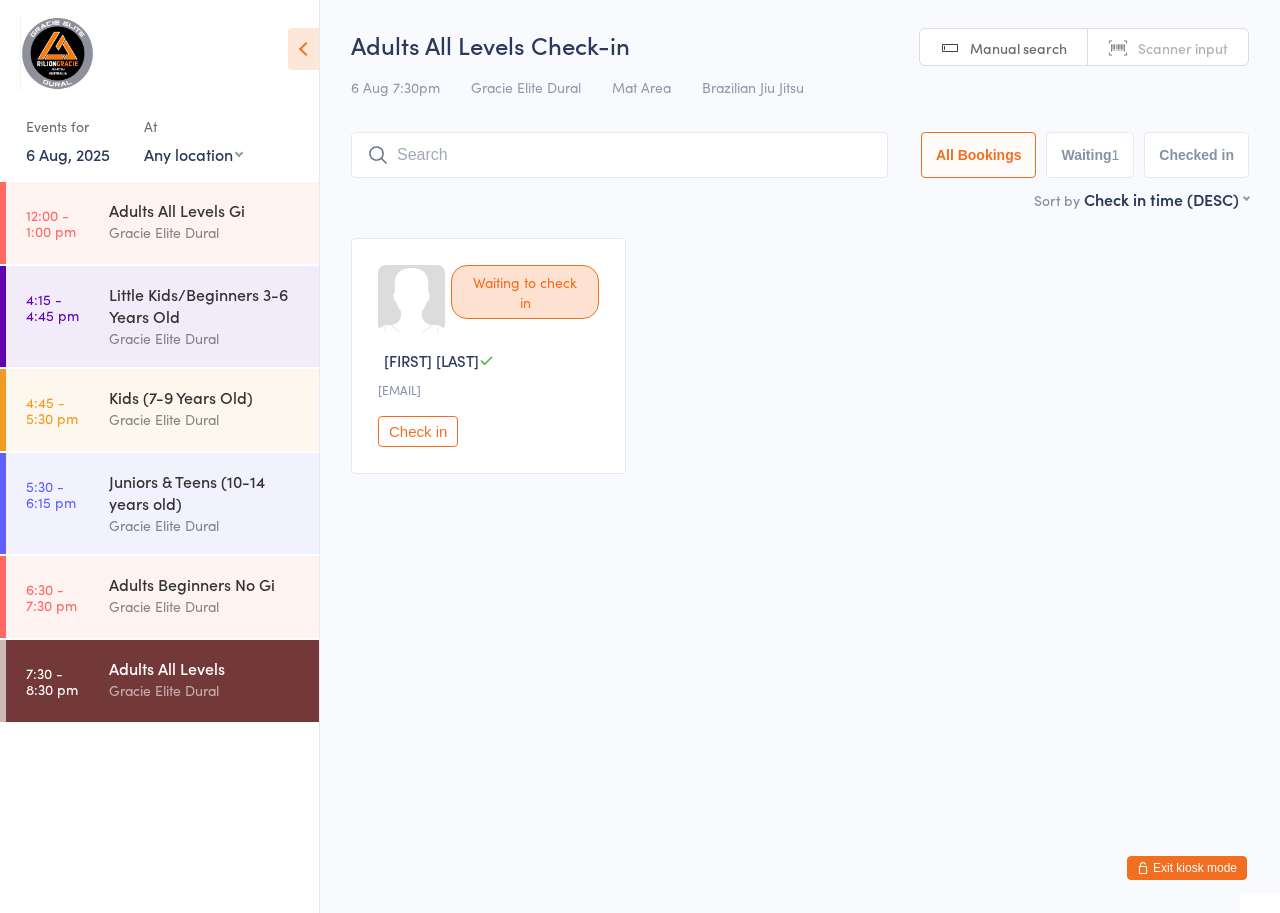 click on "6 Aug, 2025" at bounding box center [68, 154] 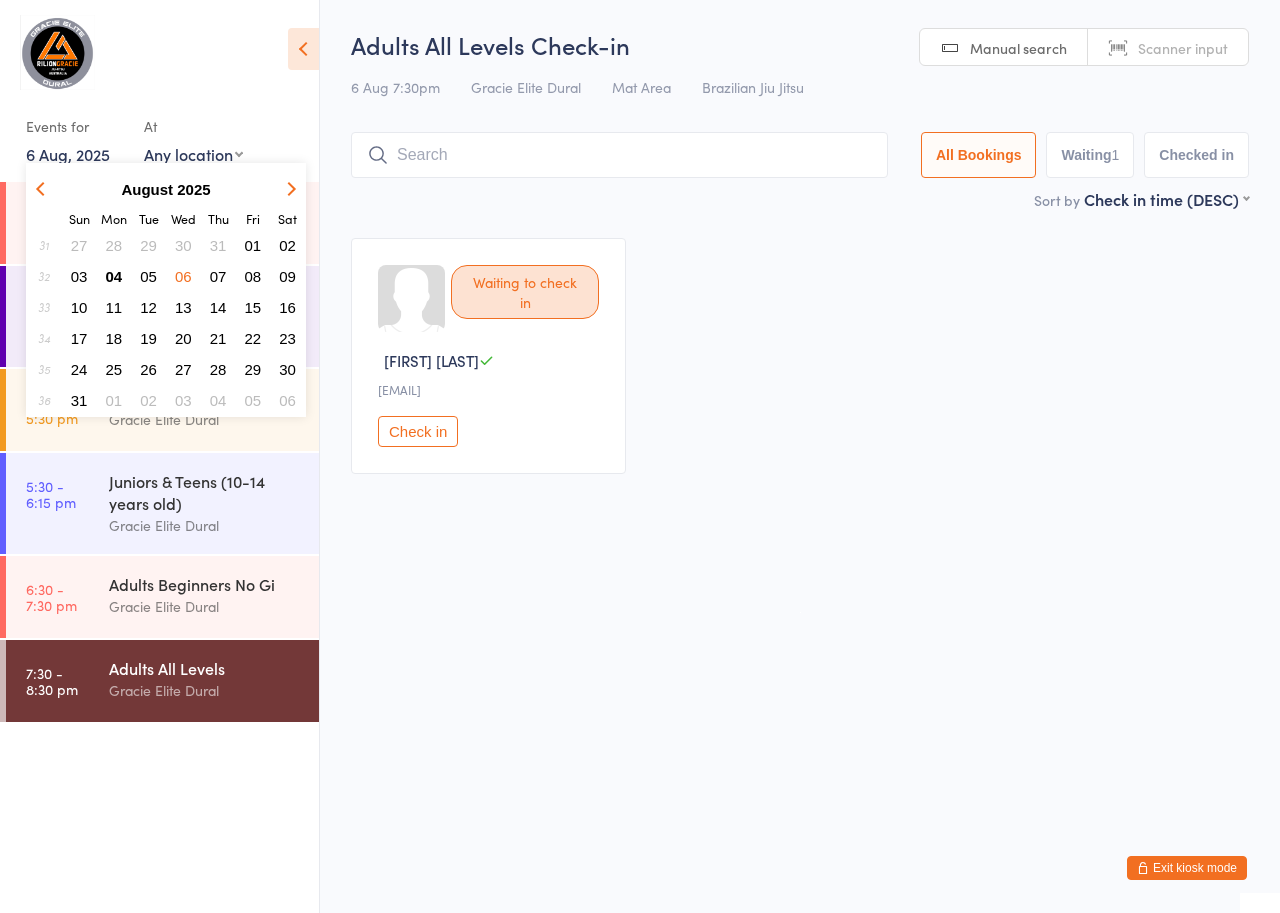 click on "09" at bounding box center (287, 276) 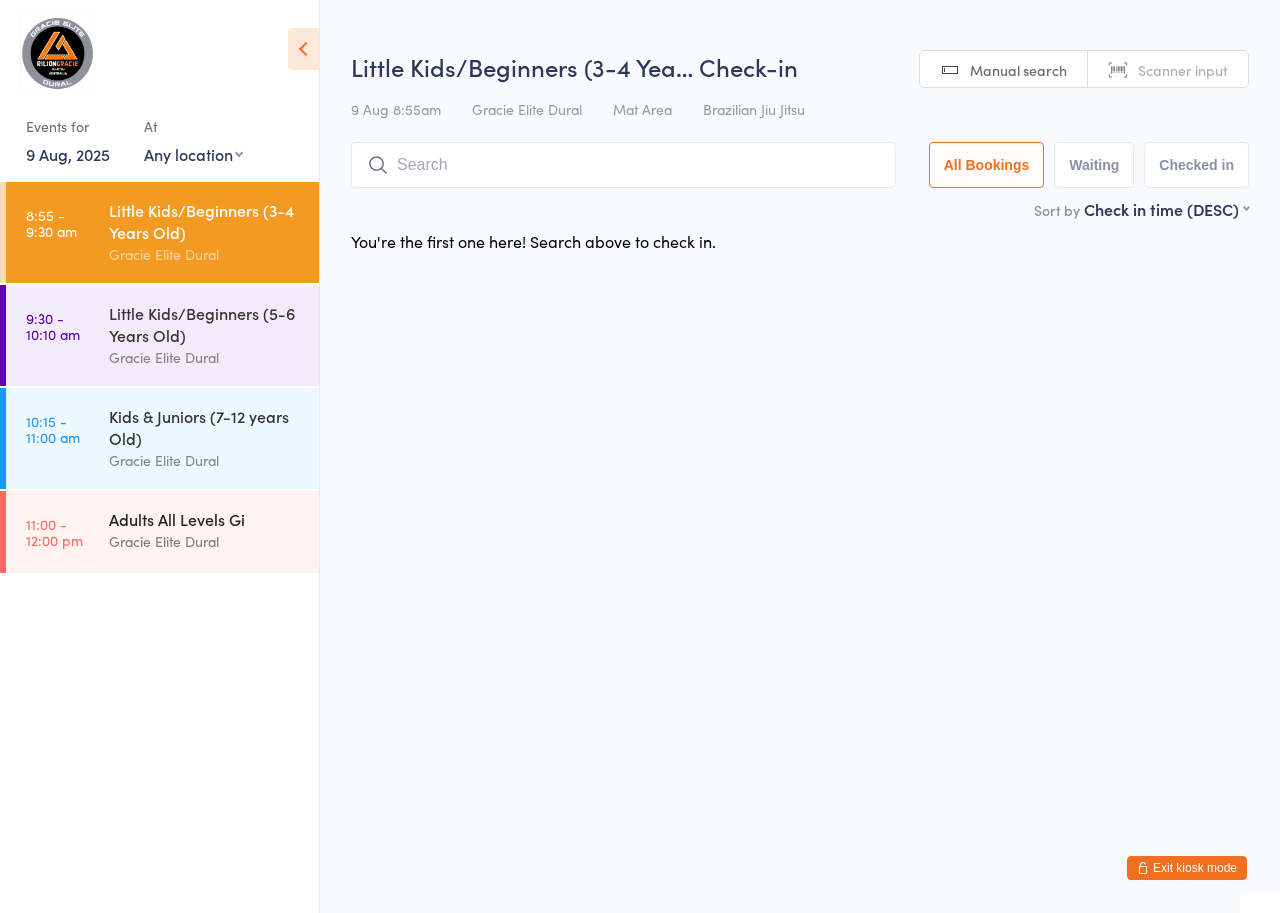 click on "Adults All Levels Gi Gracie Elite Dural" at bounding box center [214, 530] 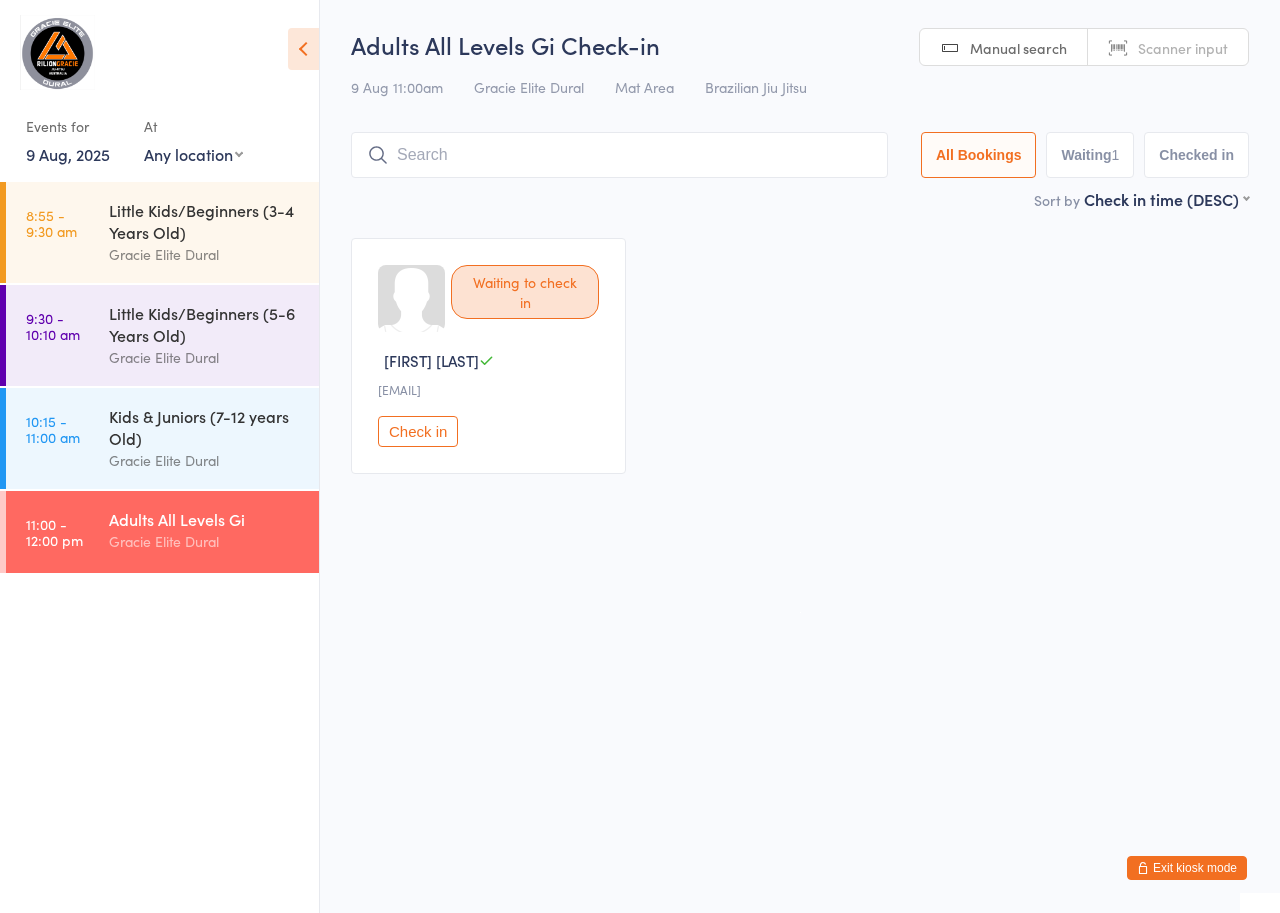 click on "9 Aug, 2025" at bounding box center [68, 154] 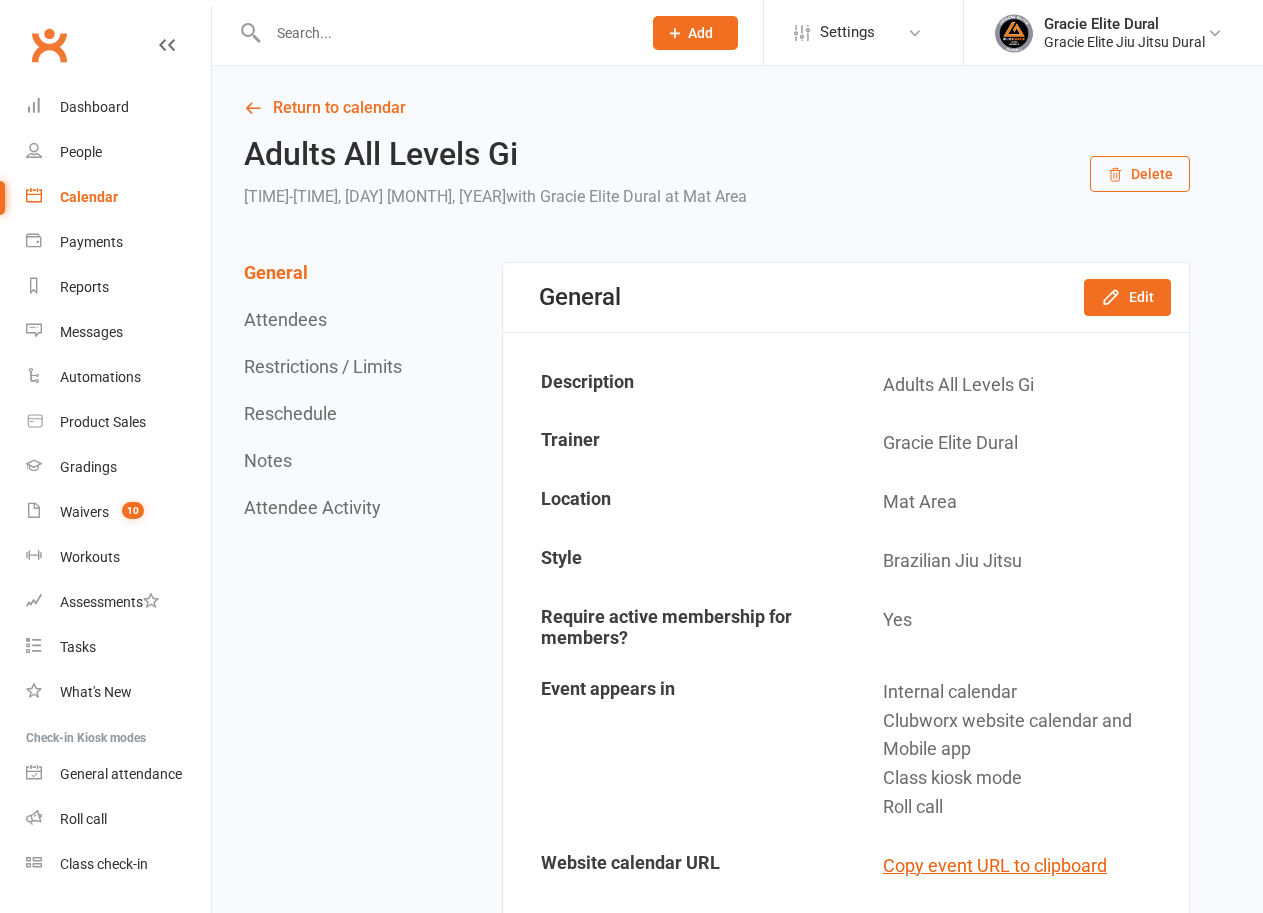 scroll, scrollTop: 0, scrollLeft: 0, axis: both 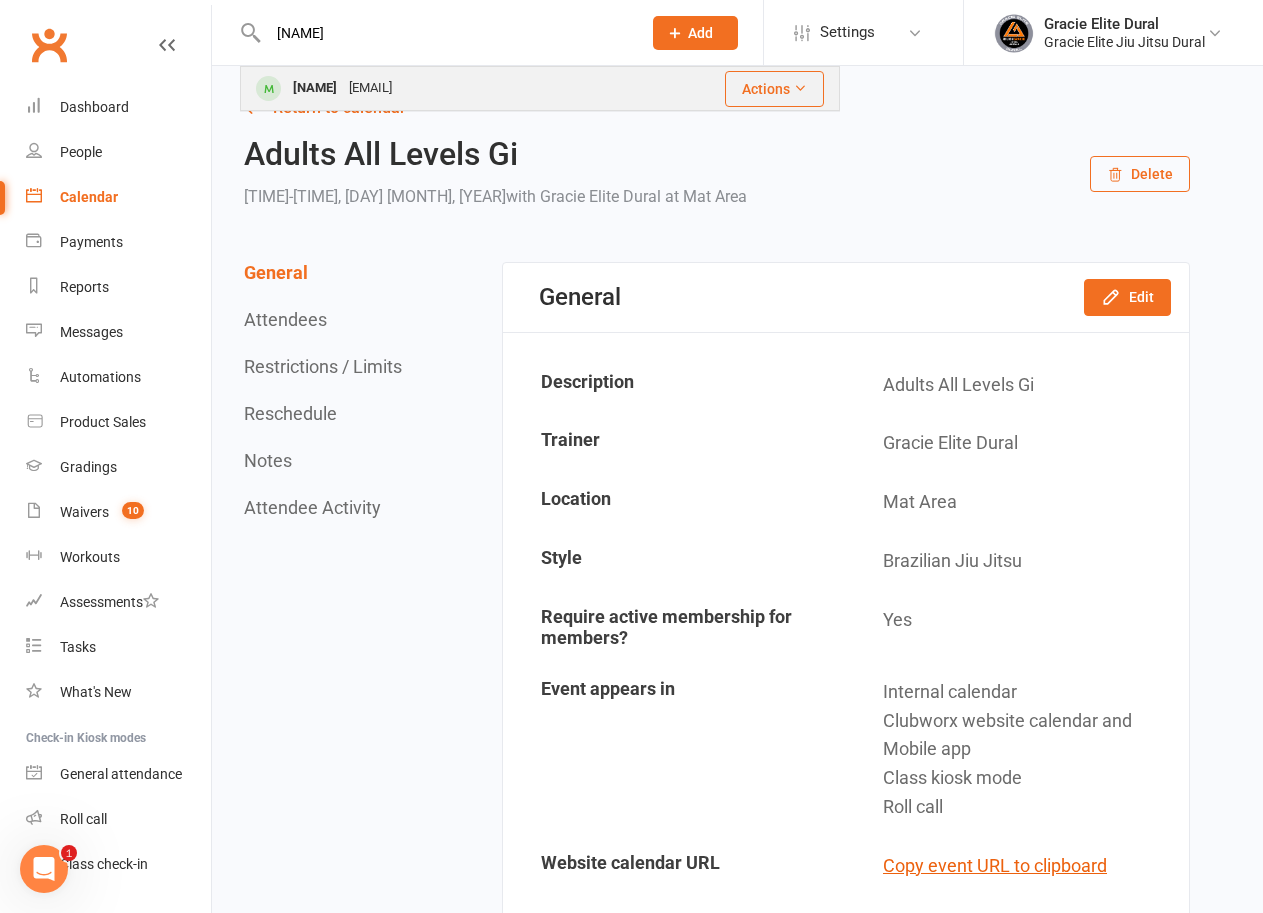 type on "[NAME]" 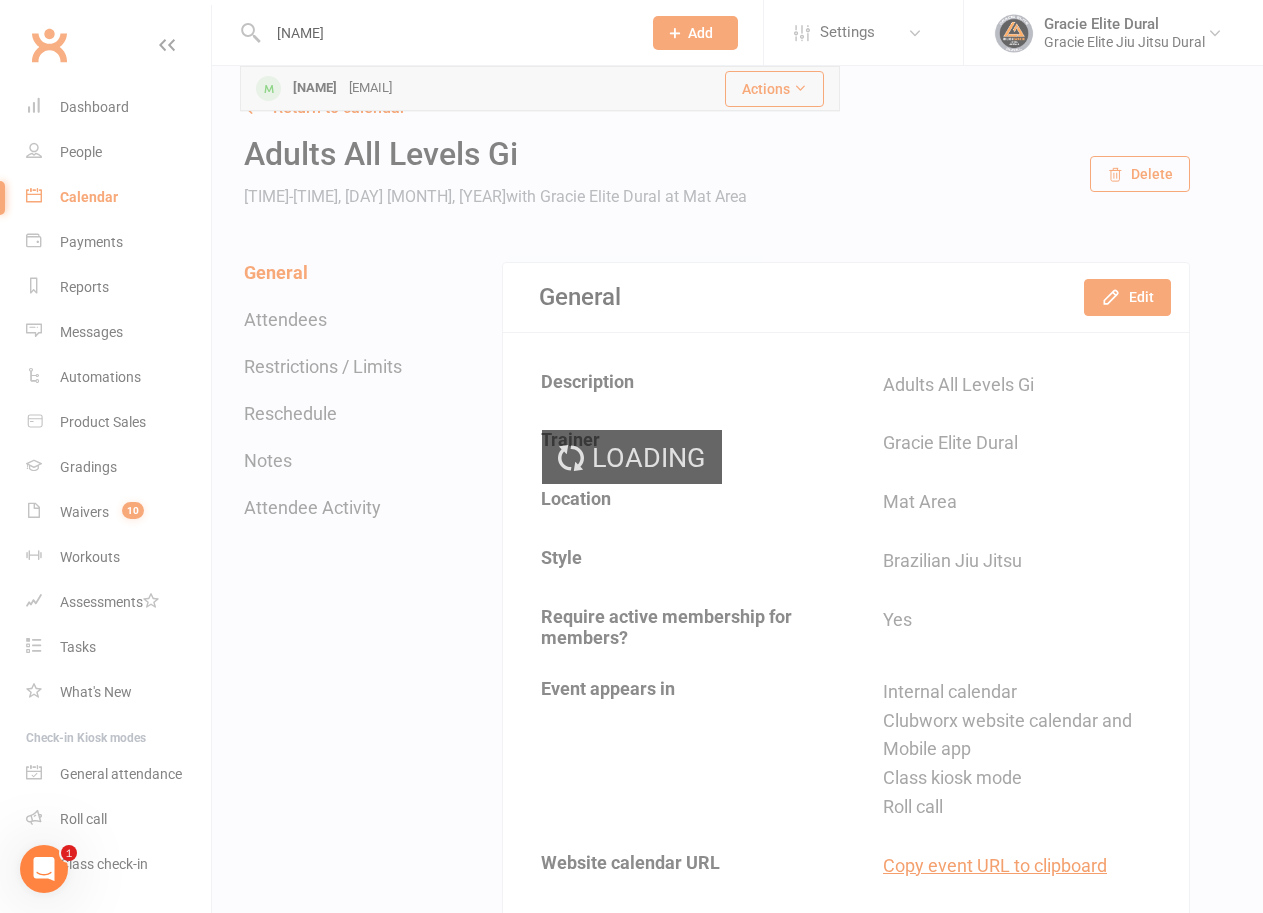 type 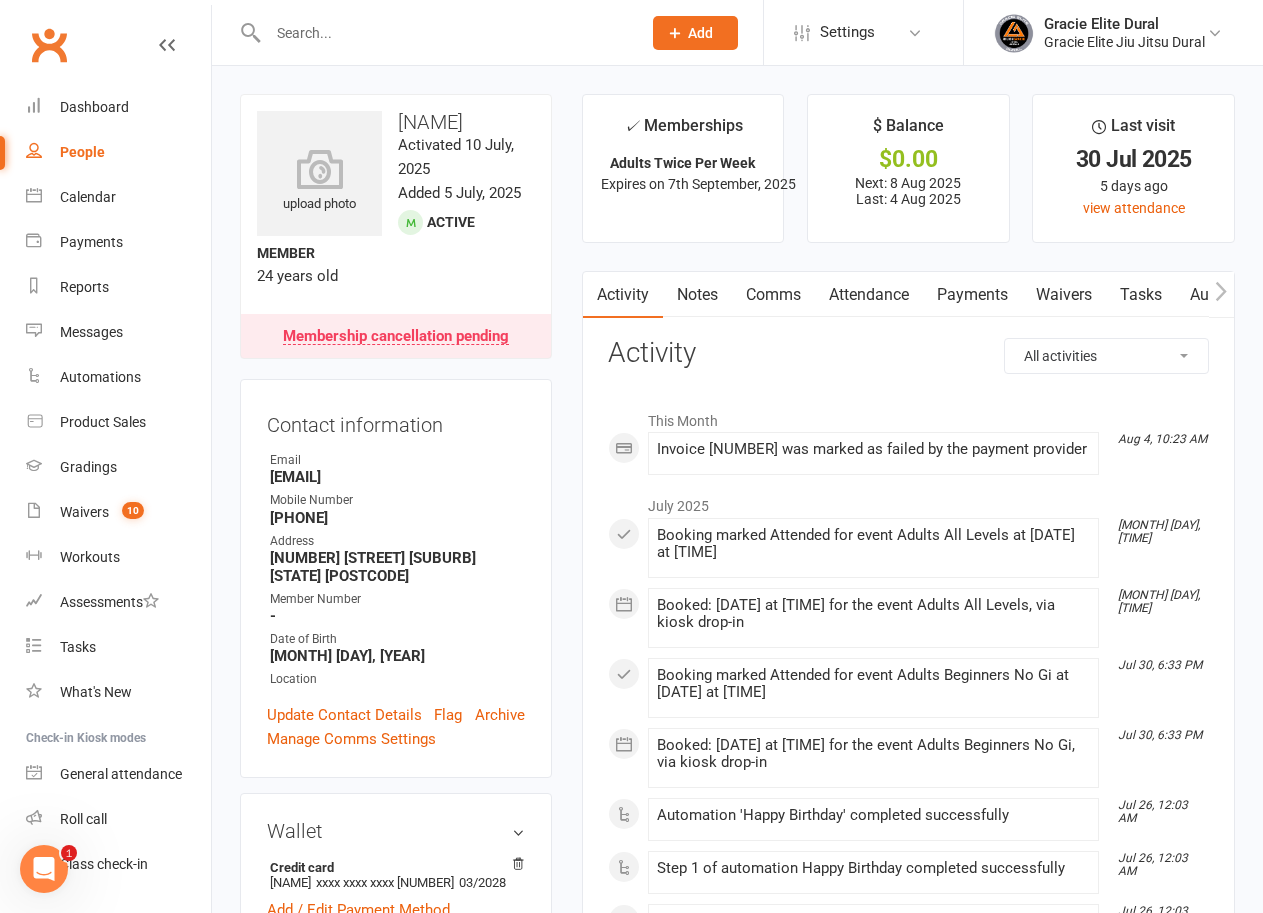click on "Payments" at bounding box center (972, 295) 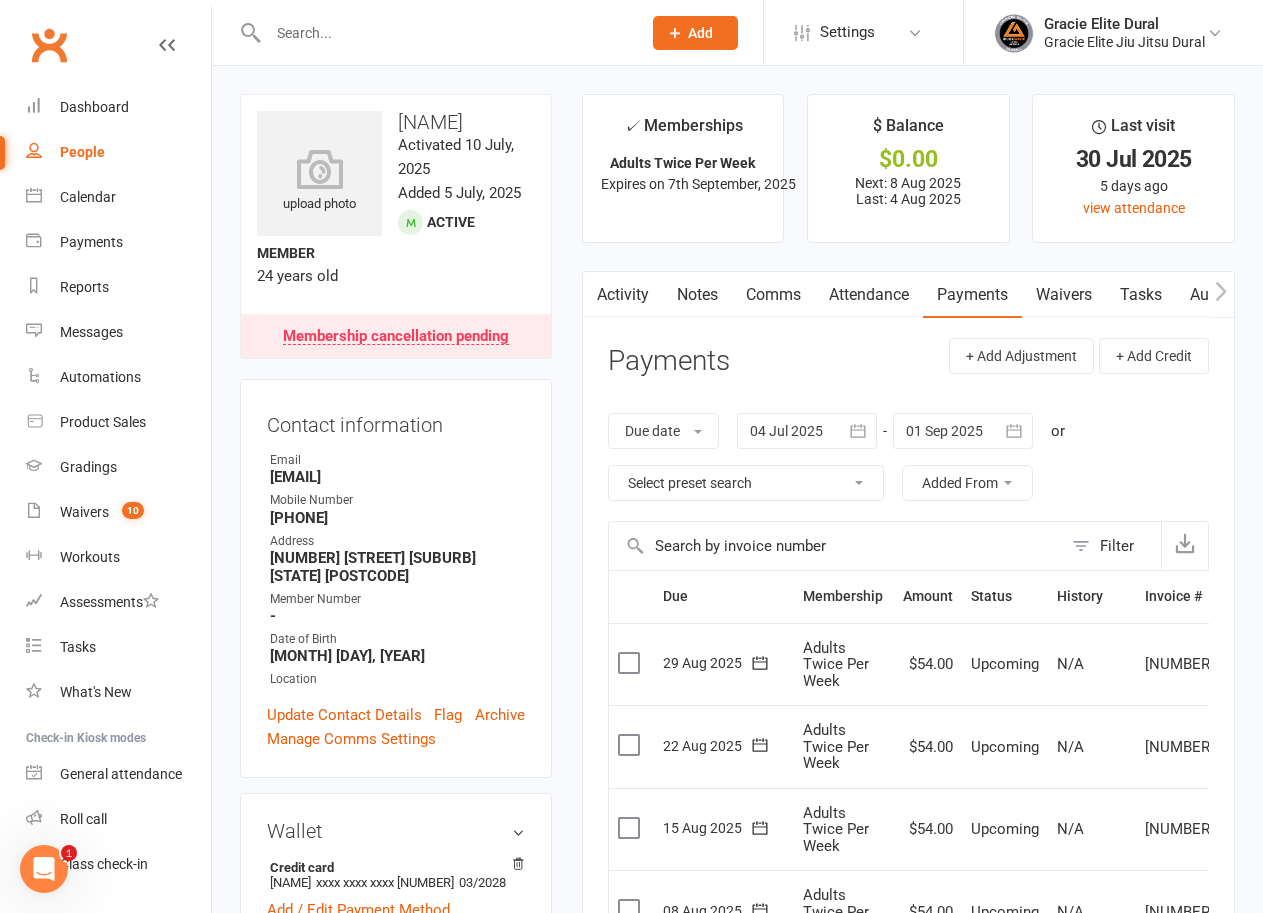 scroll, scrollTop: 400, scrollLeft: 0, axis: vertical 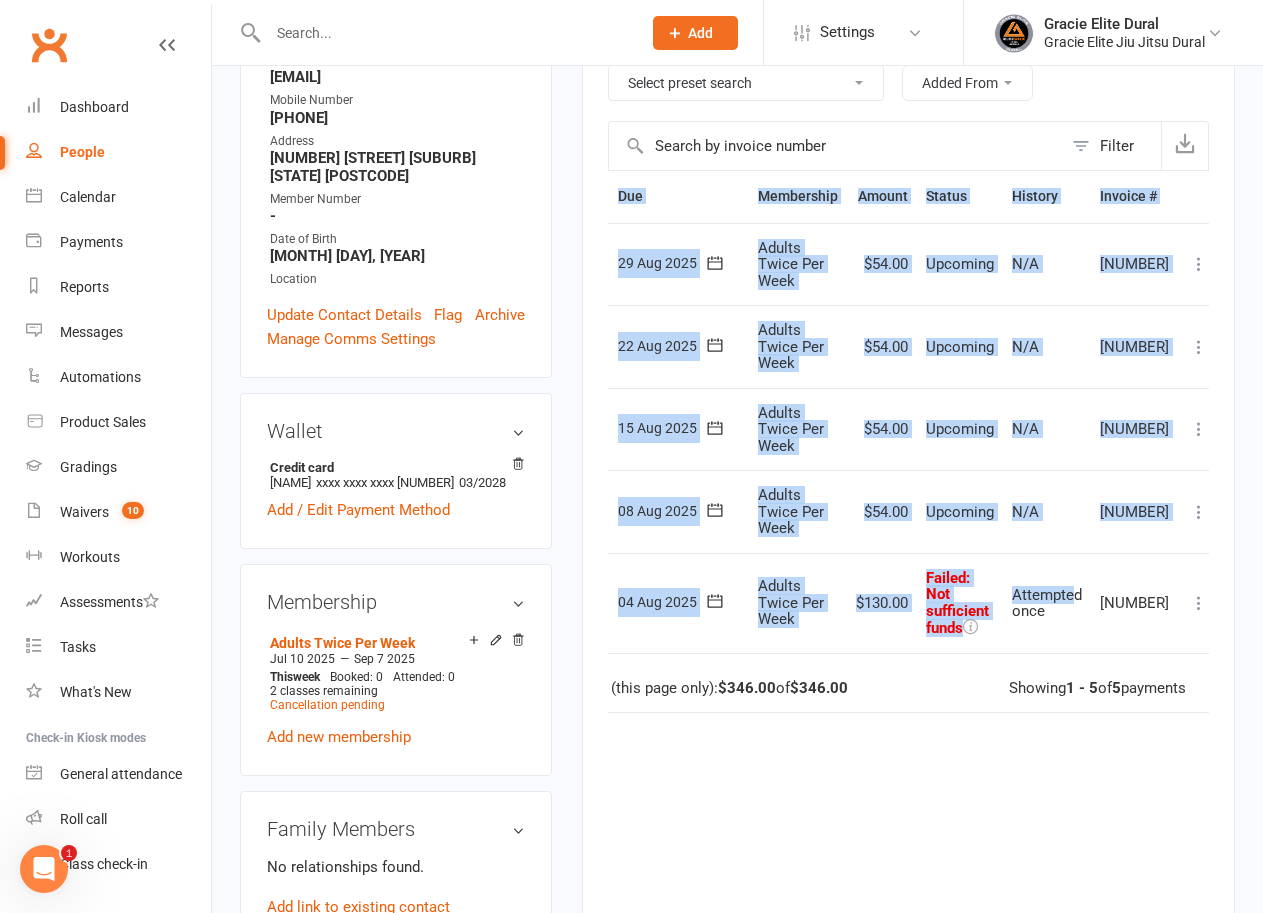 drag, startPoint x: 1121, startPoint y: 600, endPoint x: 1138, endPoint y: 607, distance: 18.384777 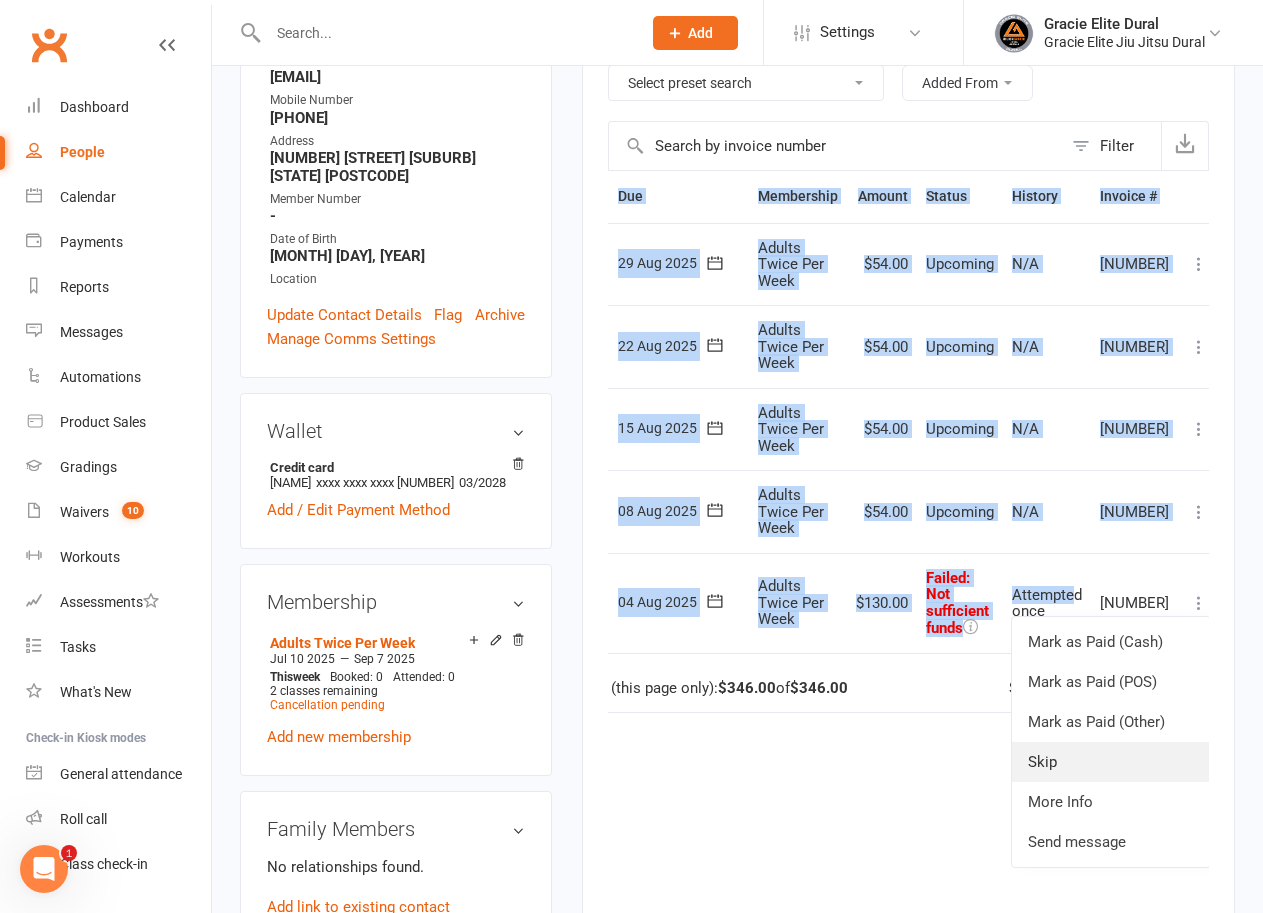 click on "Skip" at bounding box center (1111, 762) 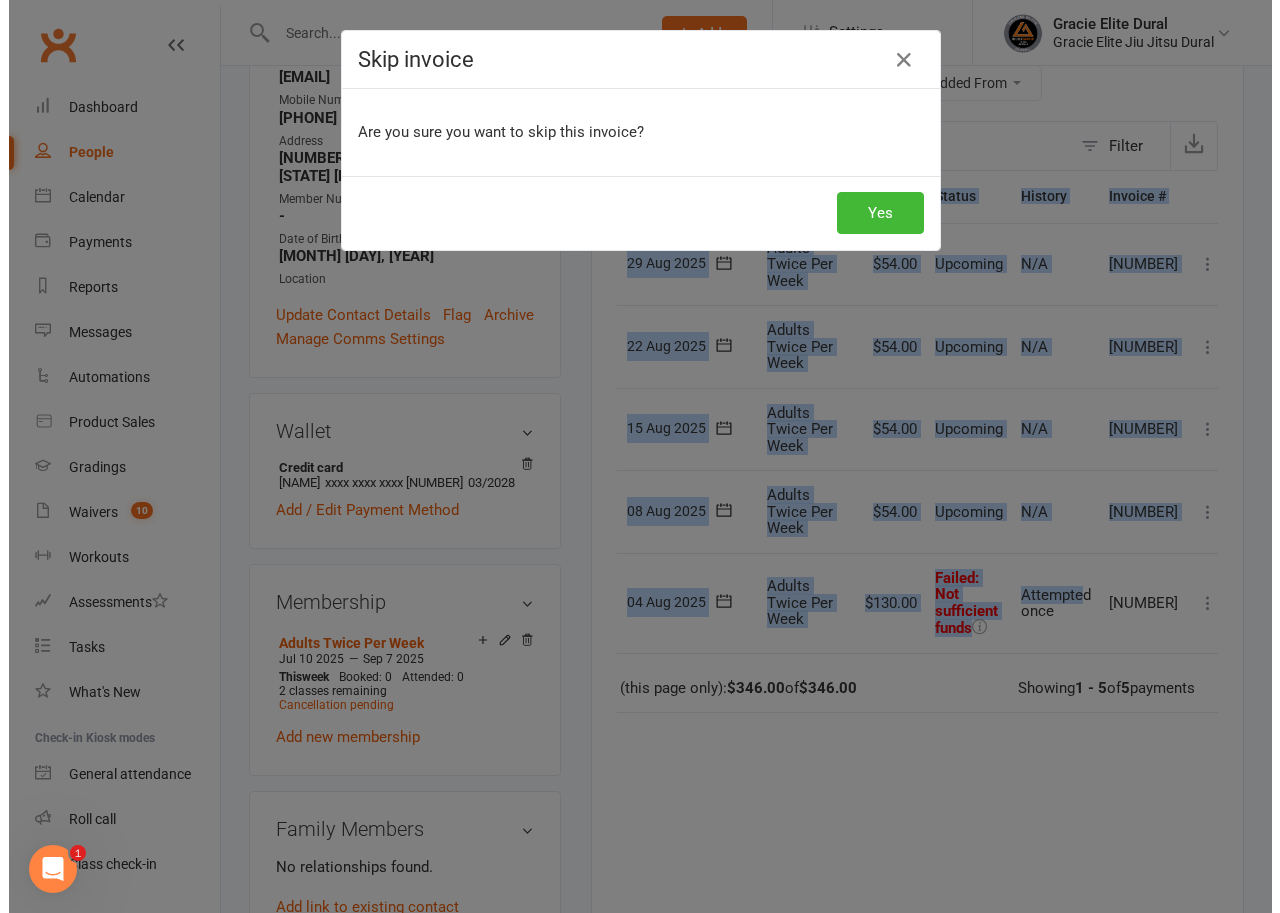 scroll, scrollTop: 376, scrollLeft: 0, axis: vertical 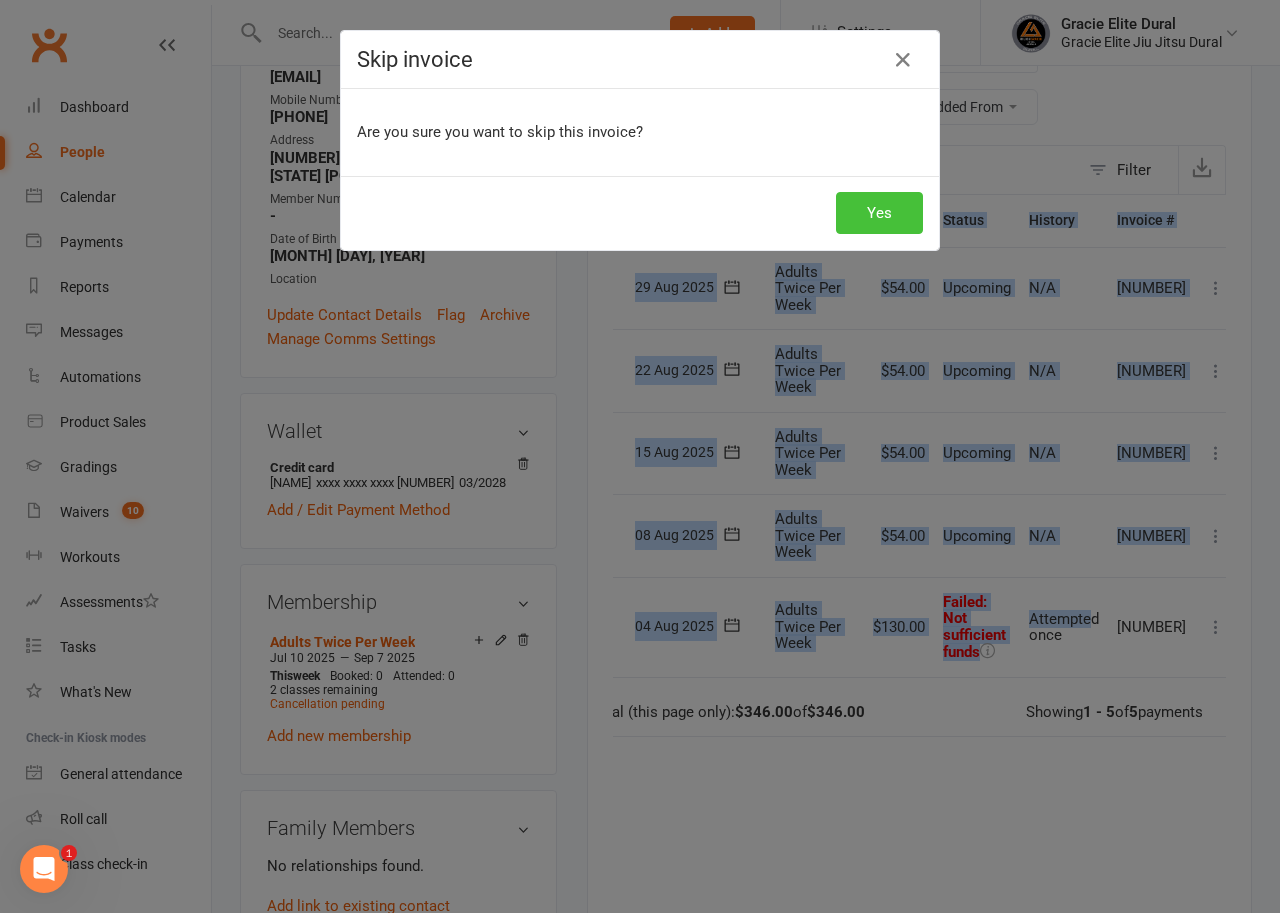 click on "Yes" at bounding box center (879, 213) 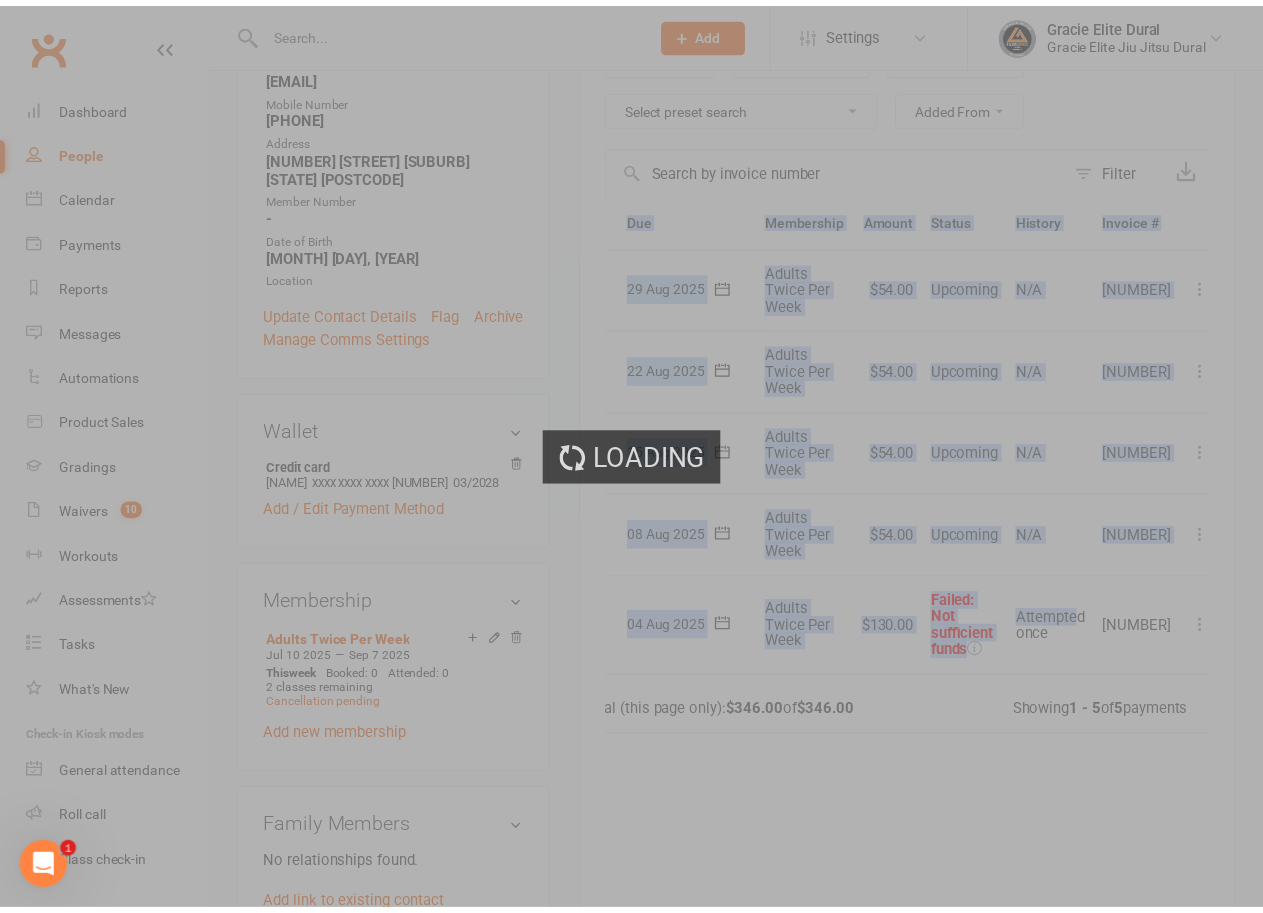 scroll, scrollTop: 400, scrollLeft: 0, axis: vertical 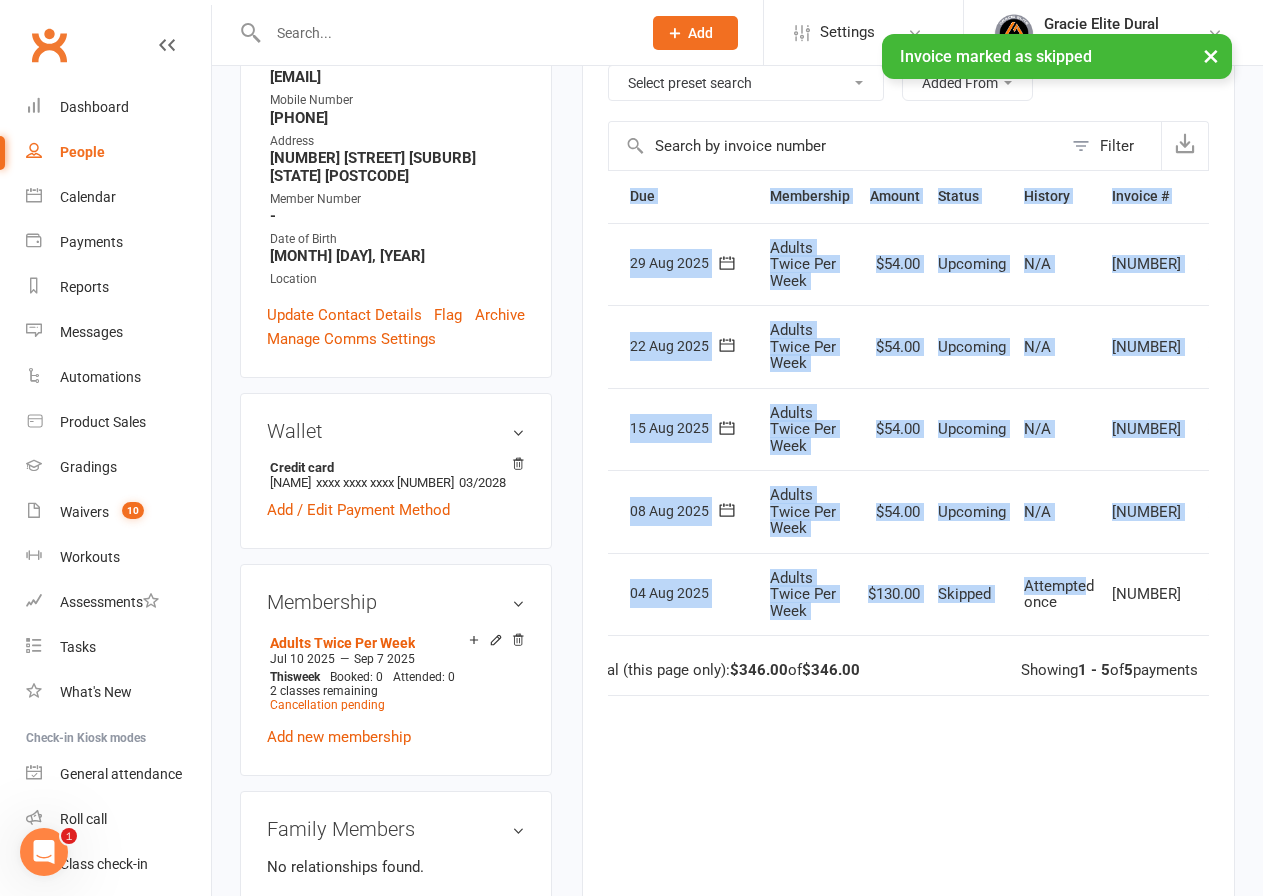 click at bounding box center (1211, 512) 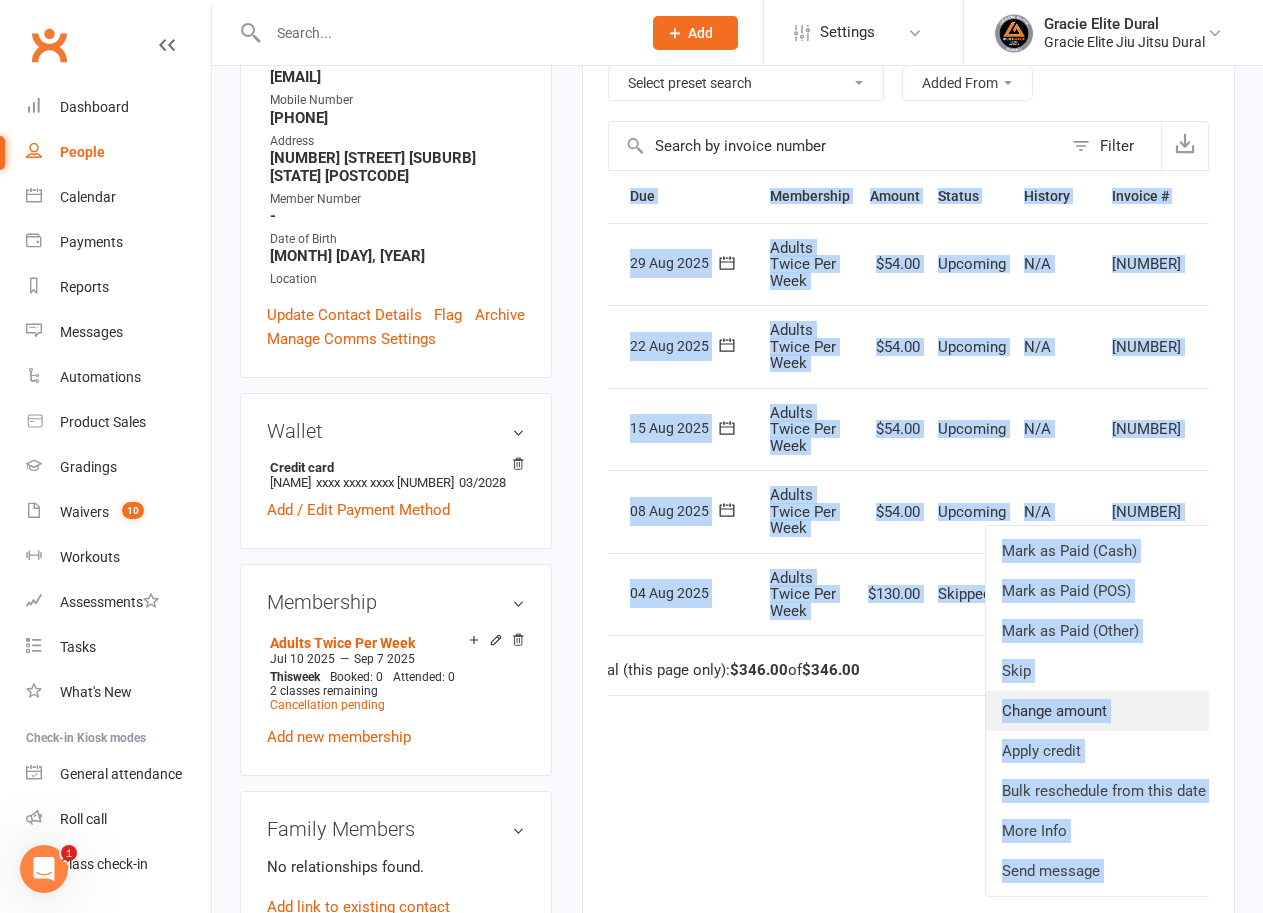 click on "Change amount" at bounding box center (1104, 711) 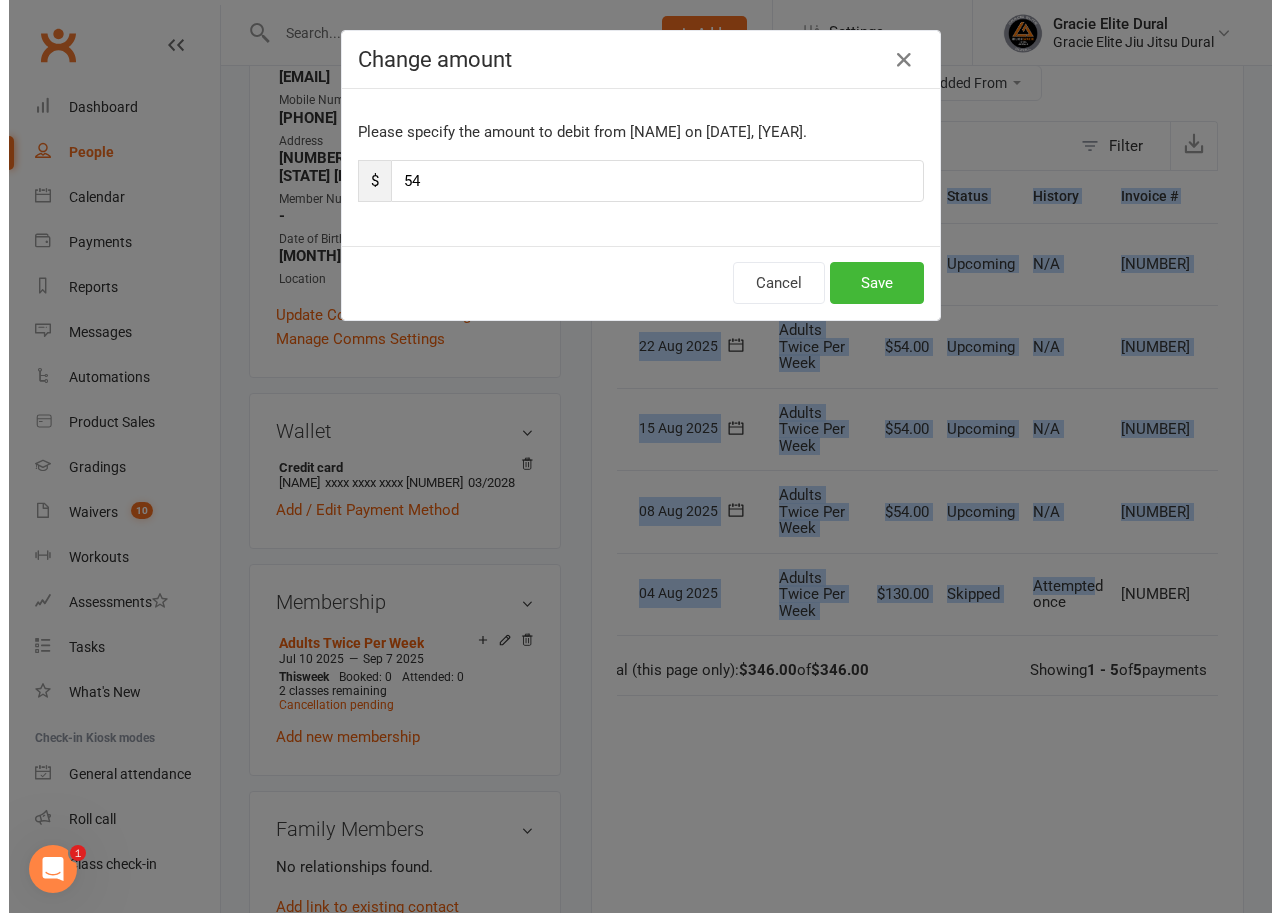 scroll, scrollTop: 376, scrollLeft: 0, axis: vertical 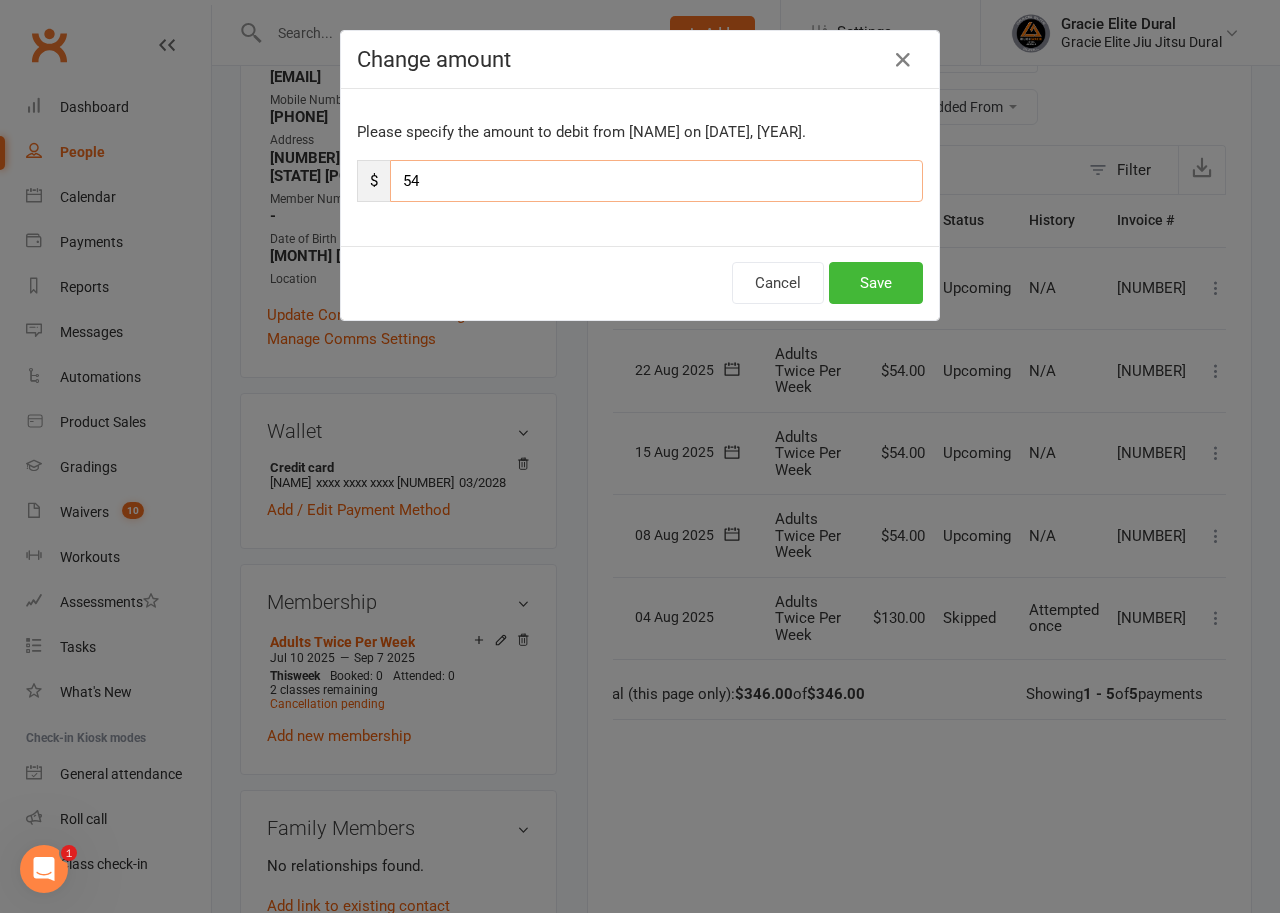 click on "54" at bounding box center [656, 181] 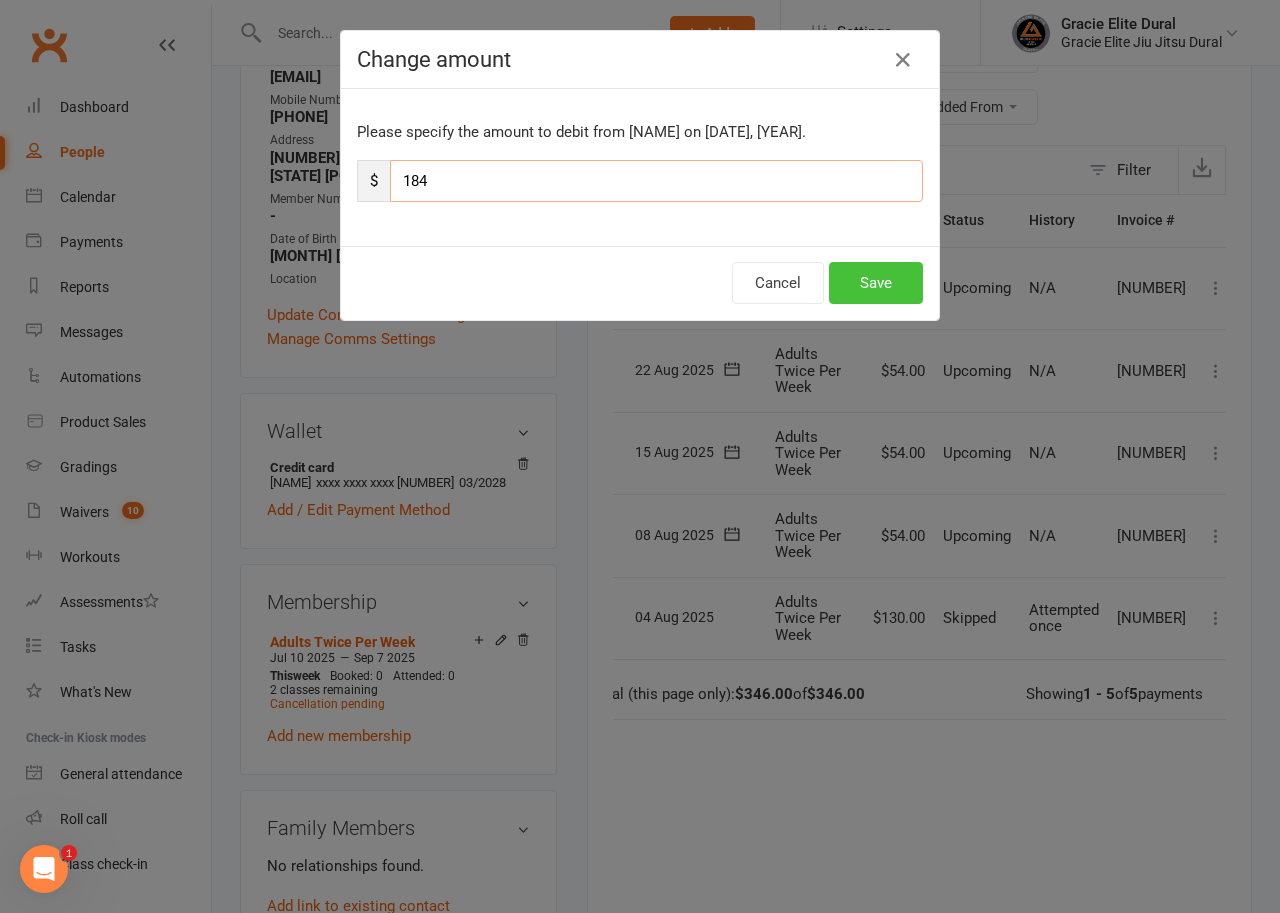 type on "184" 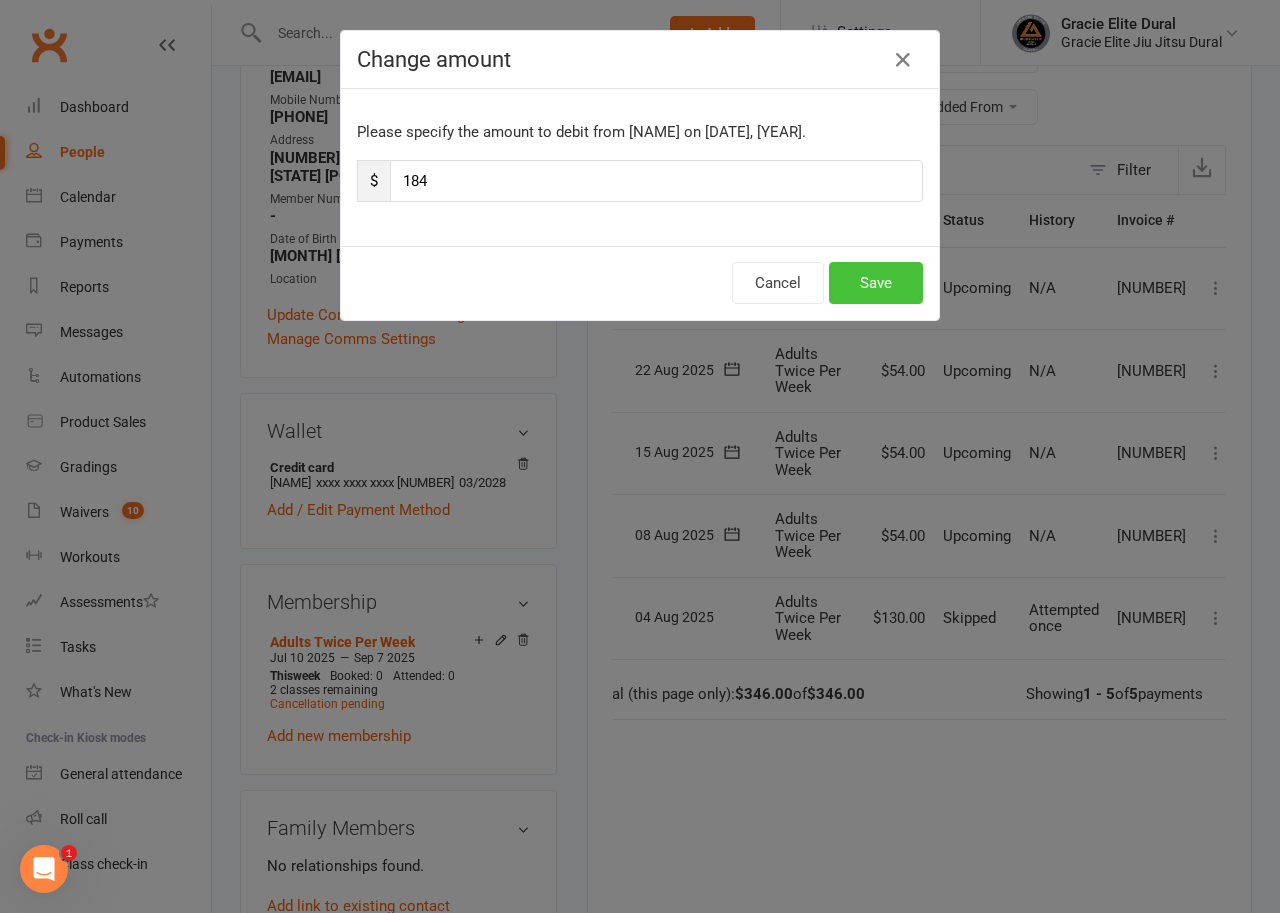click on "Save" at bounding box center (876, 283) 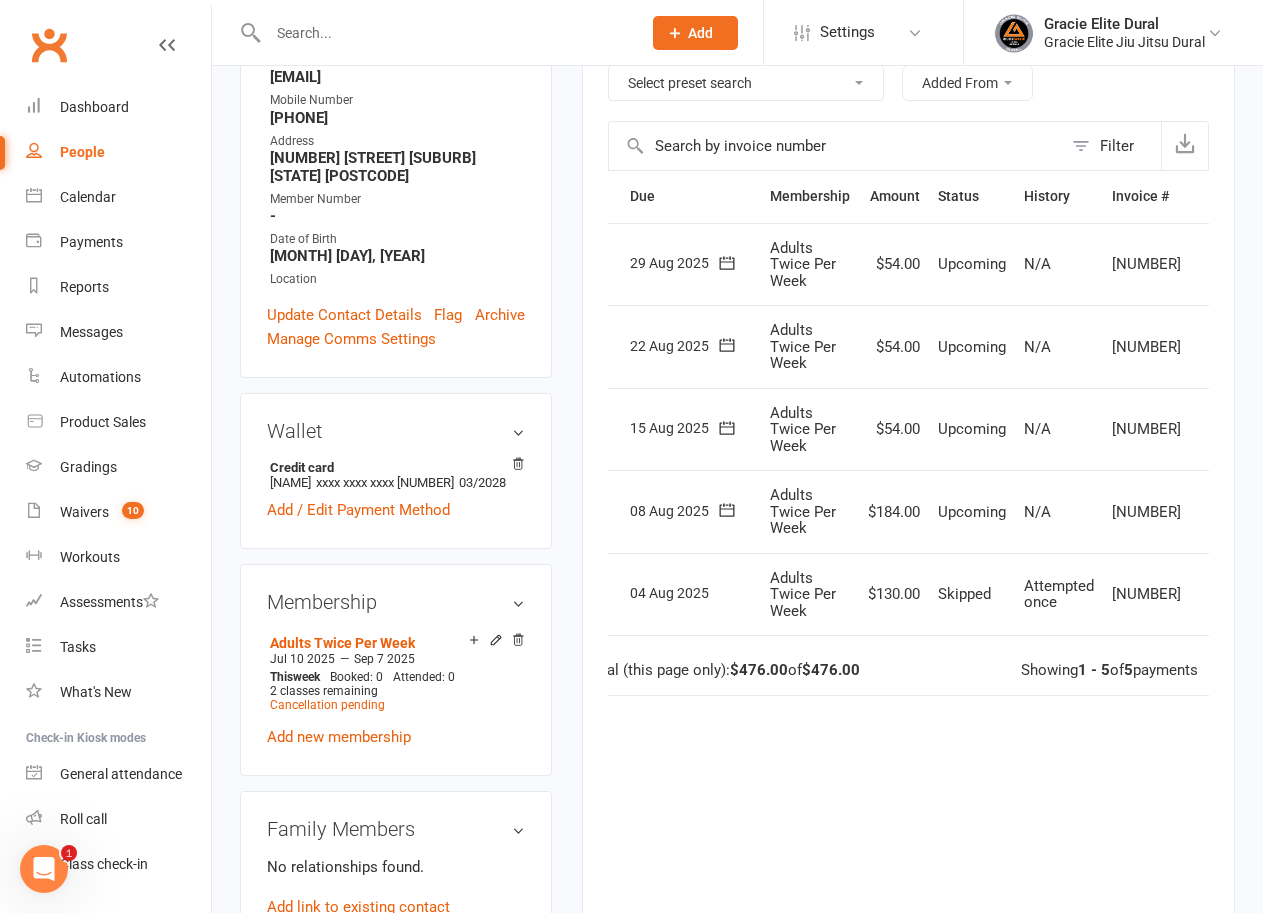 scroll, scrollTop: 0, scrollLeft: 0, axis: both 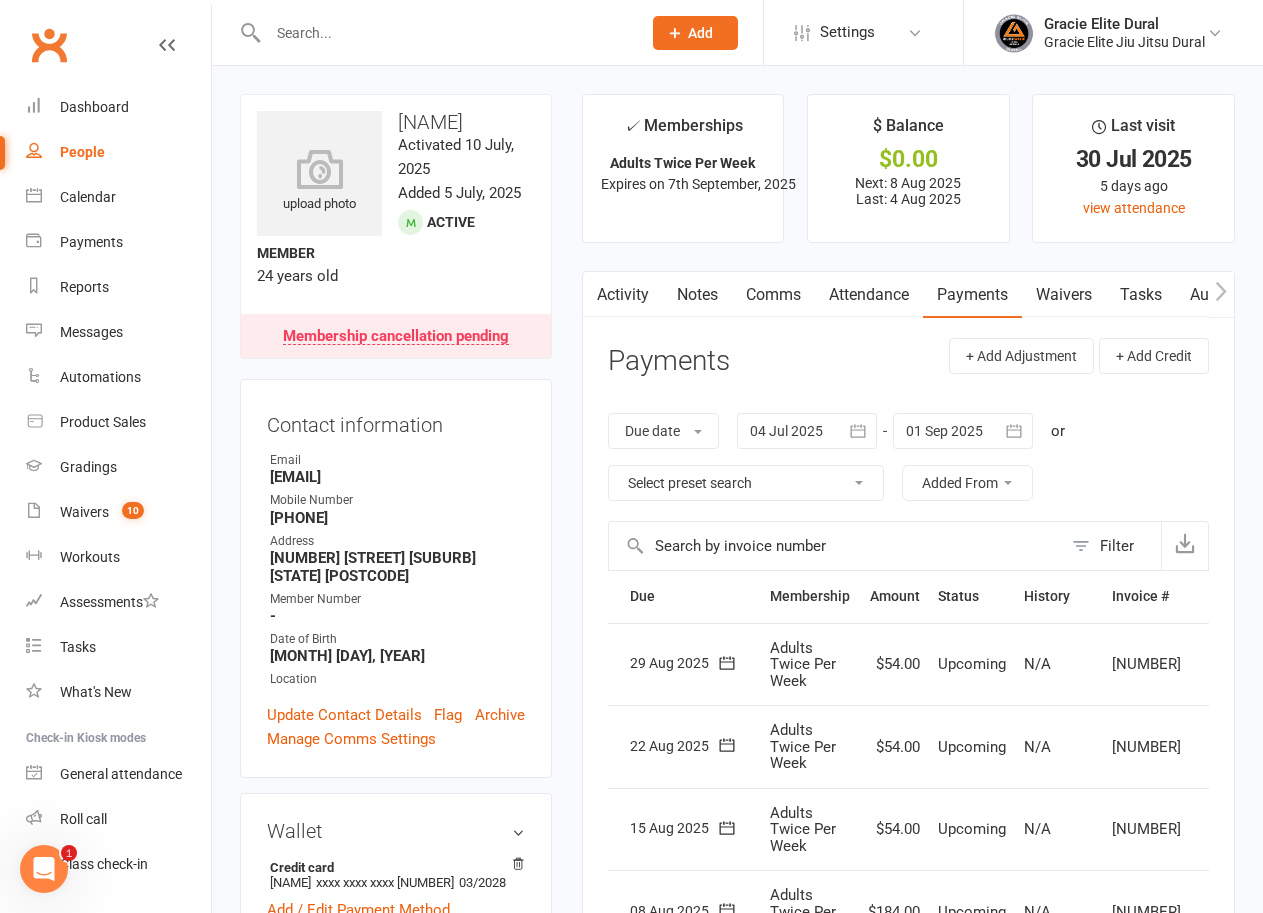 click at bounding box center [444, 33] 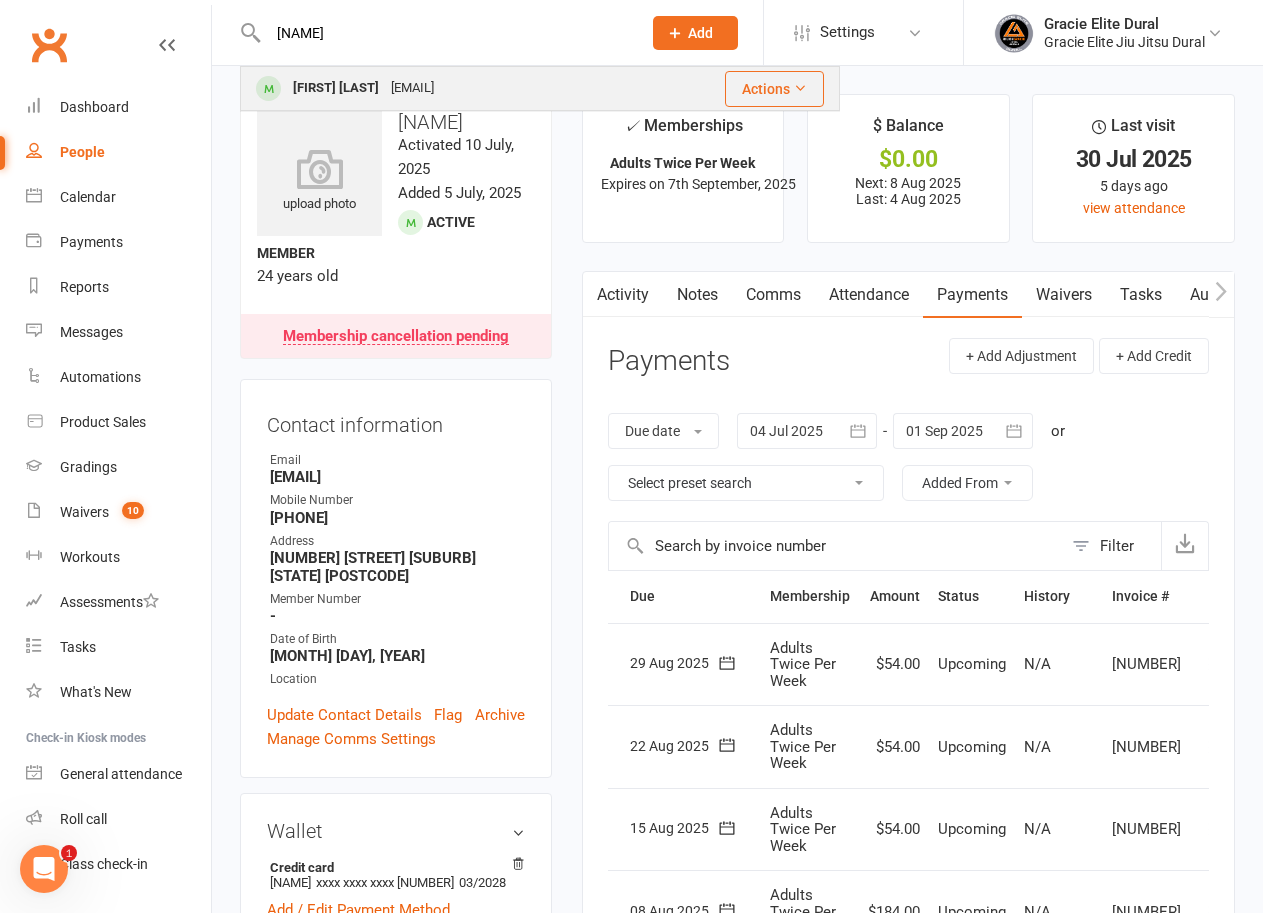 type on "[NAME]" 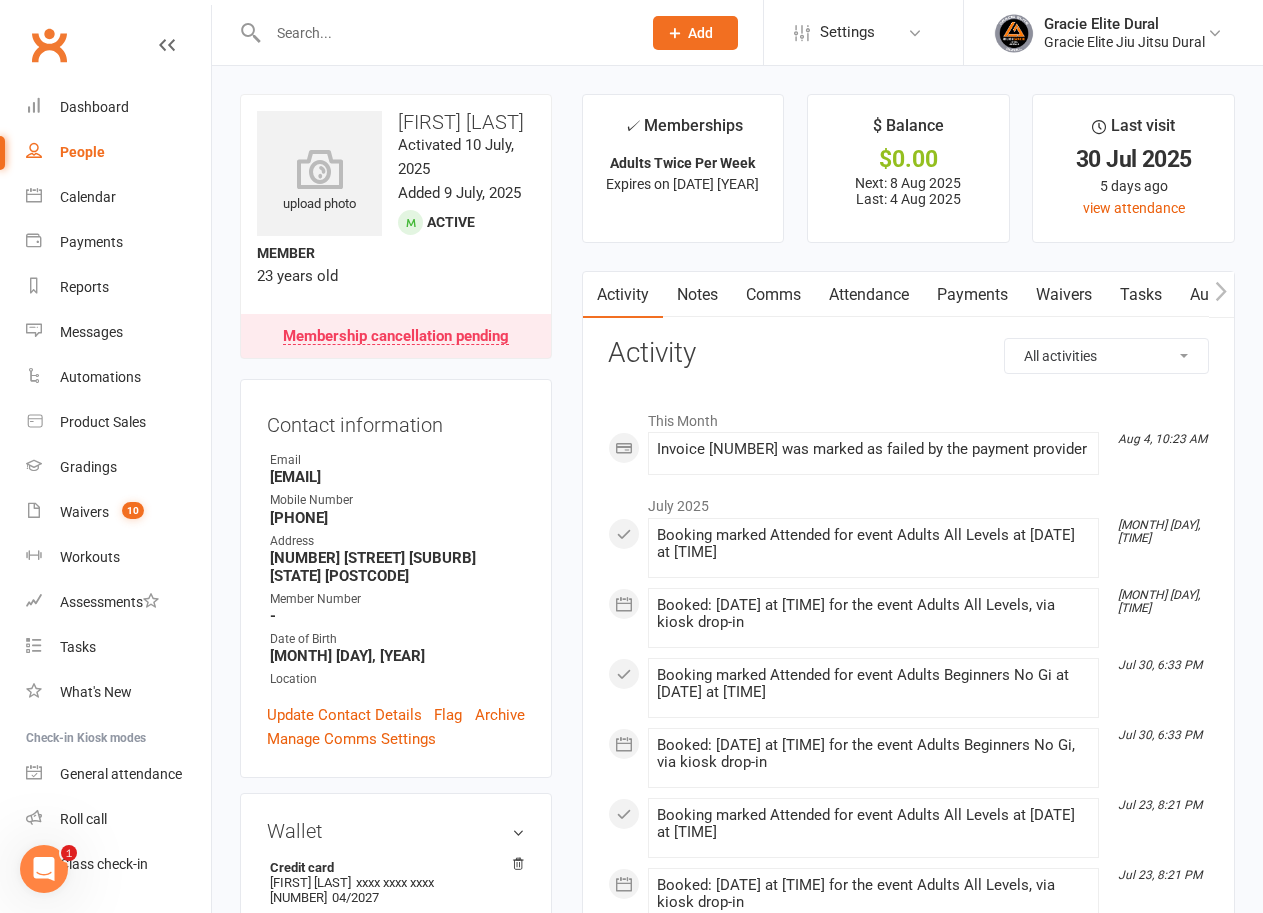 click on "Payments" at bounding box center (972, 295) 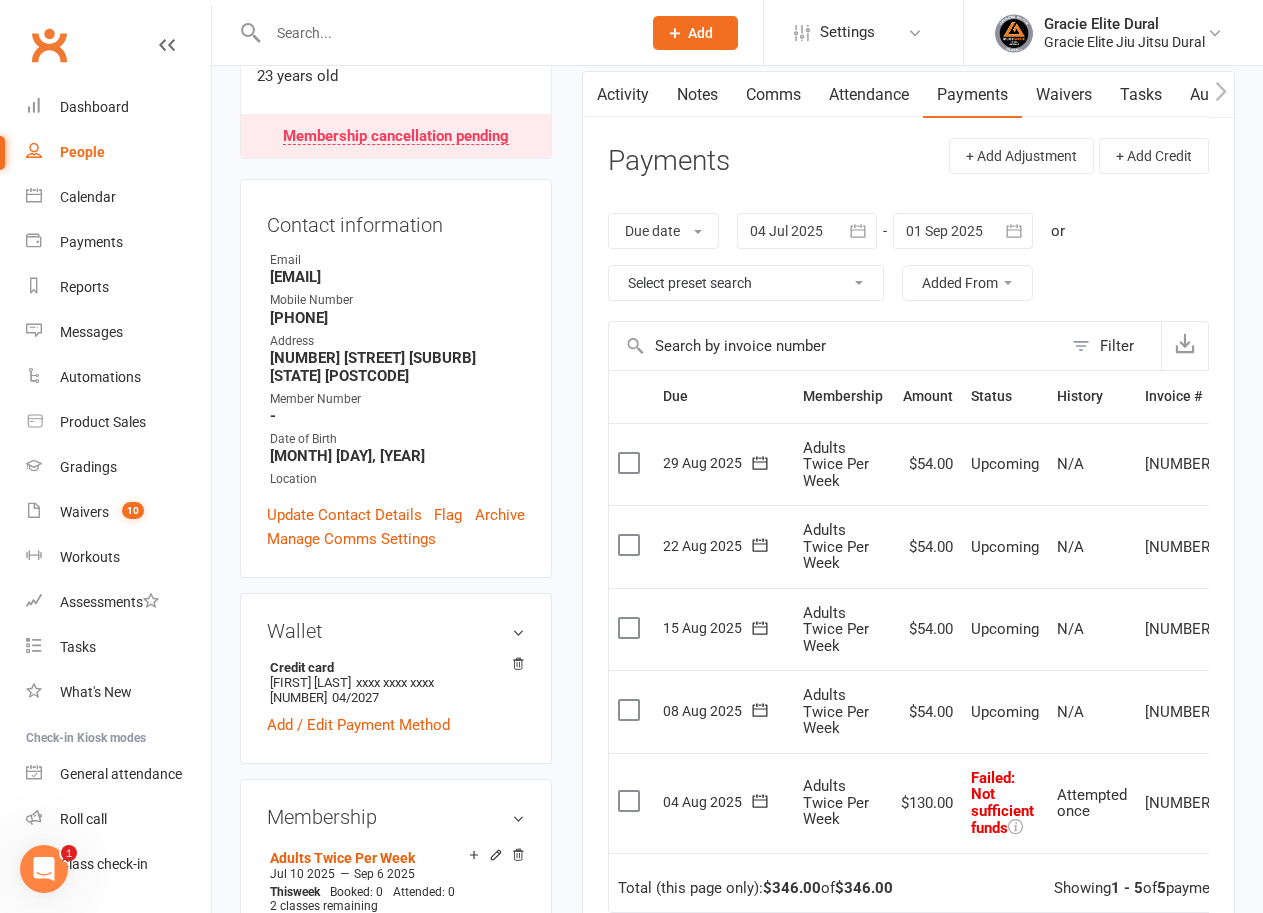 scroll, scrollTop: 500, scrollLeft: 0, axis: vertical 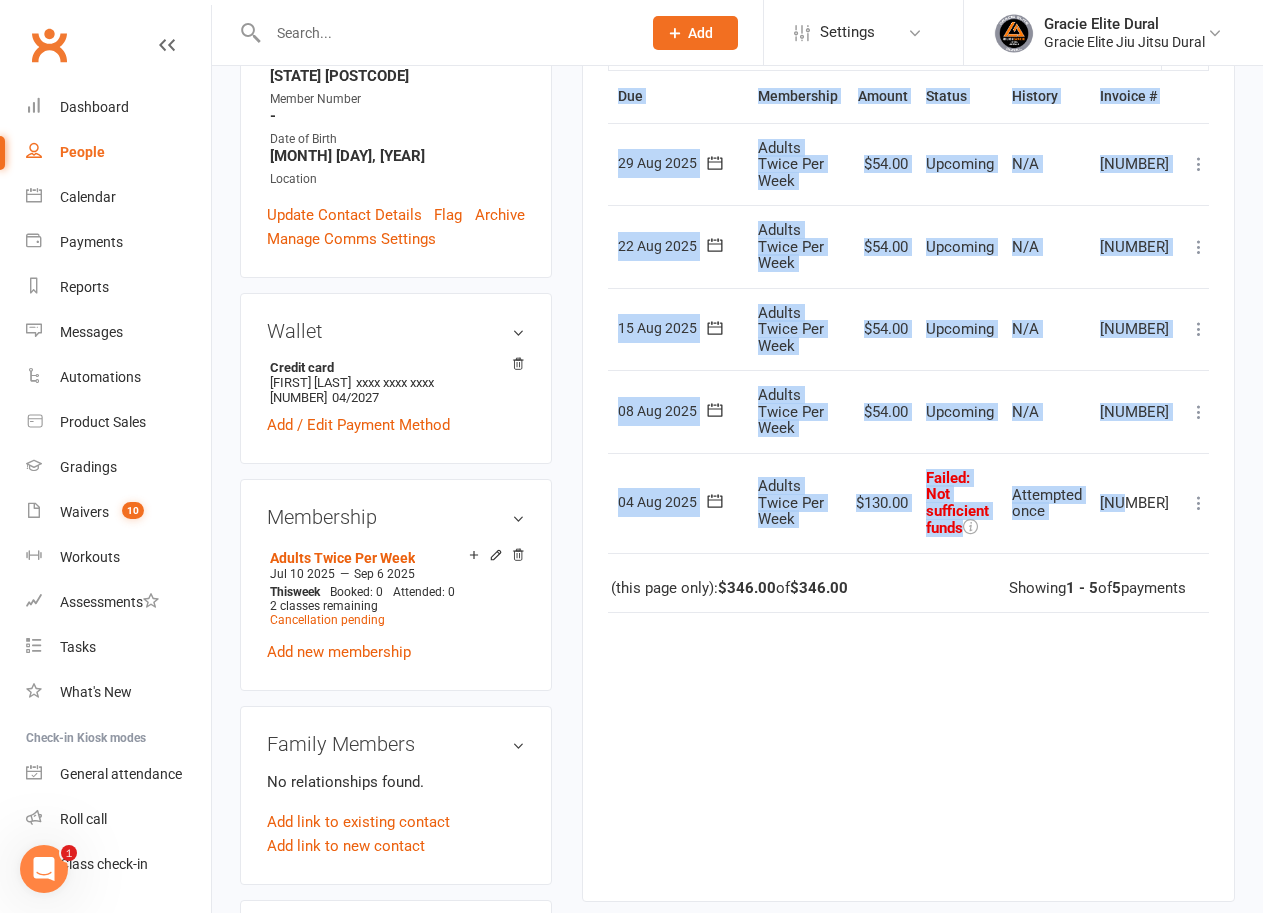 drag, startPoint x: 1172, startPoint y: 503, endPoint x: 1279, endPoint y: 503, distance: 107 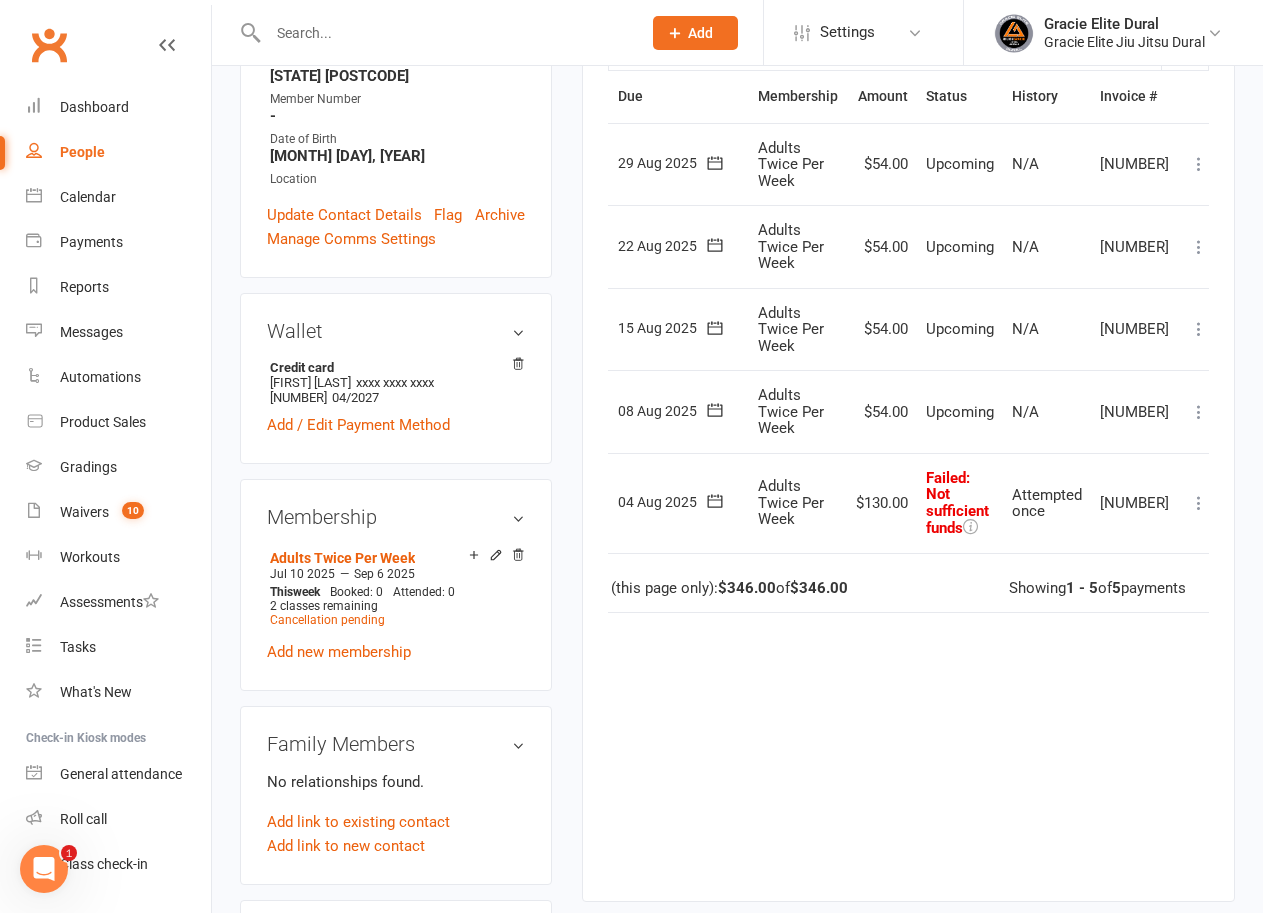 click at bounding box center [1199, 503] 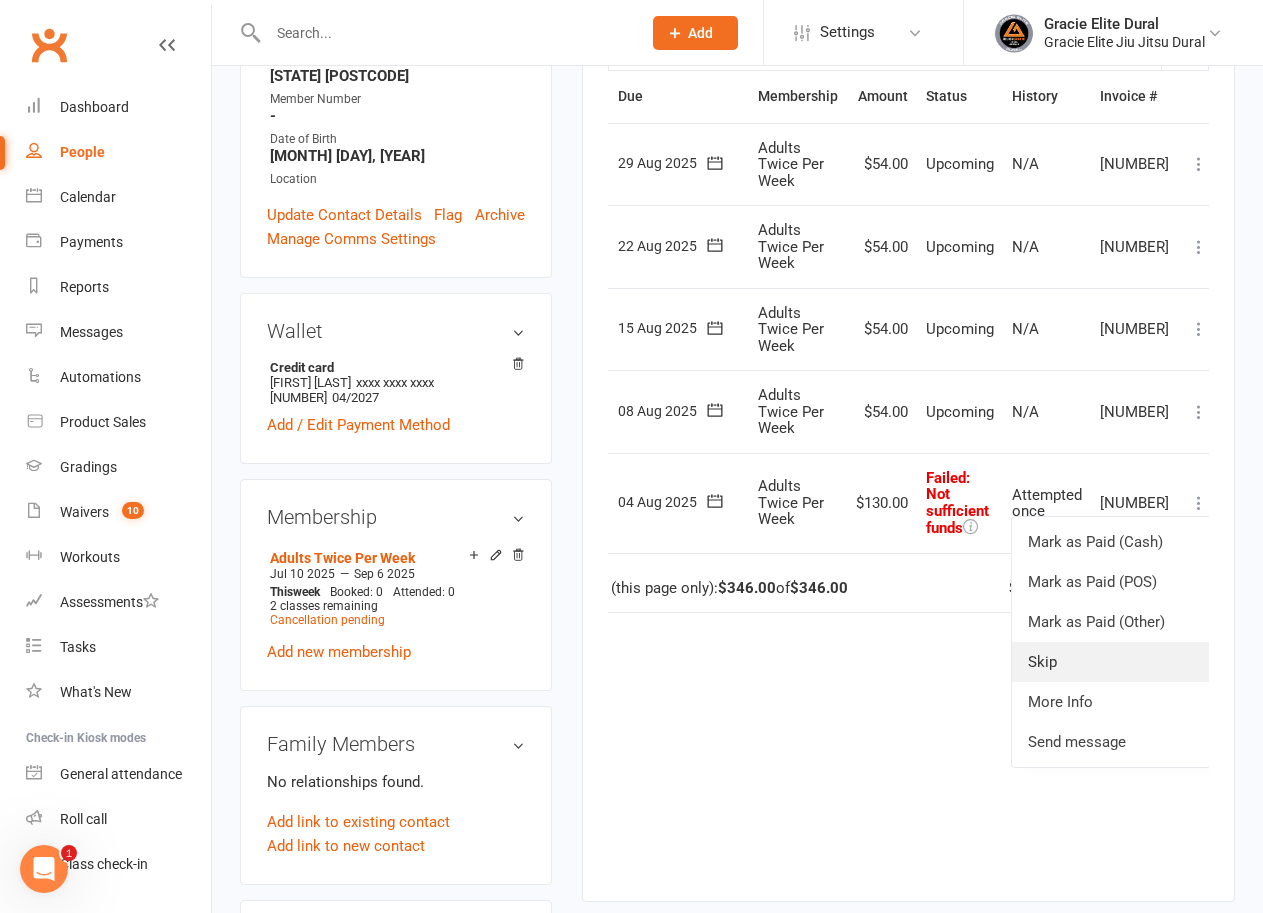 click on "Skip" at bounding box center (1111, 662) 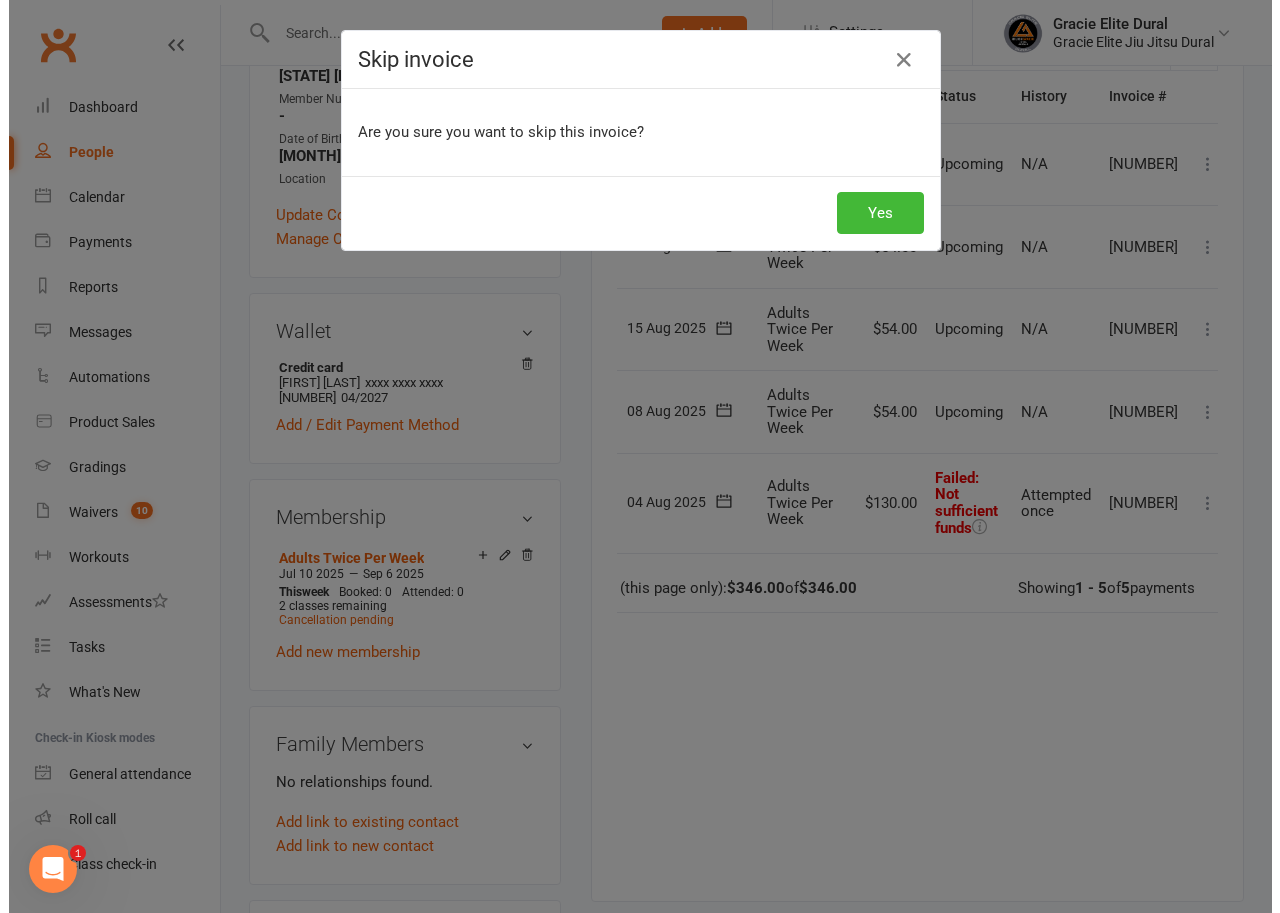 scroll, scrollTop: 476, scrollLeft: 0, axis: vertical 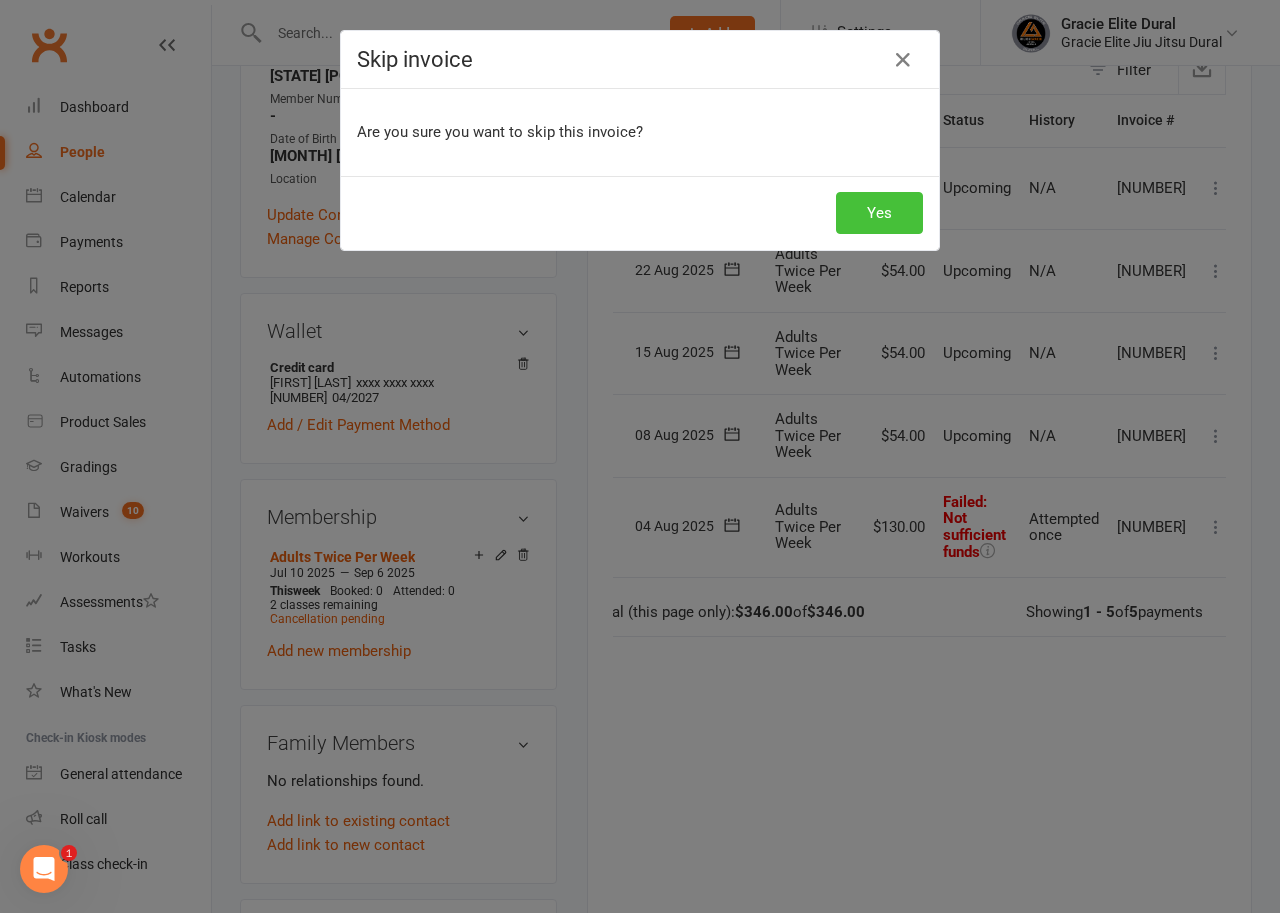 click on "Yes" at bounding box center (879, 213) 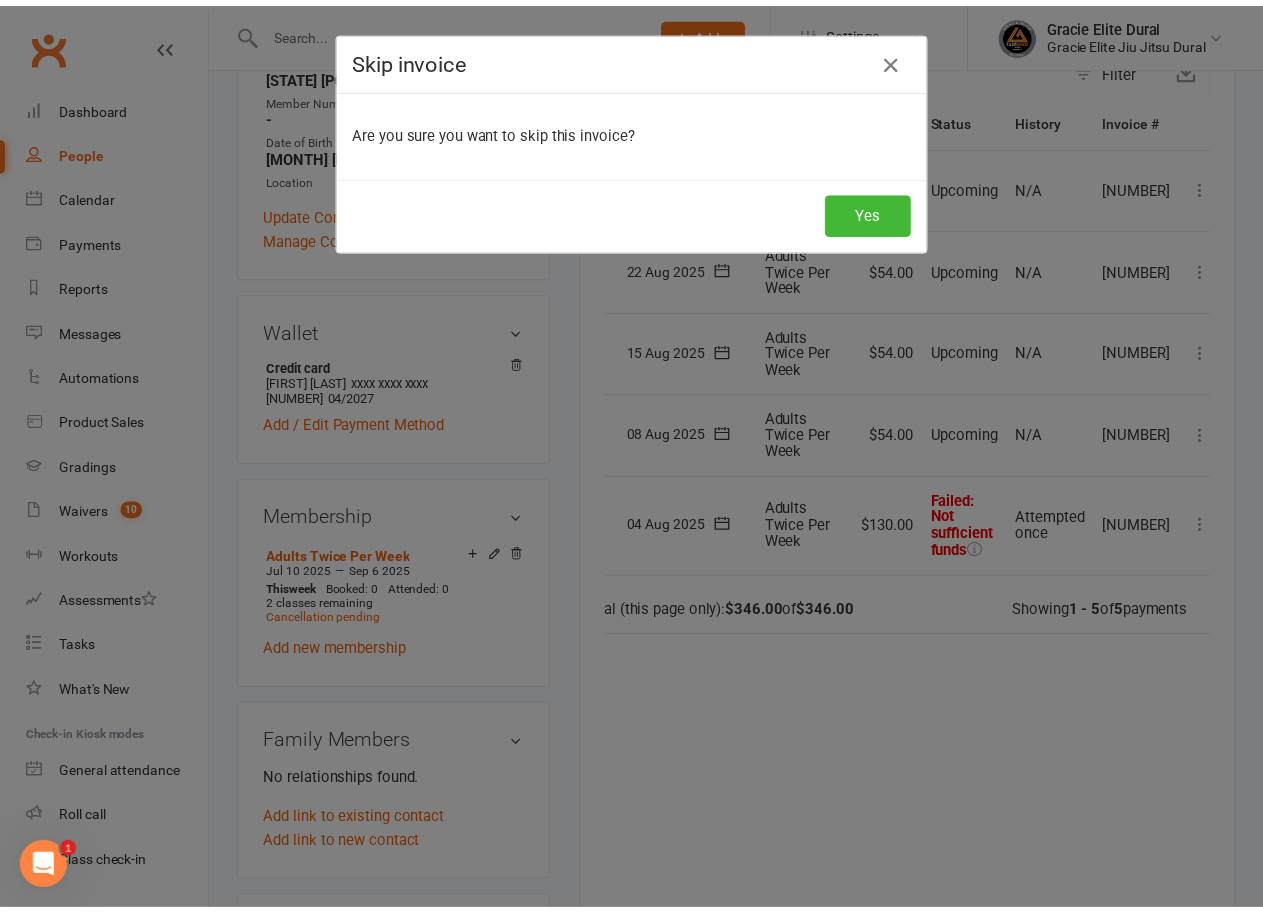 scroll, scrollTop: 500, scrollLeft: 0, axis: vertical 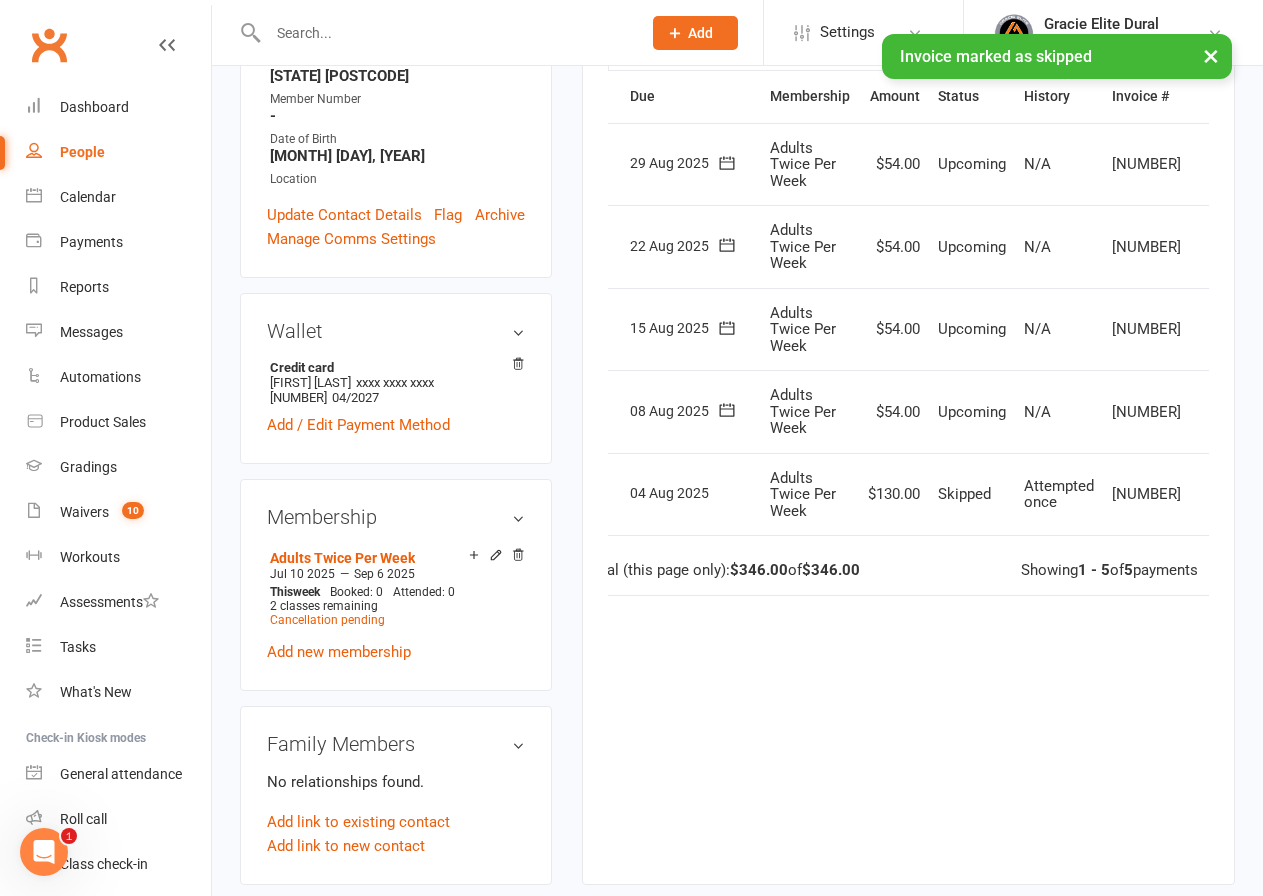 click at bounding box center (1211, 412) 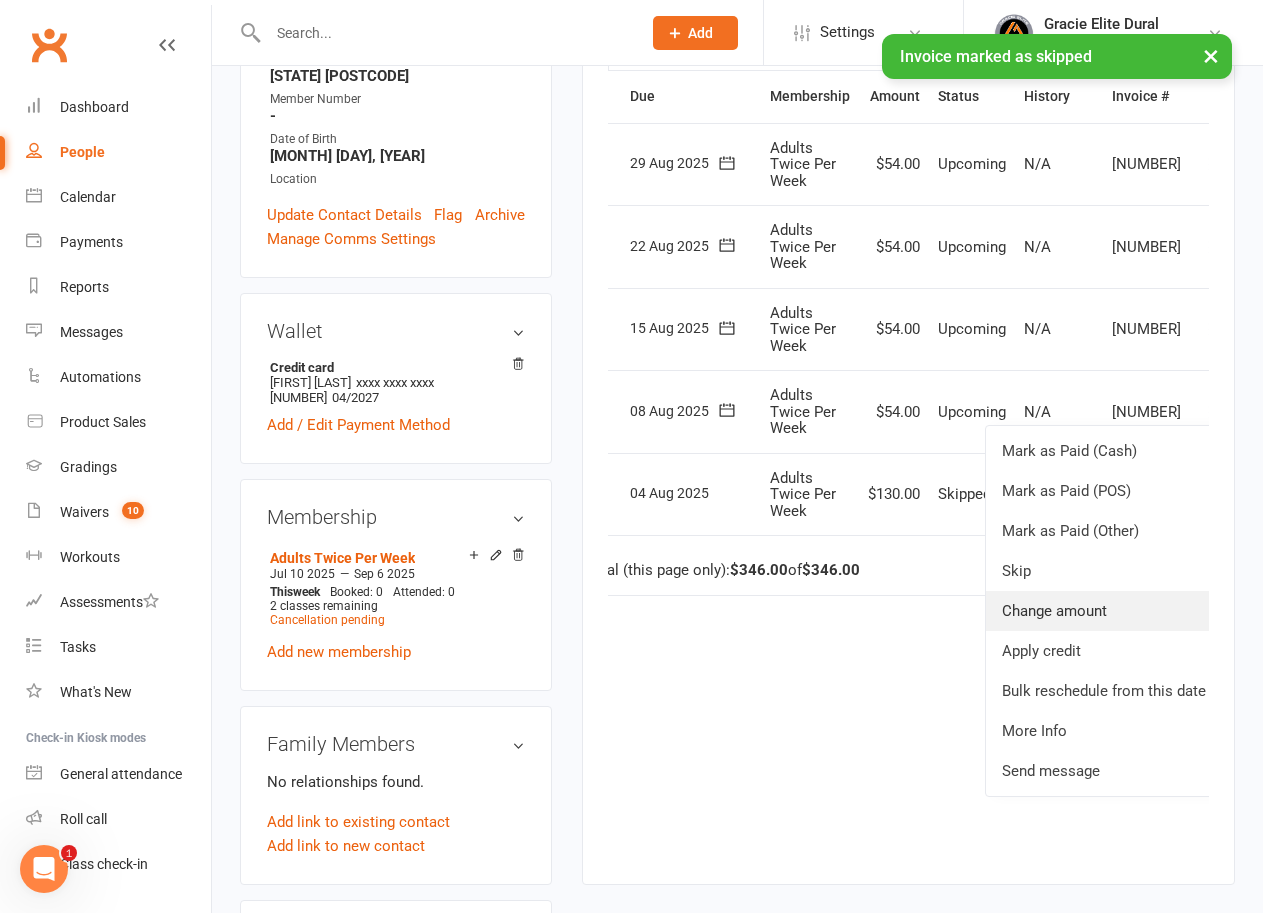 click on "Change amount" at bounding box center (1104, 611) 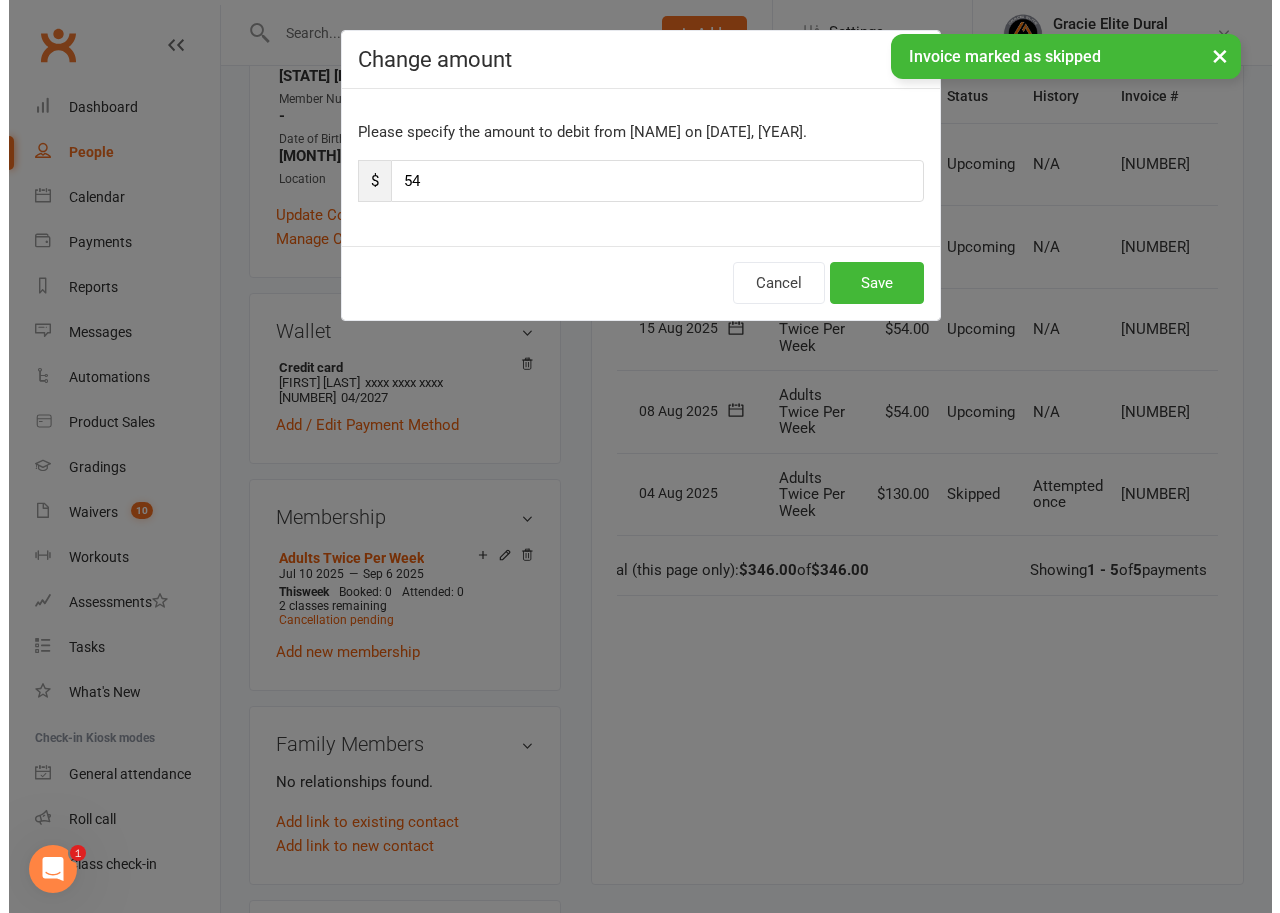 scroll, scrollTop: 476, scrollLeft: 0, axis: vertical 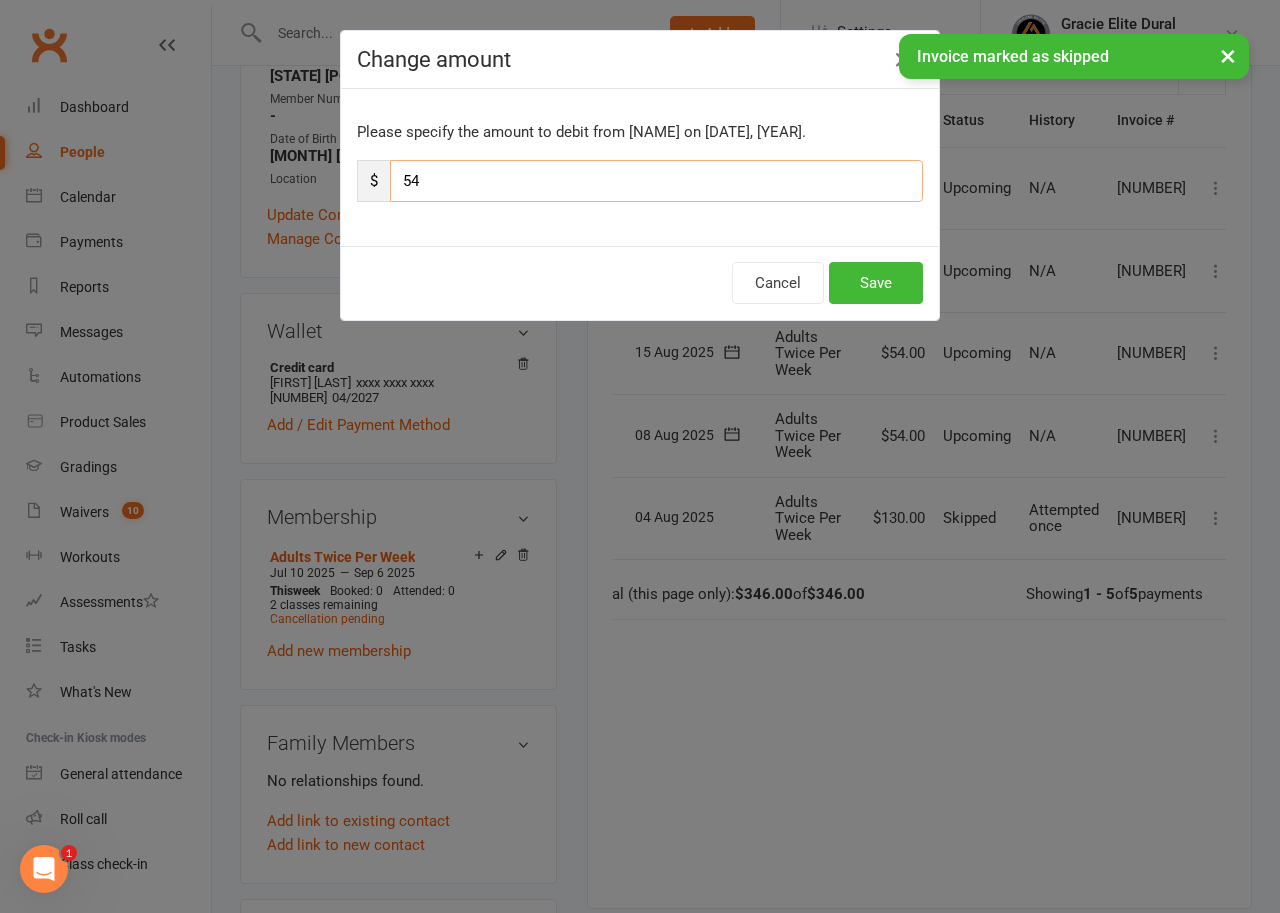 click on "54" at bounding box center (656, 181) 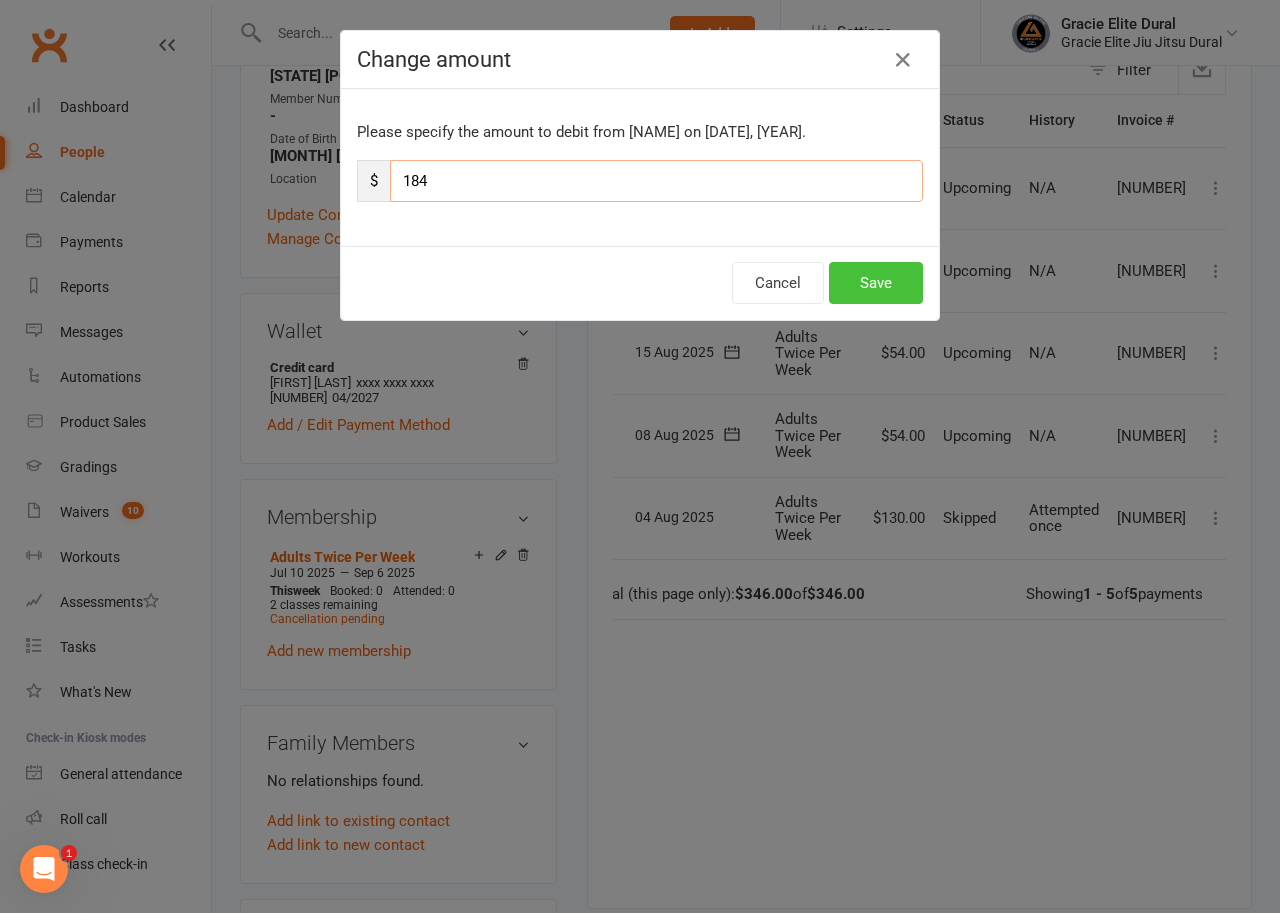 type on "184" 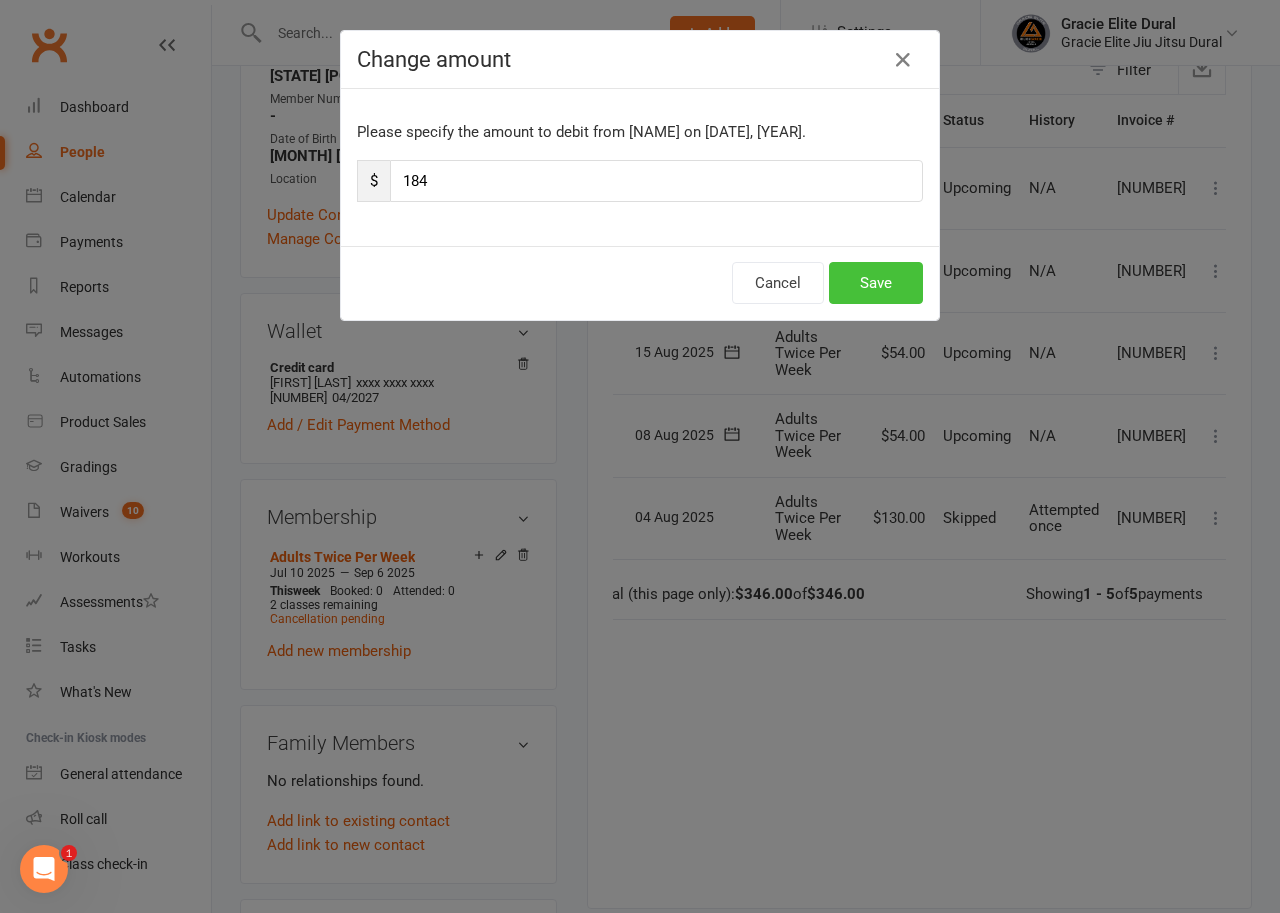 click on "Save" at bounding box center (876, 283) 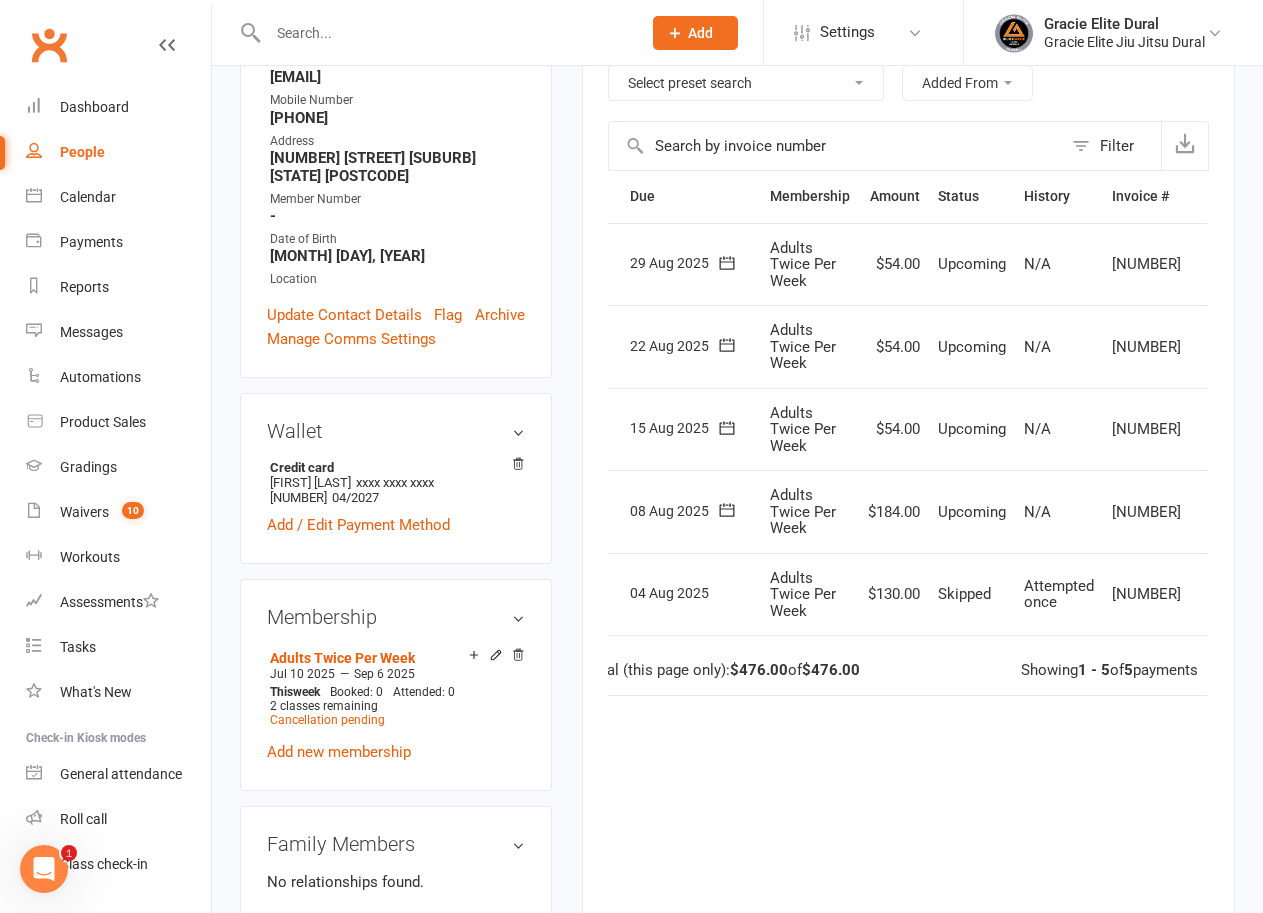 scroll, scrollTop: 200, scrollLeft: 0, axis: vertical 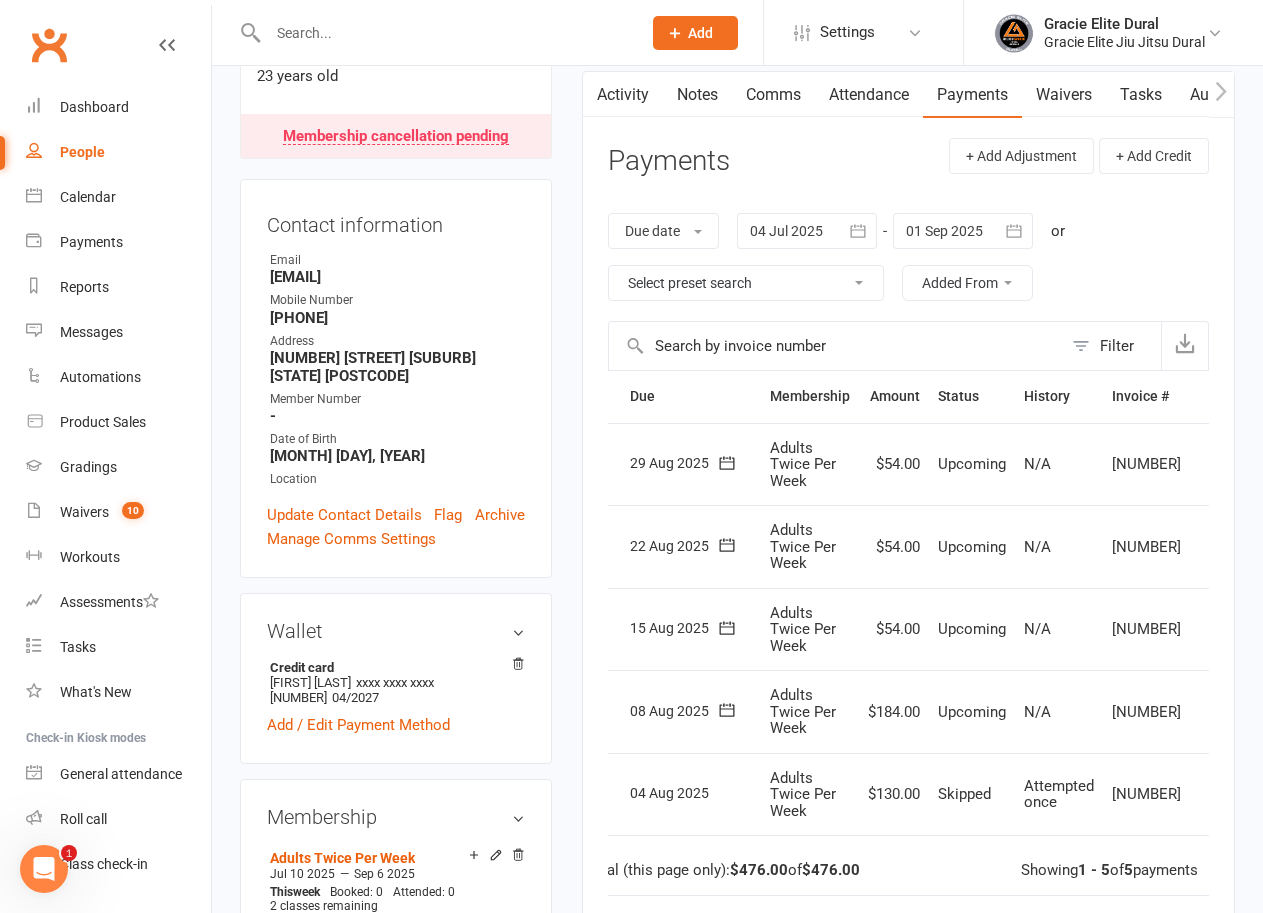 click 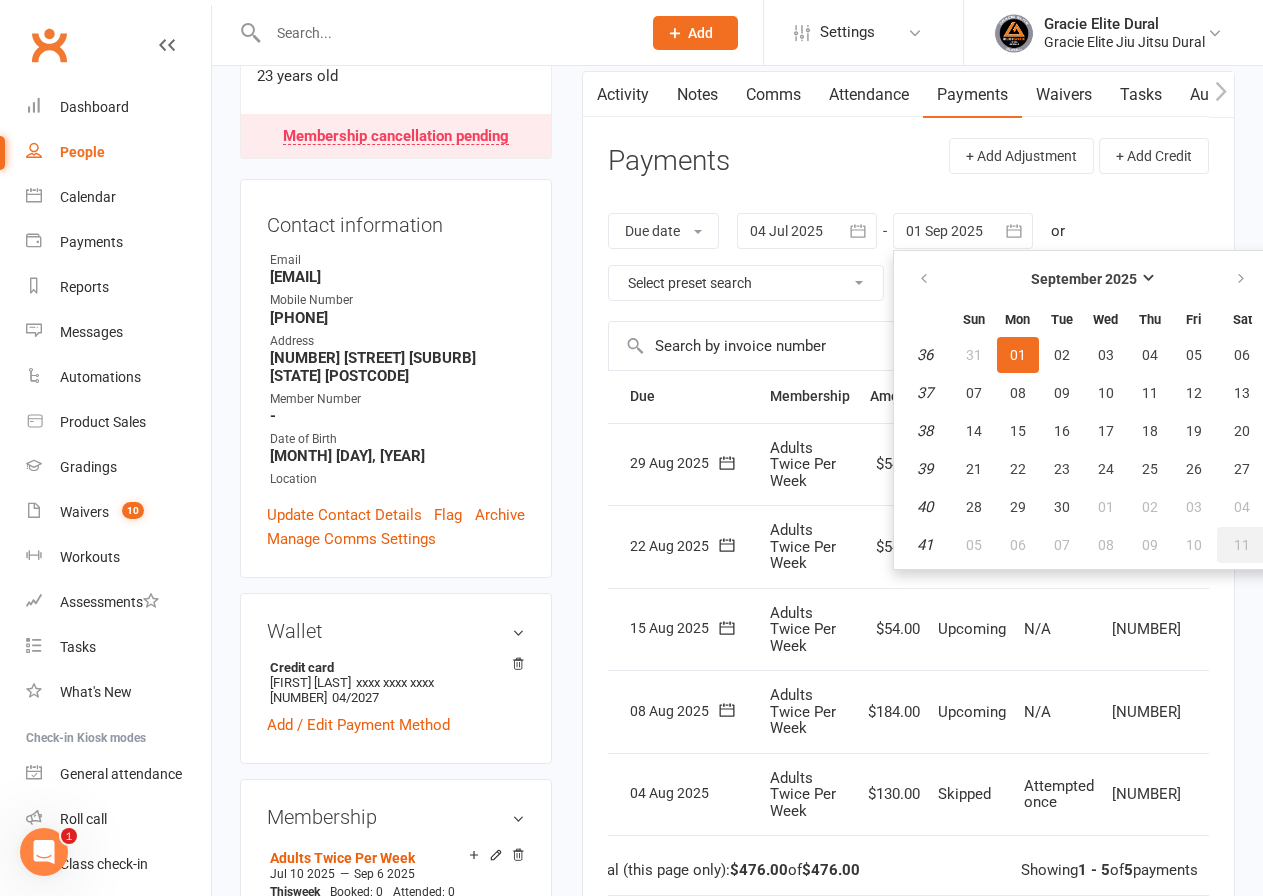 click on "11" at bounding box center (1242, 545) 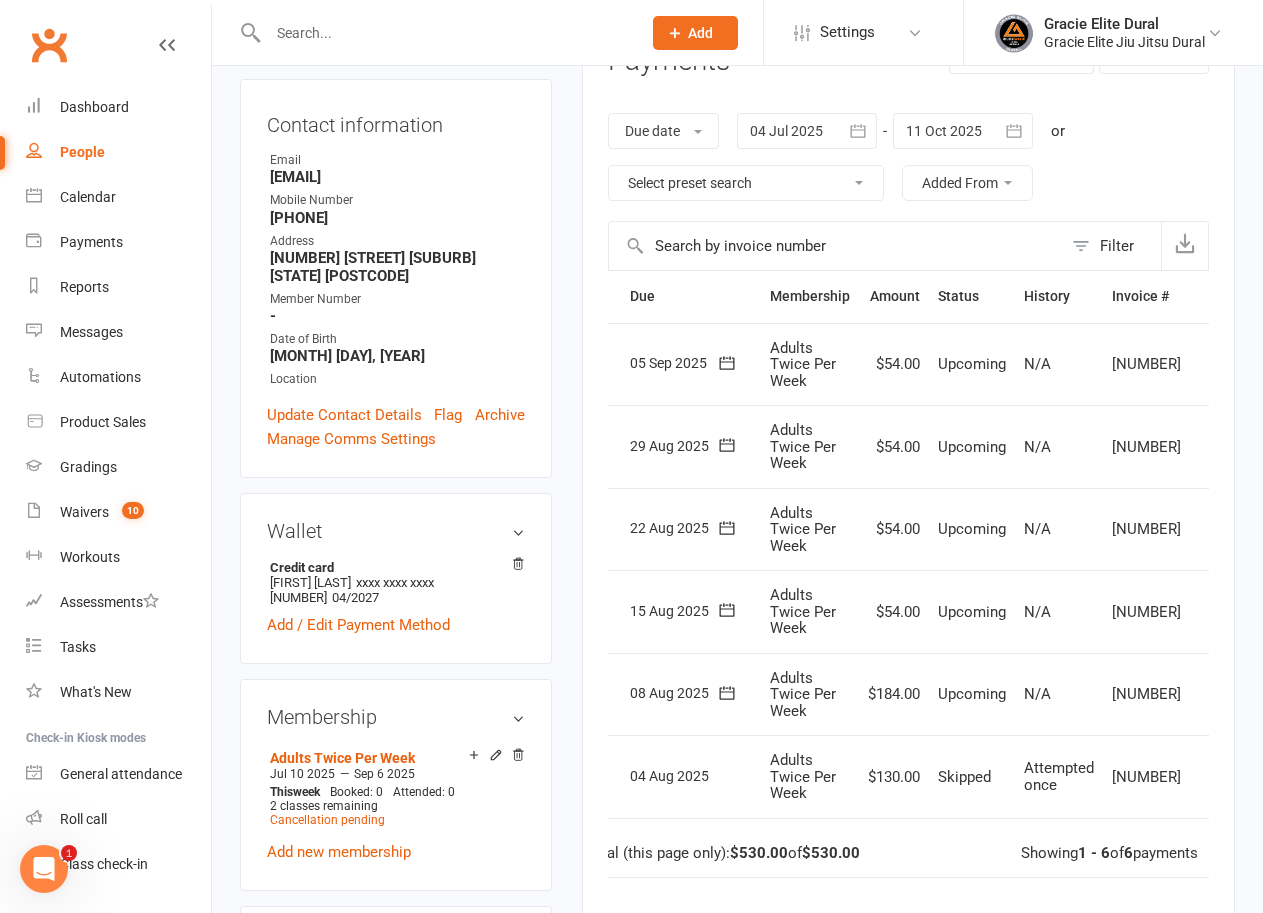 scroll, scrollTop: 0, scrollLeft: 0, axis: both 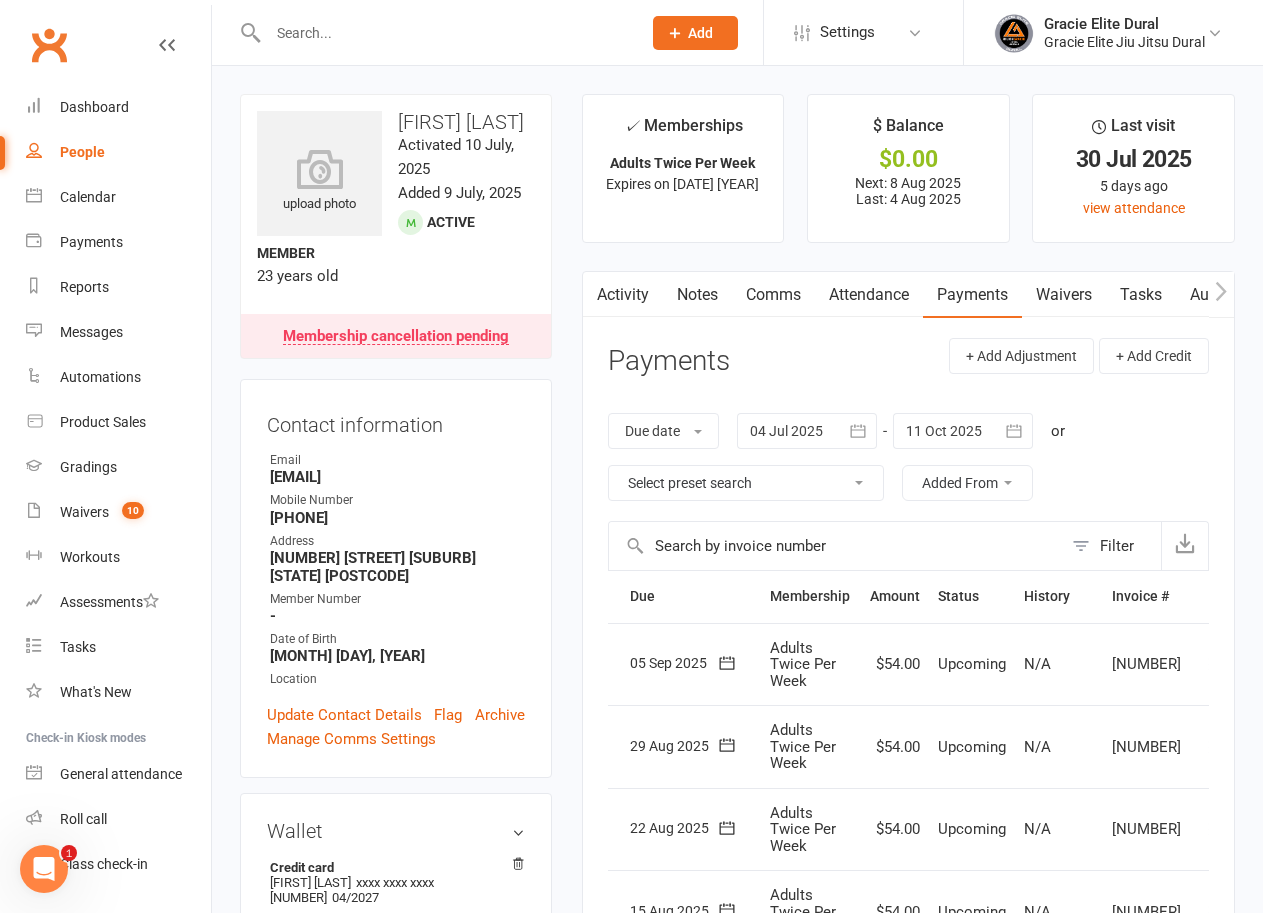 drag, startPoint x: 466, startPoint y: 492, endPoint x: 268, endPoint y: 502, distance: 198.25237 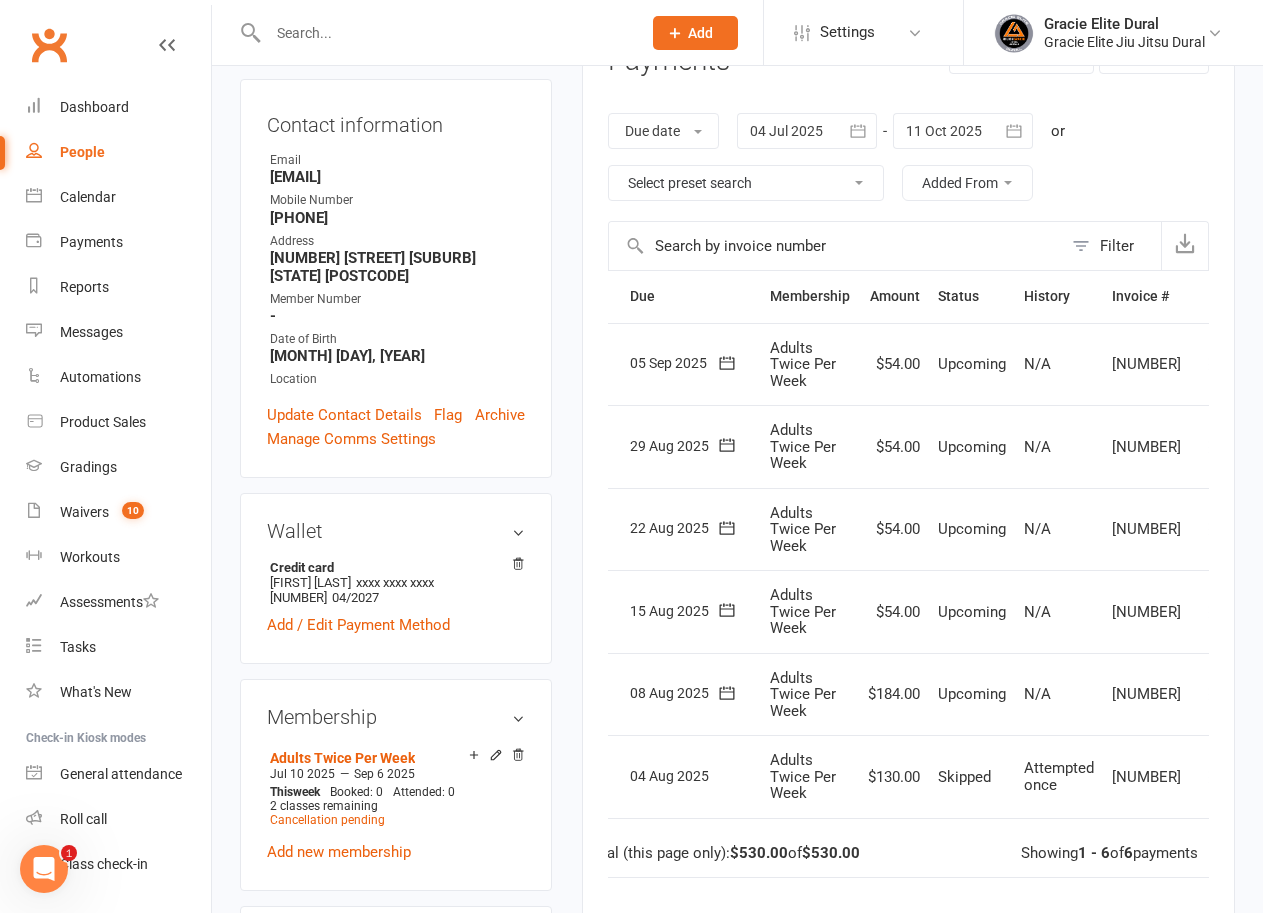 scroll, scrollTop: 500, scrollLeft: 0, axis: vertical 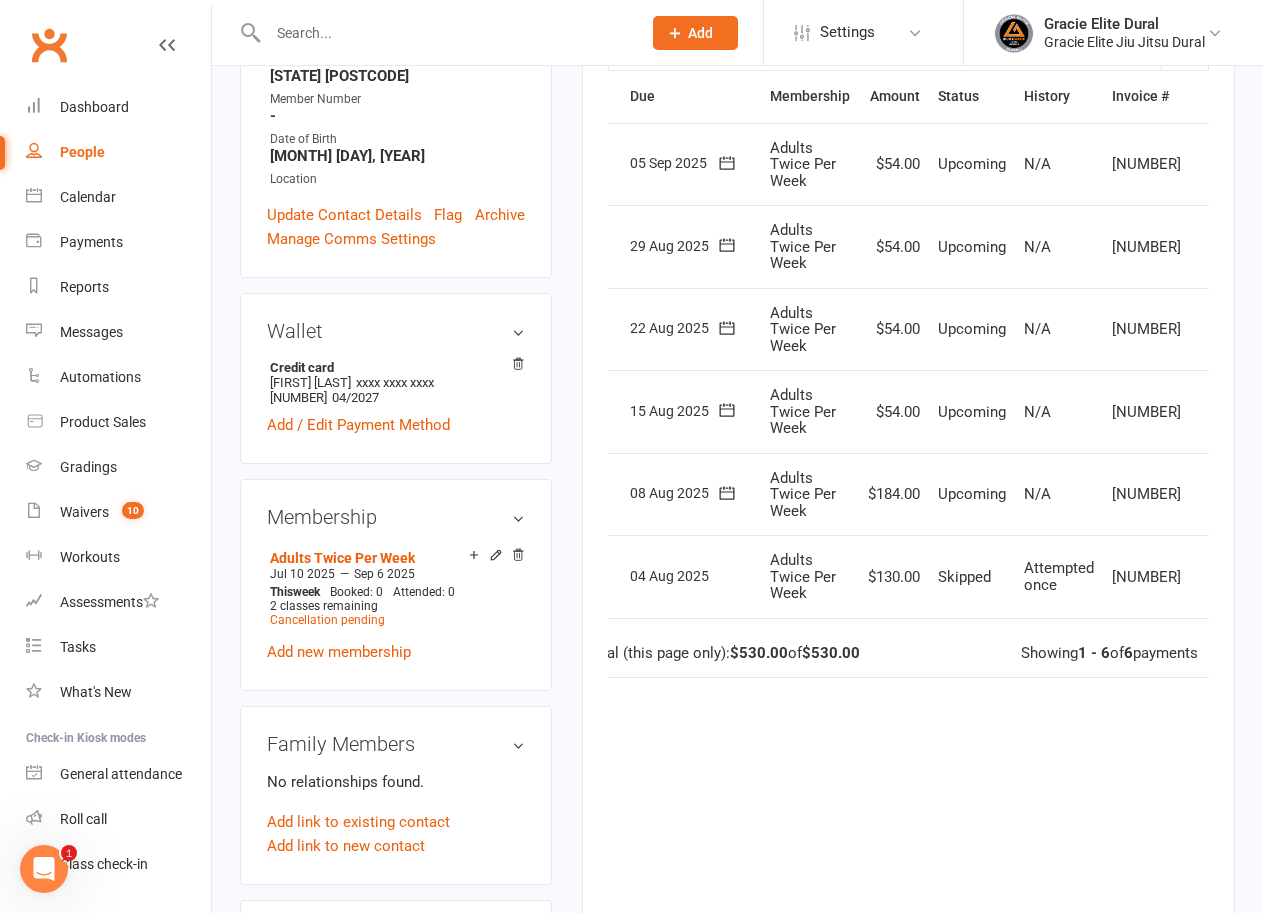 click at bounding box center [444, 33] 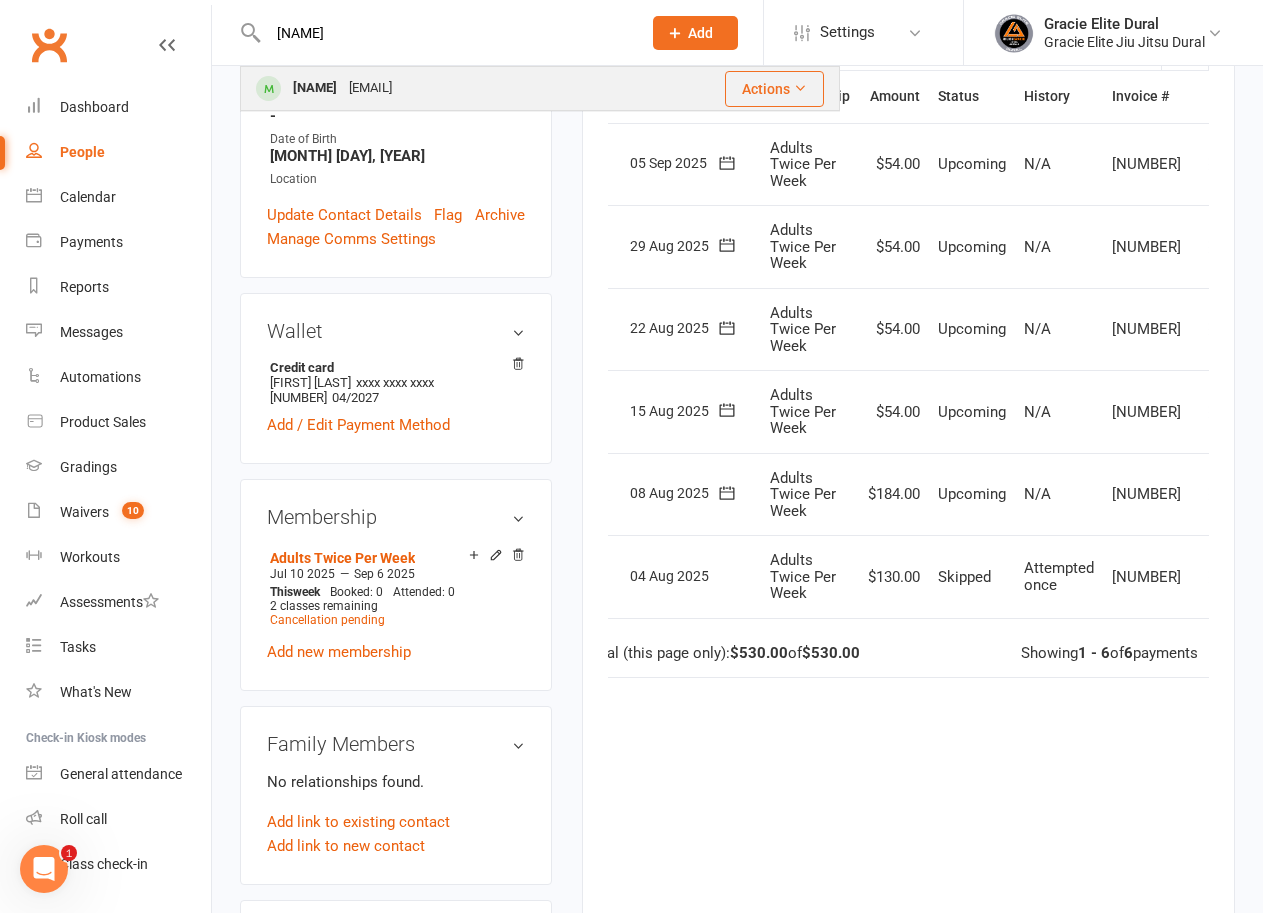 type on "punita" 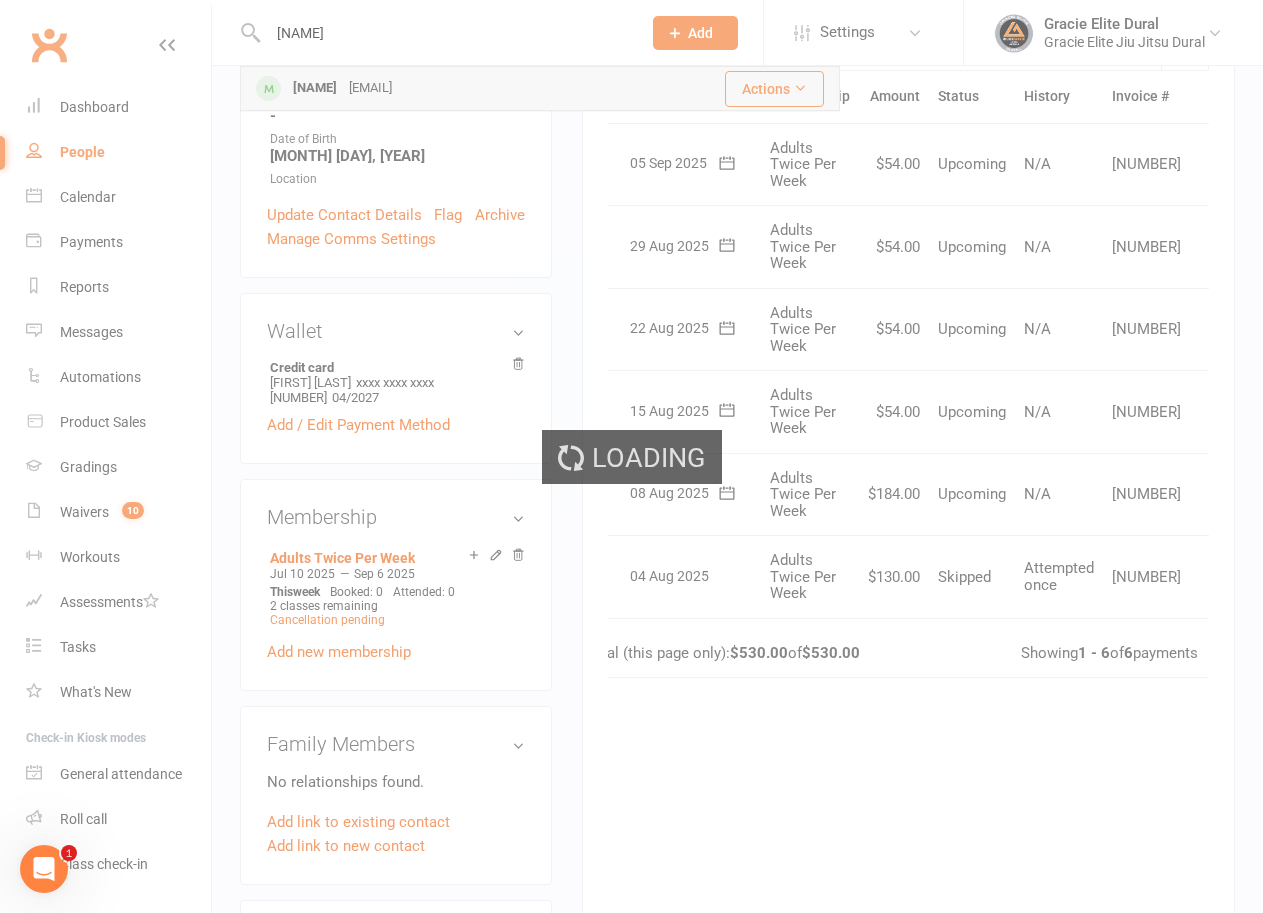 type 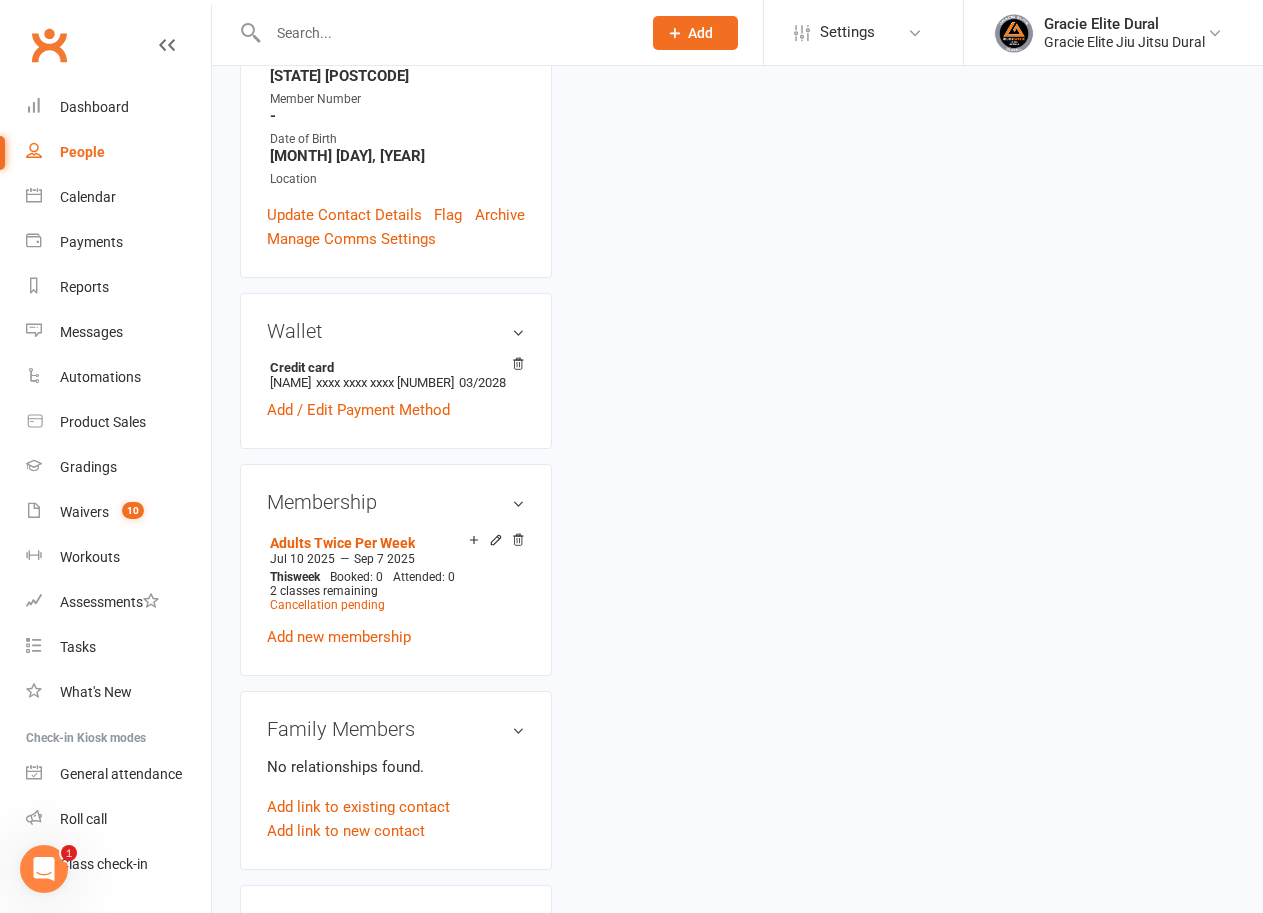 scroll, scrollTop: 0, scrollLeft: 0, axis: both 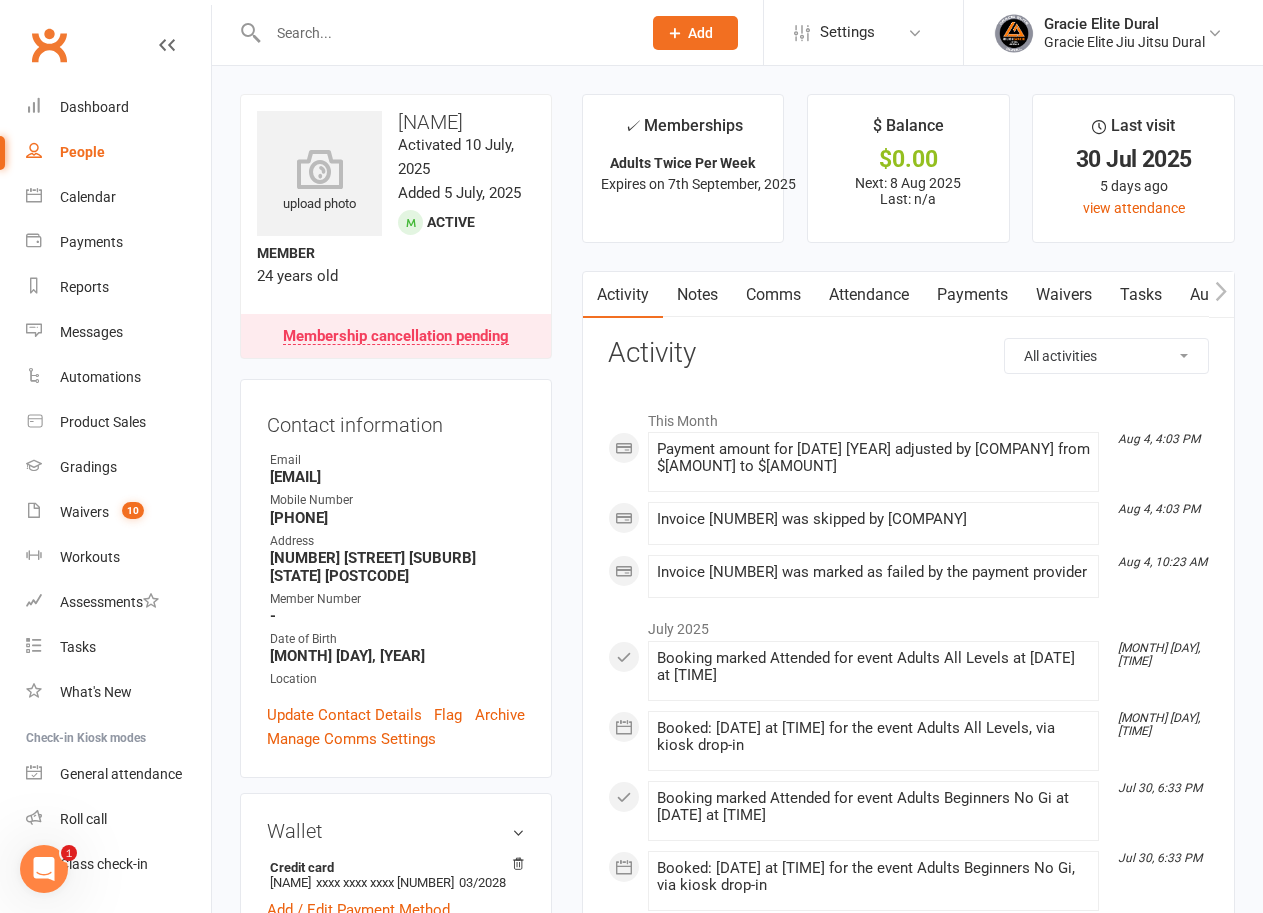 click on "Payments" at bounding box center [972, 295] 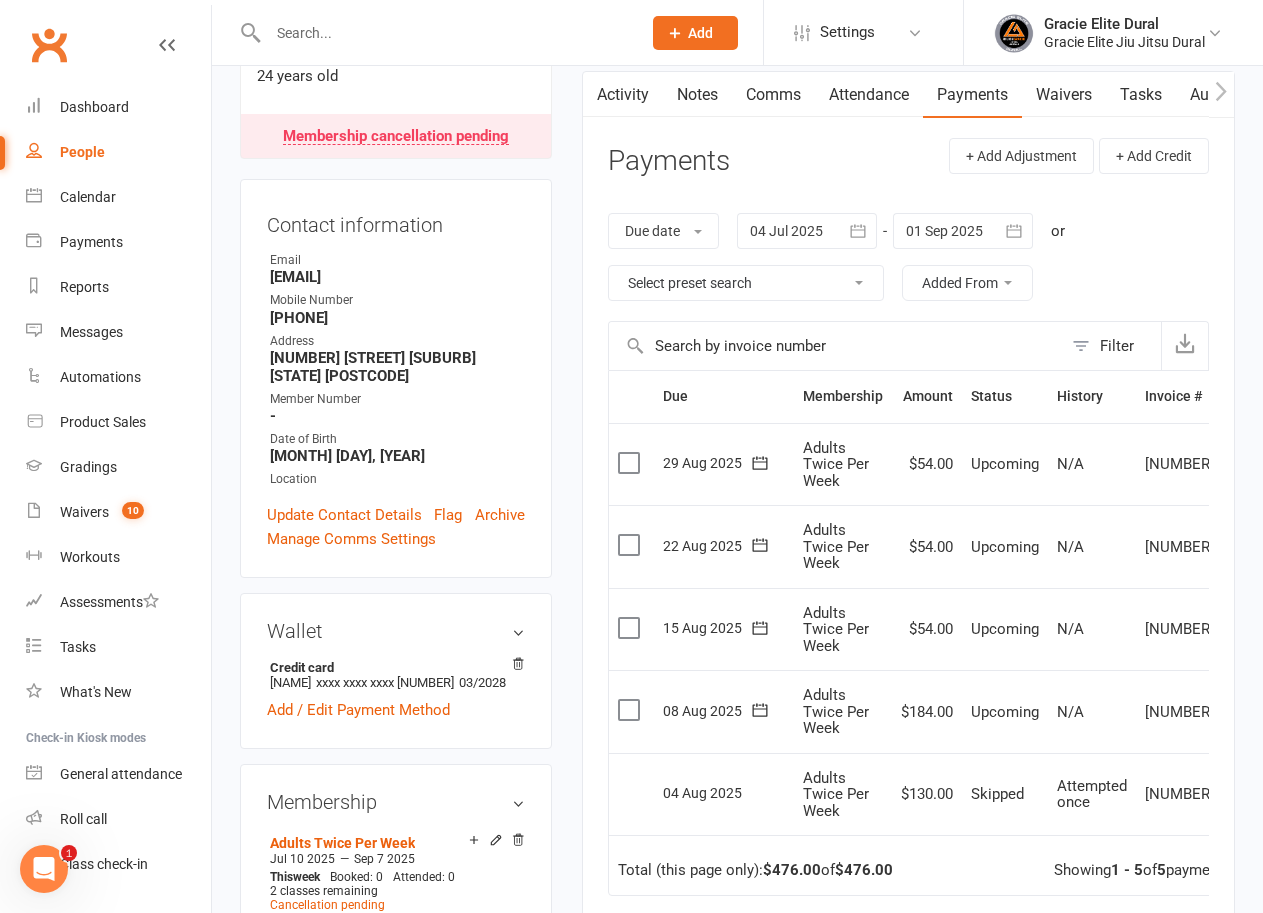 scroll, scrollTop: 100, scrollLeft: 0, axis: vertical 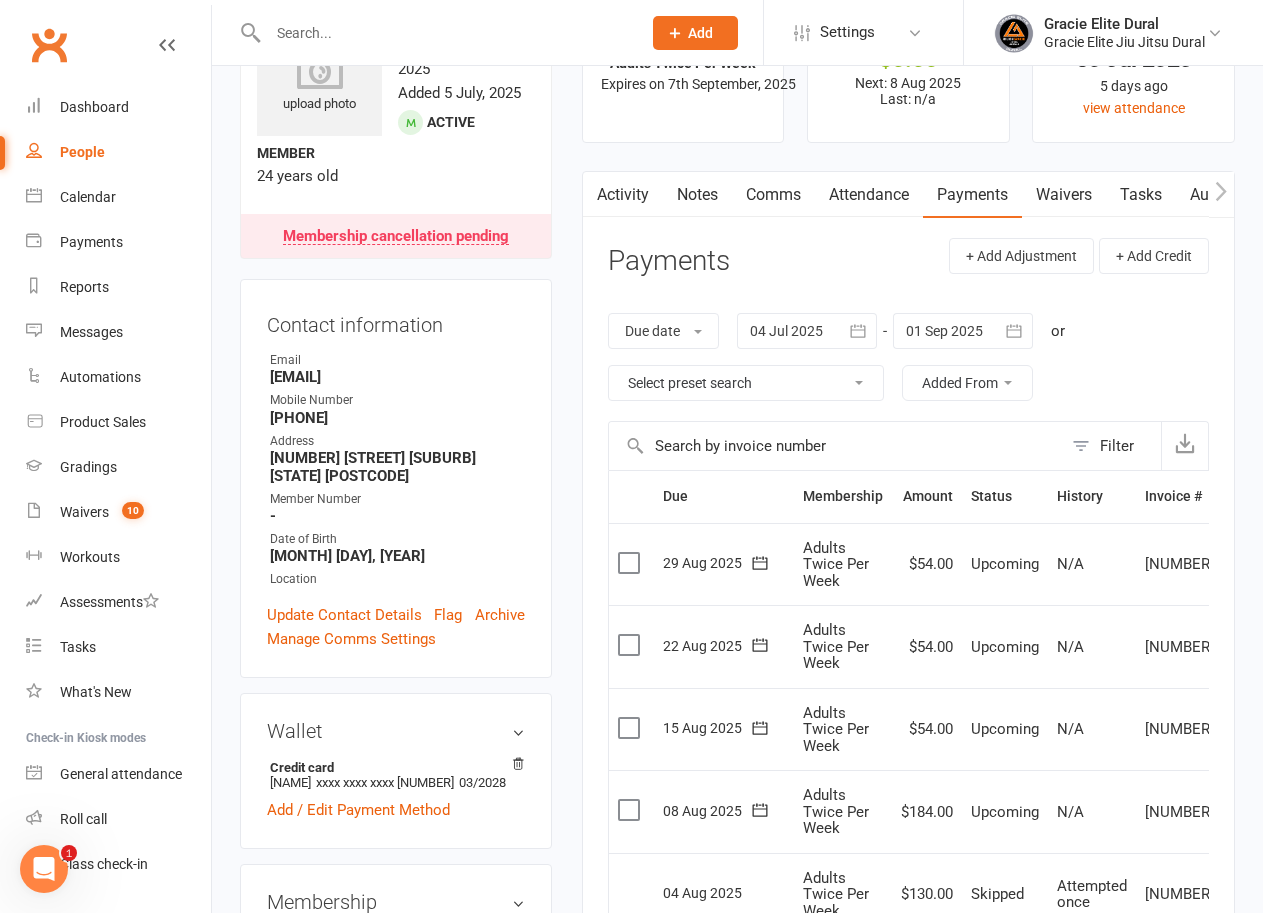 drag, startPoint x: 463, startPoint y: 369, endPoint x: 269, endPoint y: 370, distance: 194.00258 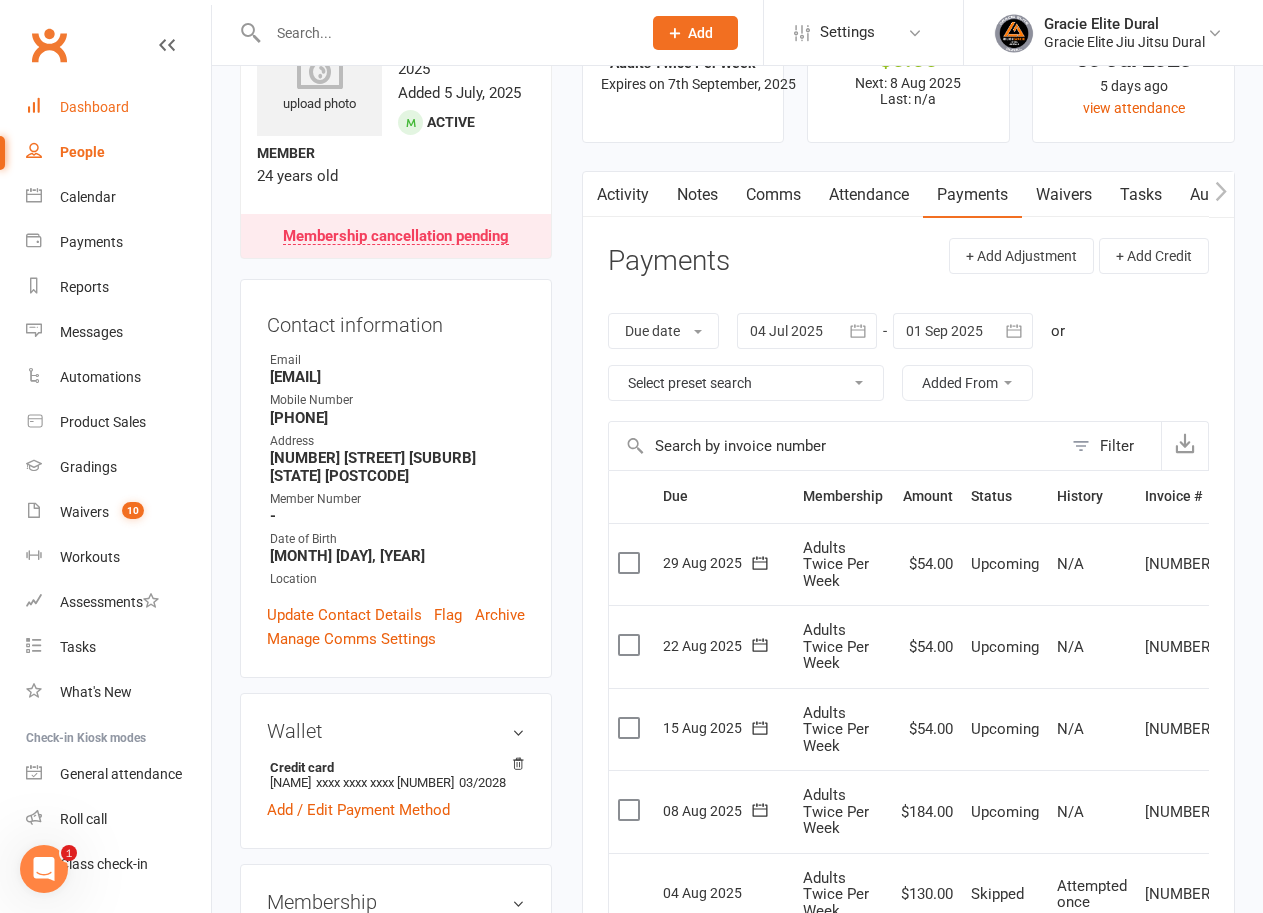 click on "Dashboard" at bounding box center [118, 107] 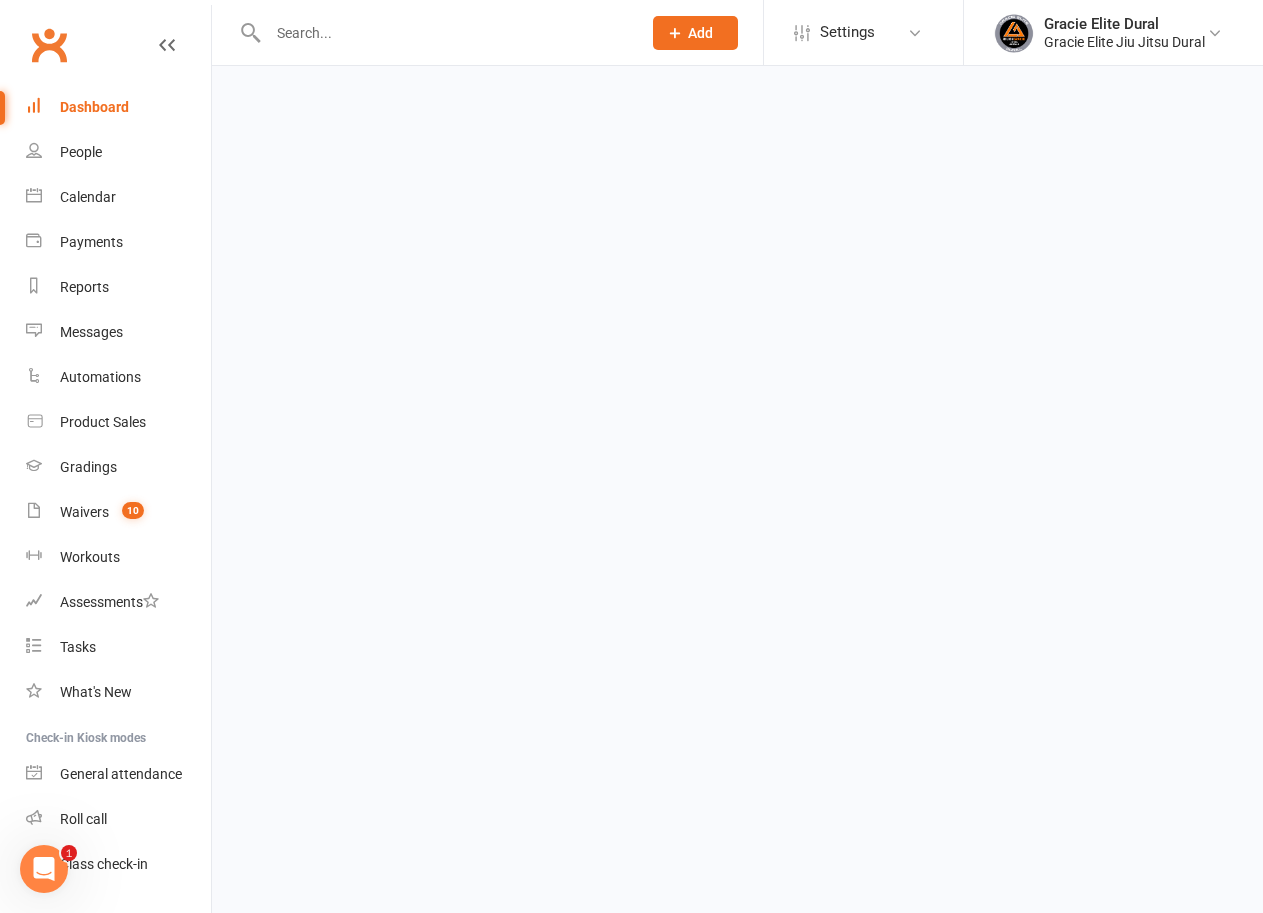 scroll, scrollTop: 0, scrollLeft: 0, axis: both 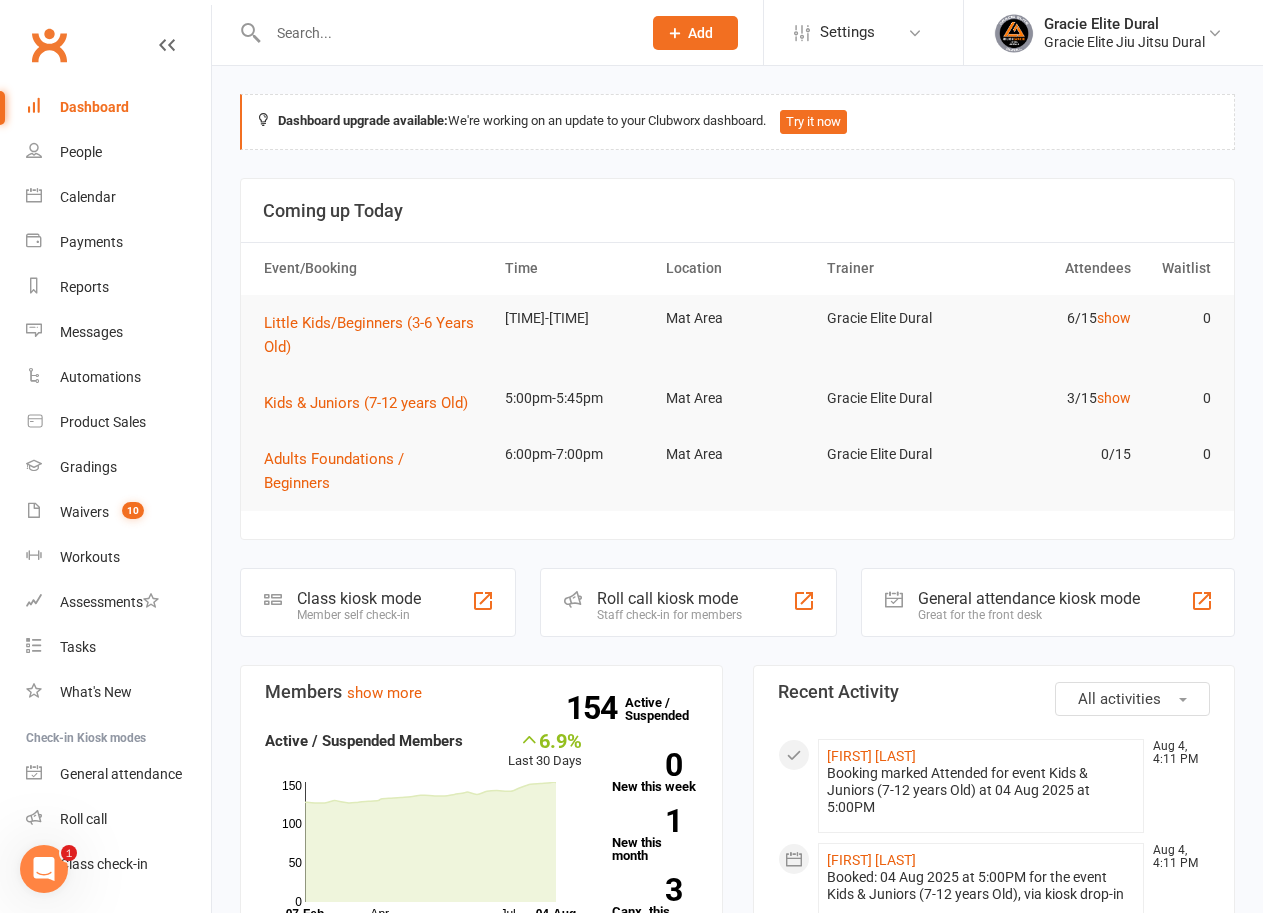 click on "Member self check-in" 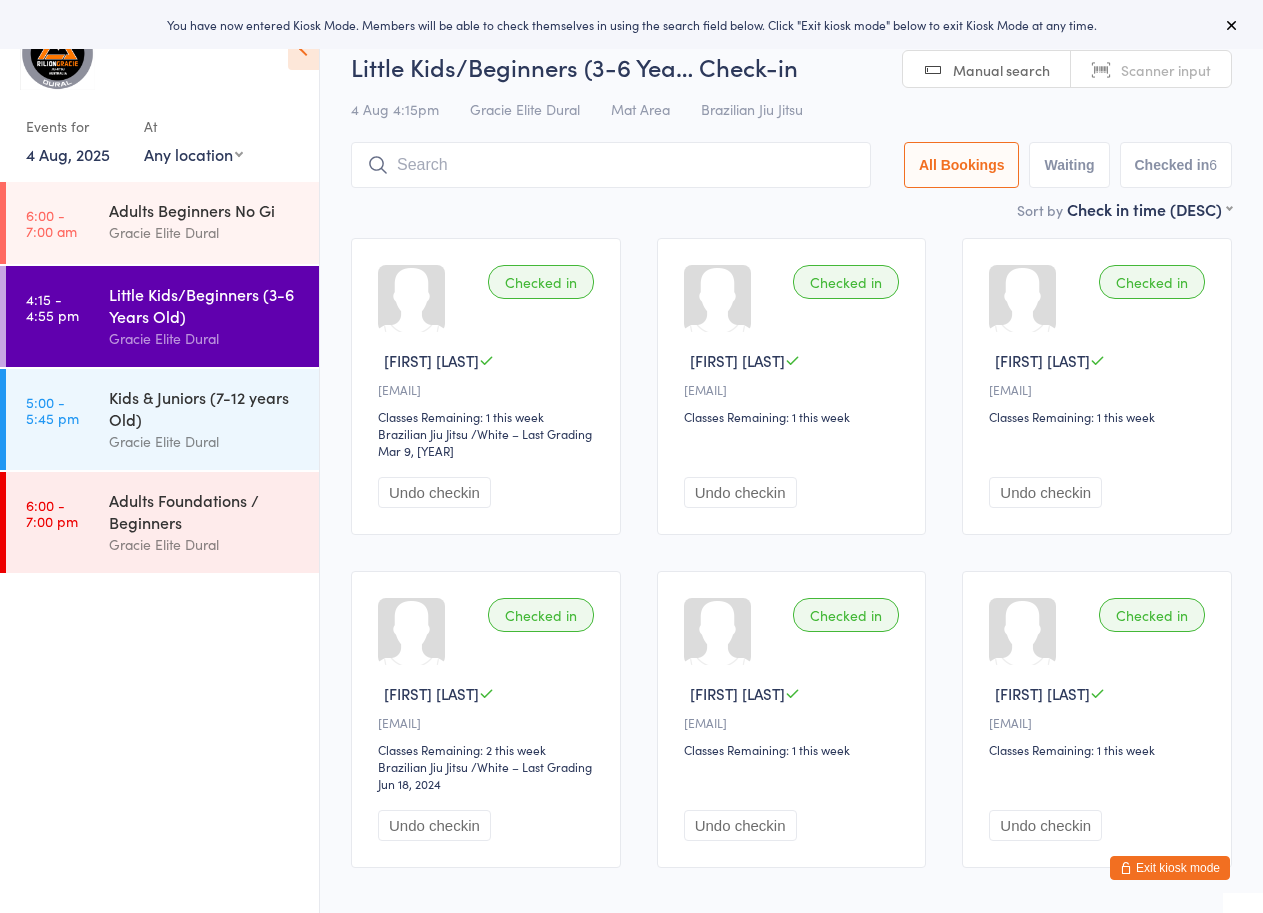 scroll, scrollTop: 0, scrollLeft: 0, axis: both 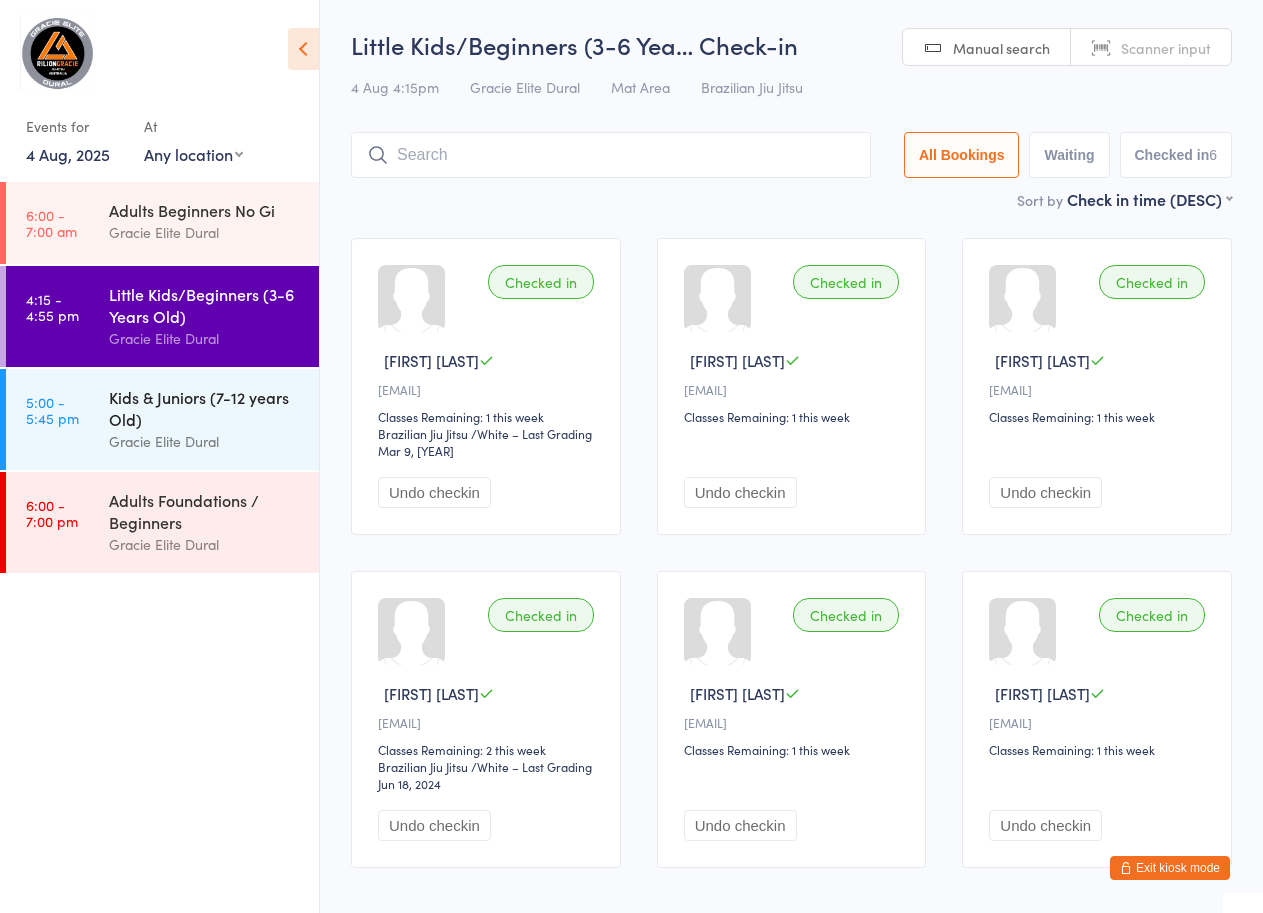 click on "Kids & Juniors (7-12 years Old)" at bounding box center (205, 408) 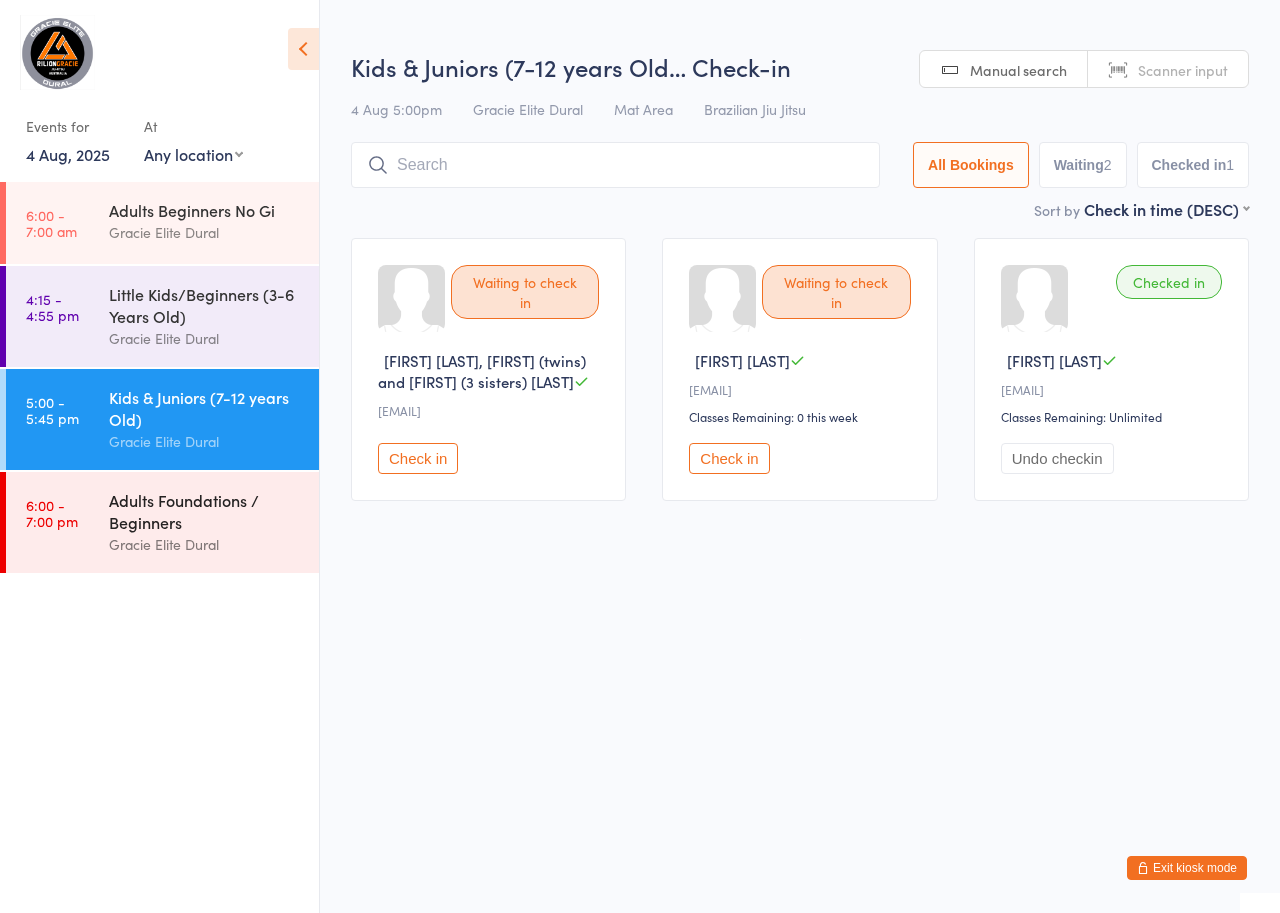 click on "Adults Foundations / Beginners" at bounding box center [205, 511] 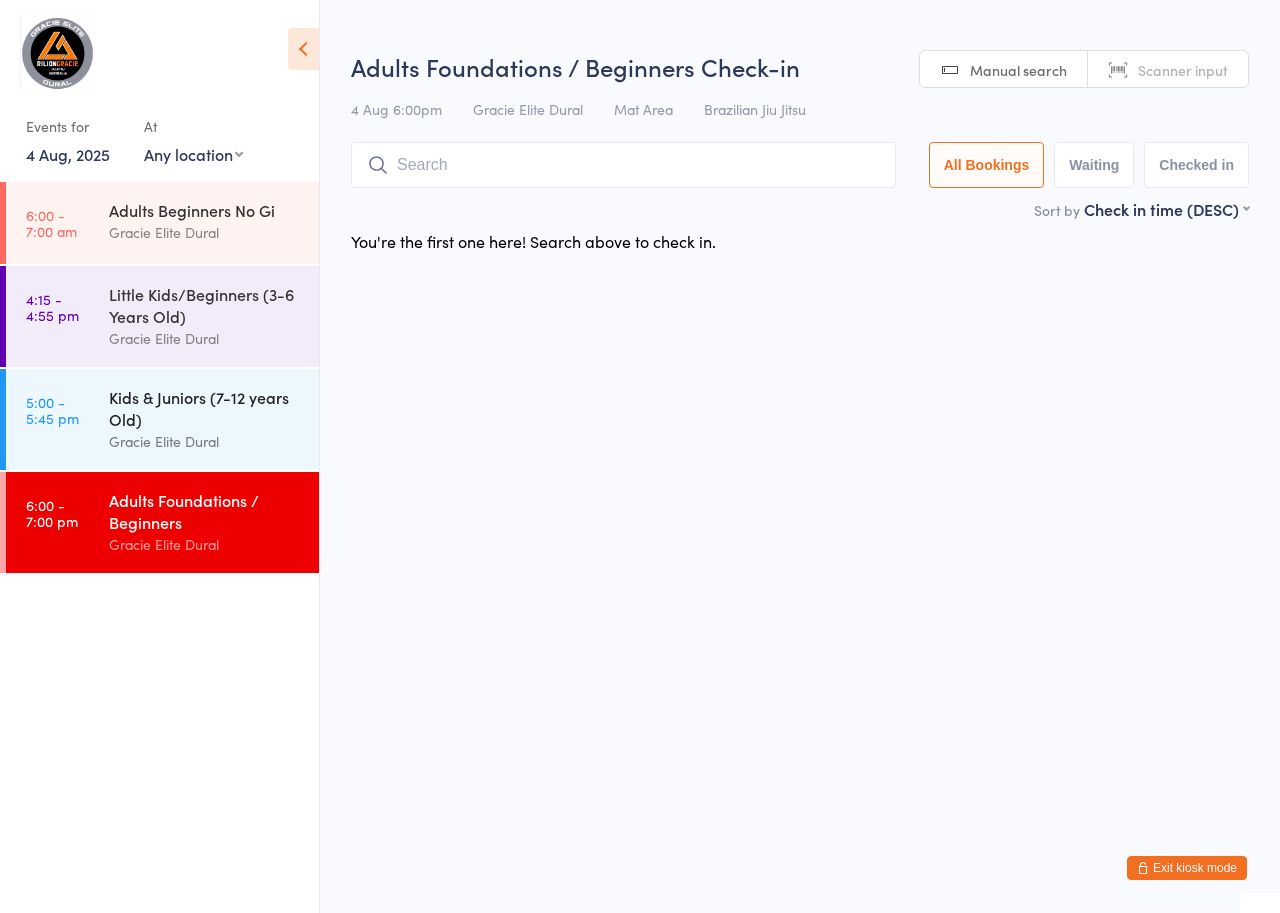 click on "Gracie Elite Dural" at bounding box center (205, 441) 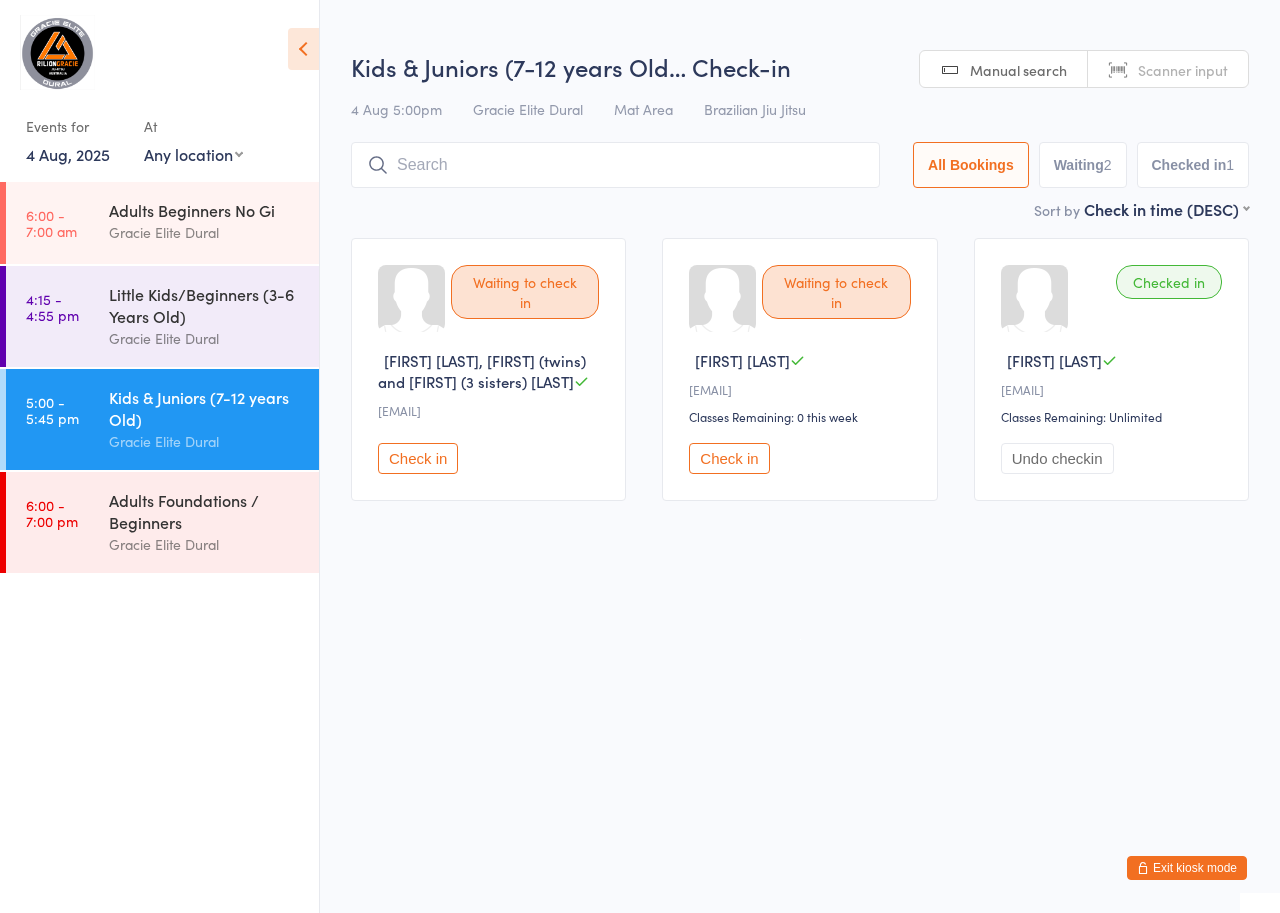 click at bounding box center [615, 165] 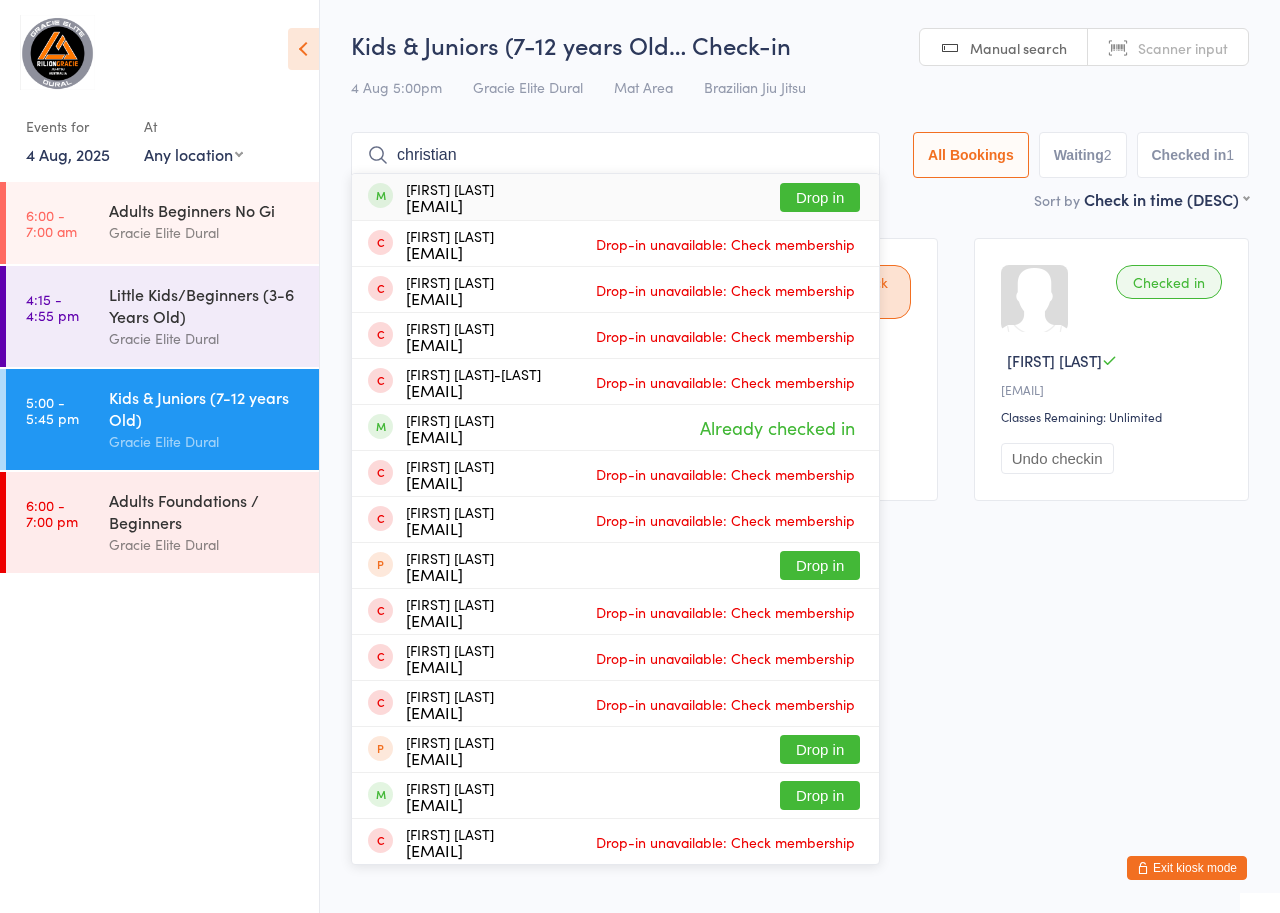 type on "christian" 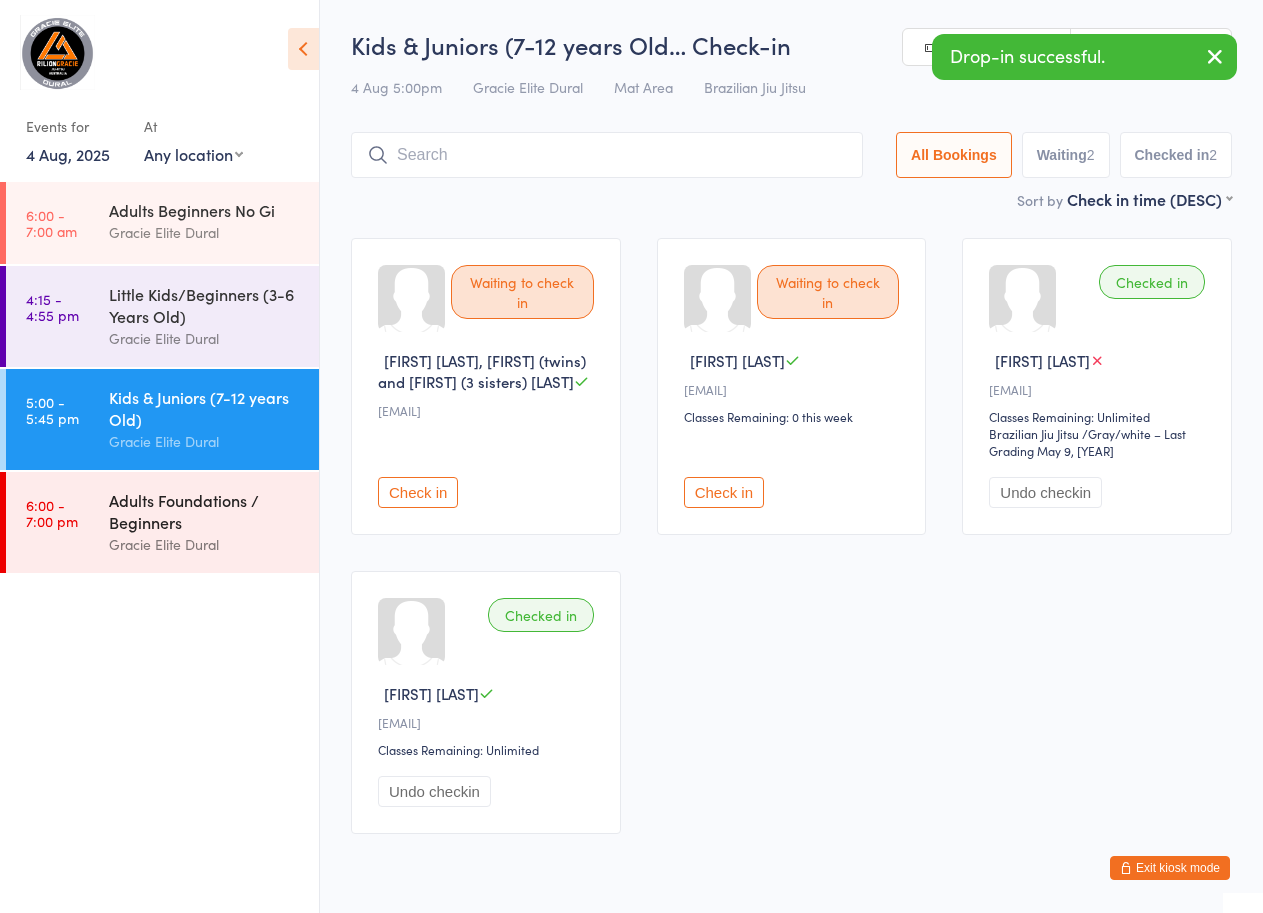 click on "Adults Foundations / Beginners Gracie Elite Dural" at bounding box center [214, 522] 